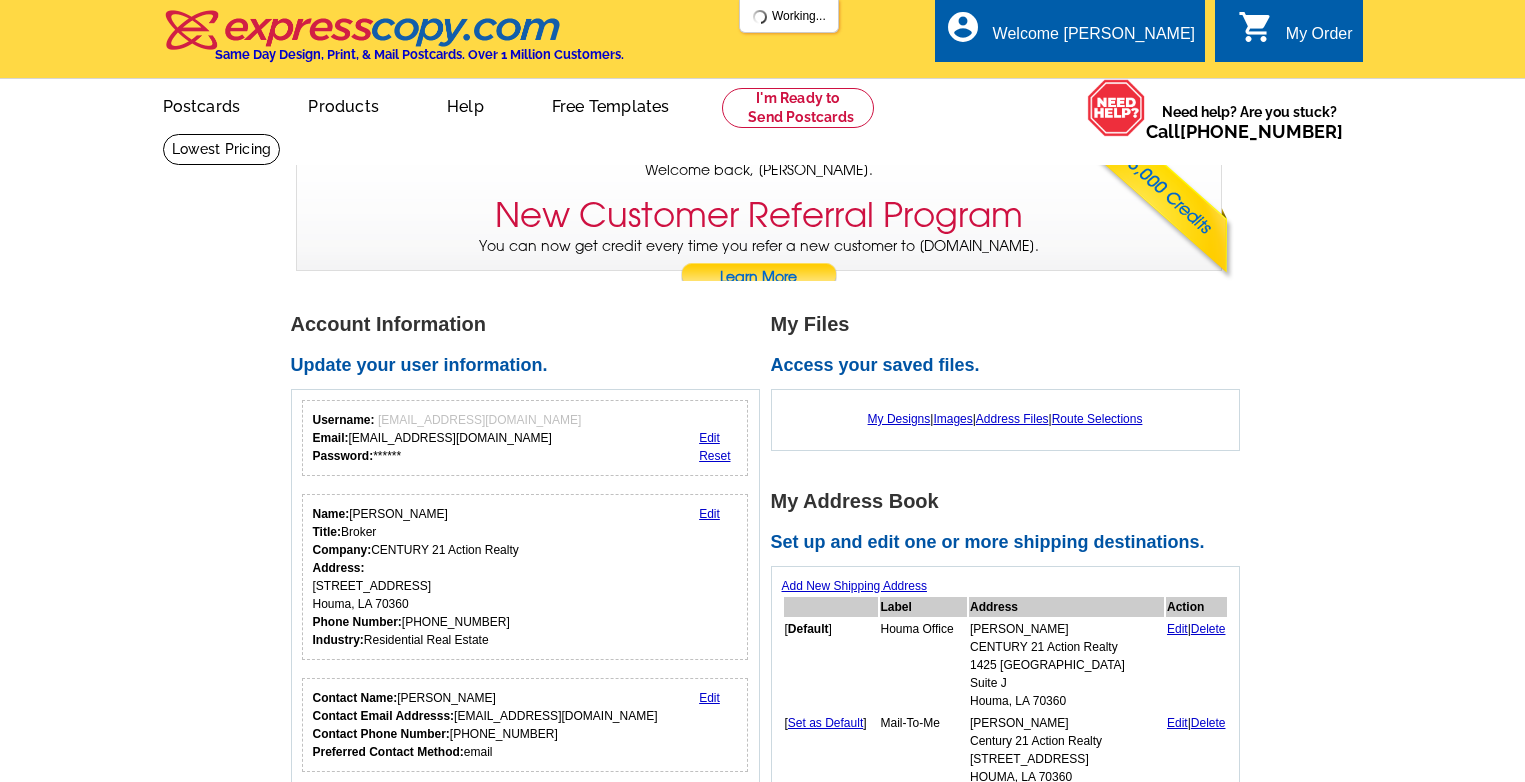 scroll, scrollTop: 0, scrollLeft: 0, axis: both 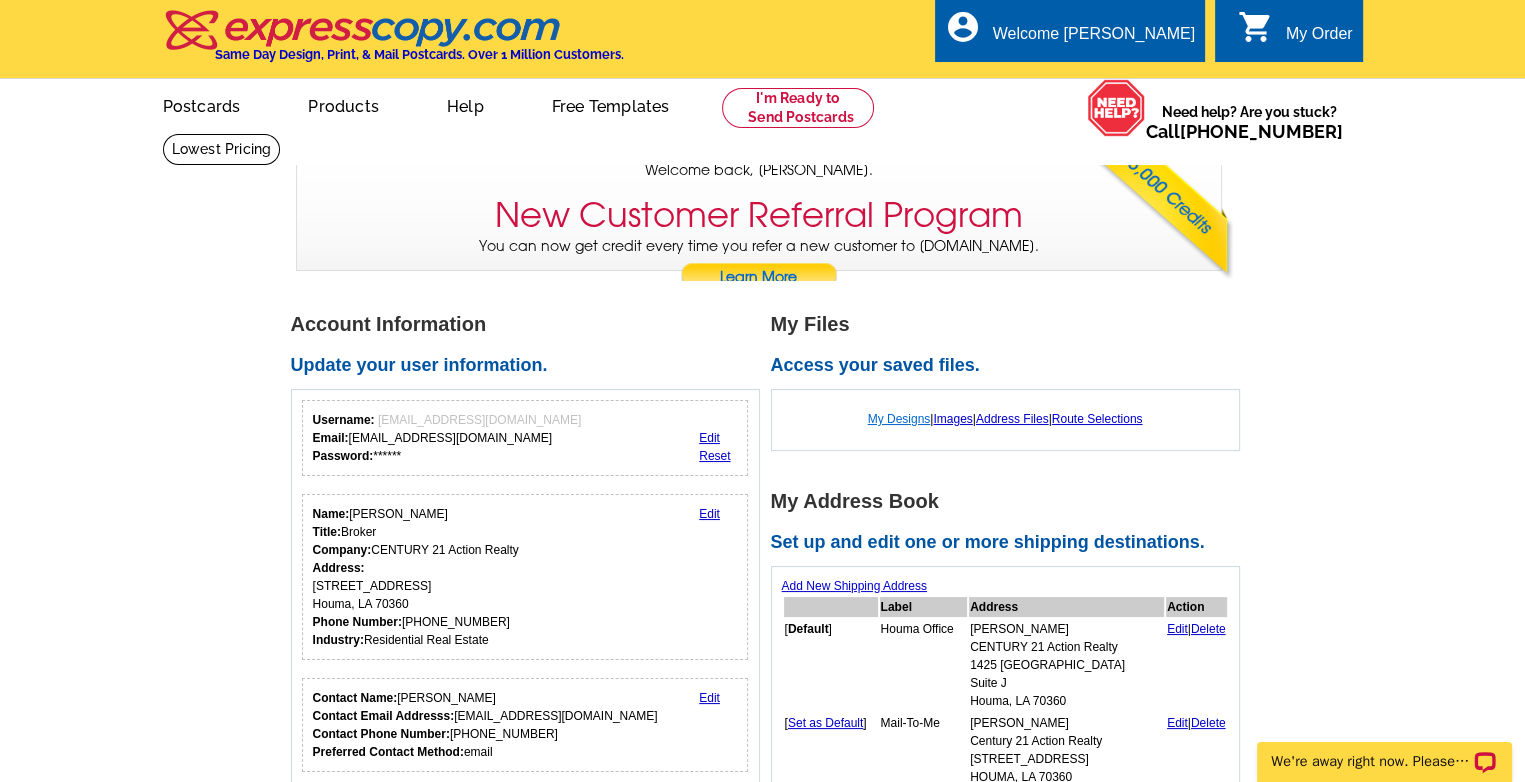 click on "My Designs" at bounding box center [899, 419] 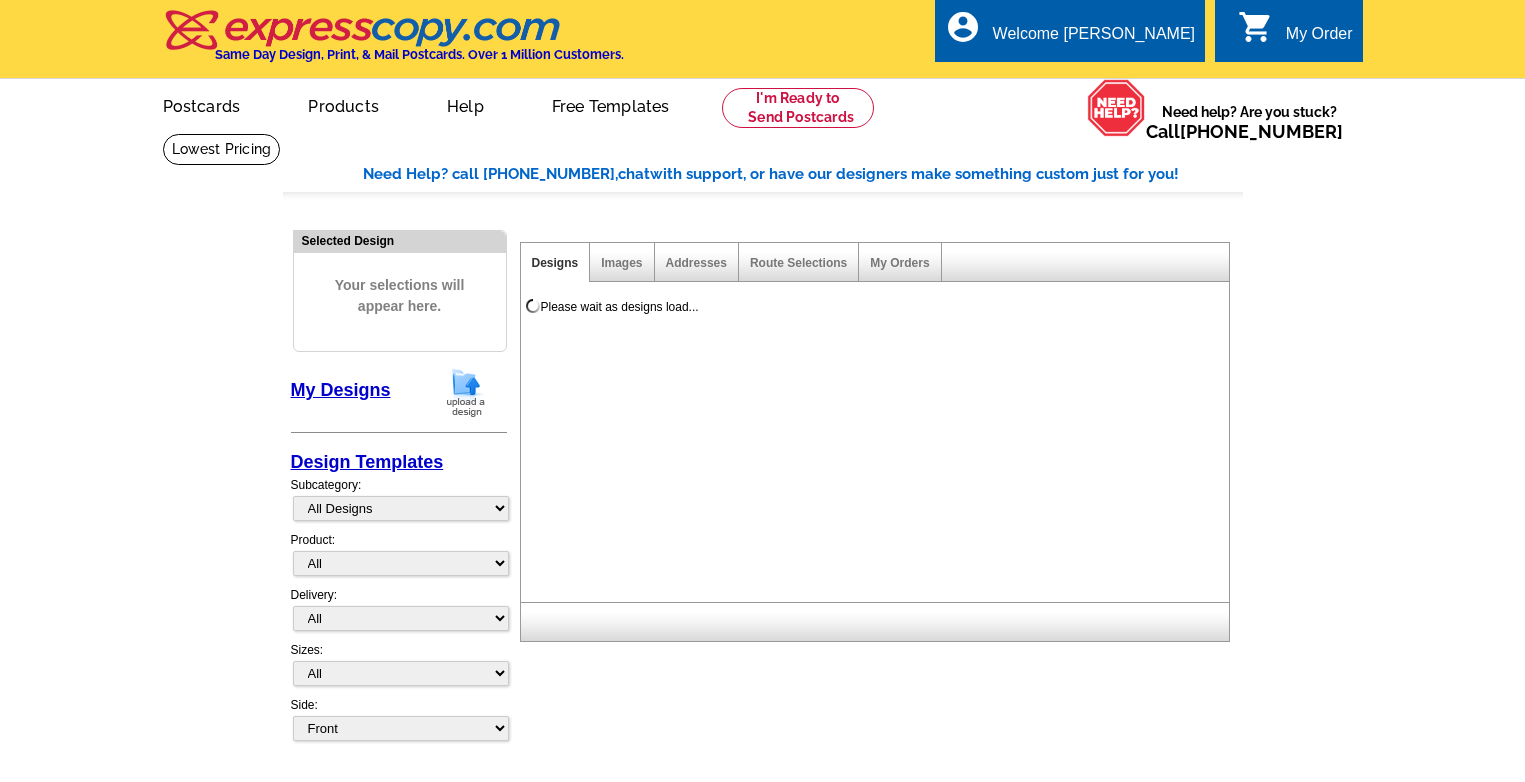 scroll, scrollTop: 0, scrollLeft: 0, axis: both 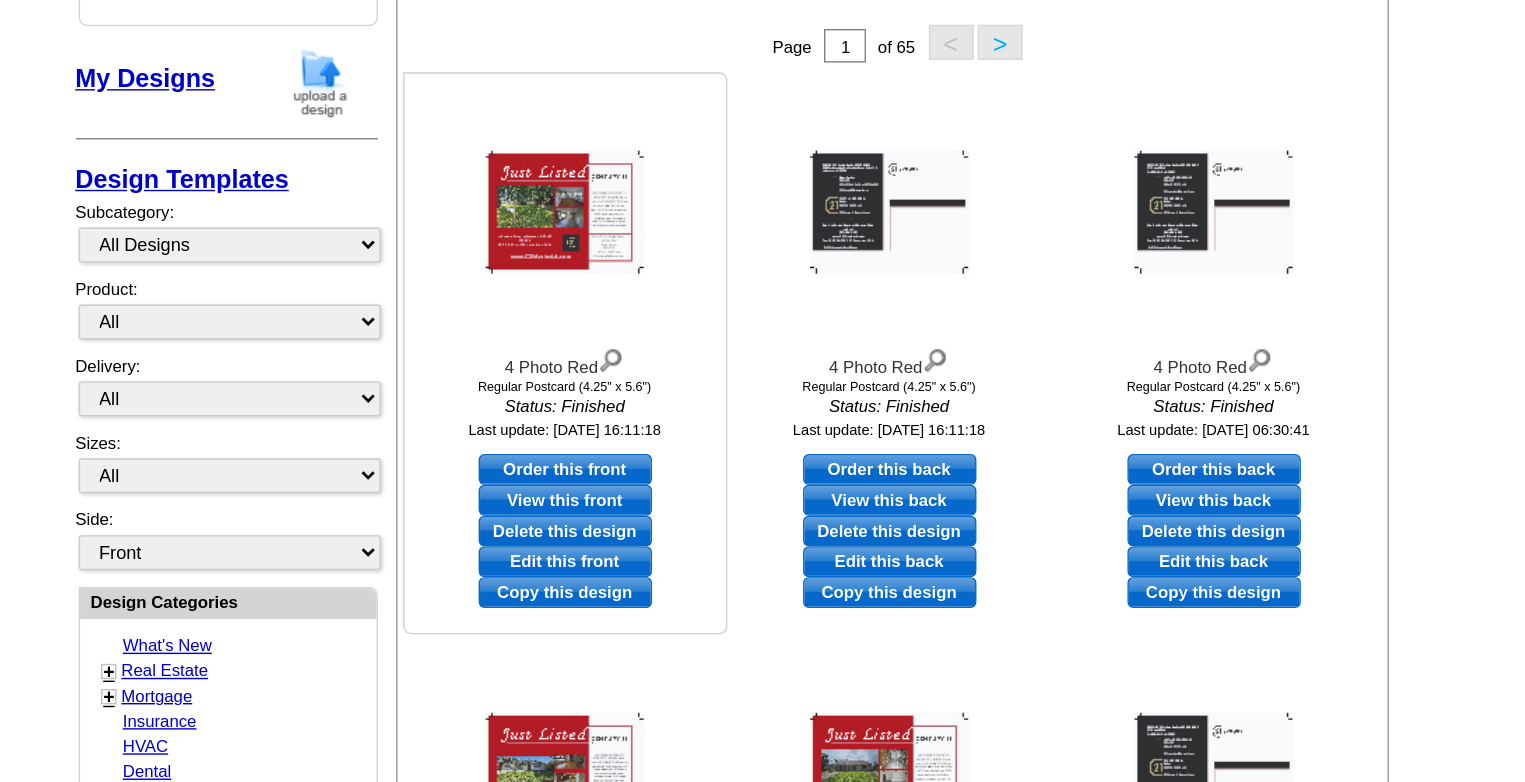 click on "Edit this front" at bounding box center [641, 402] 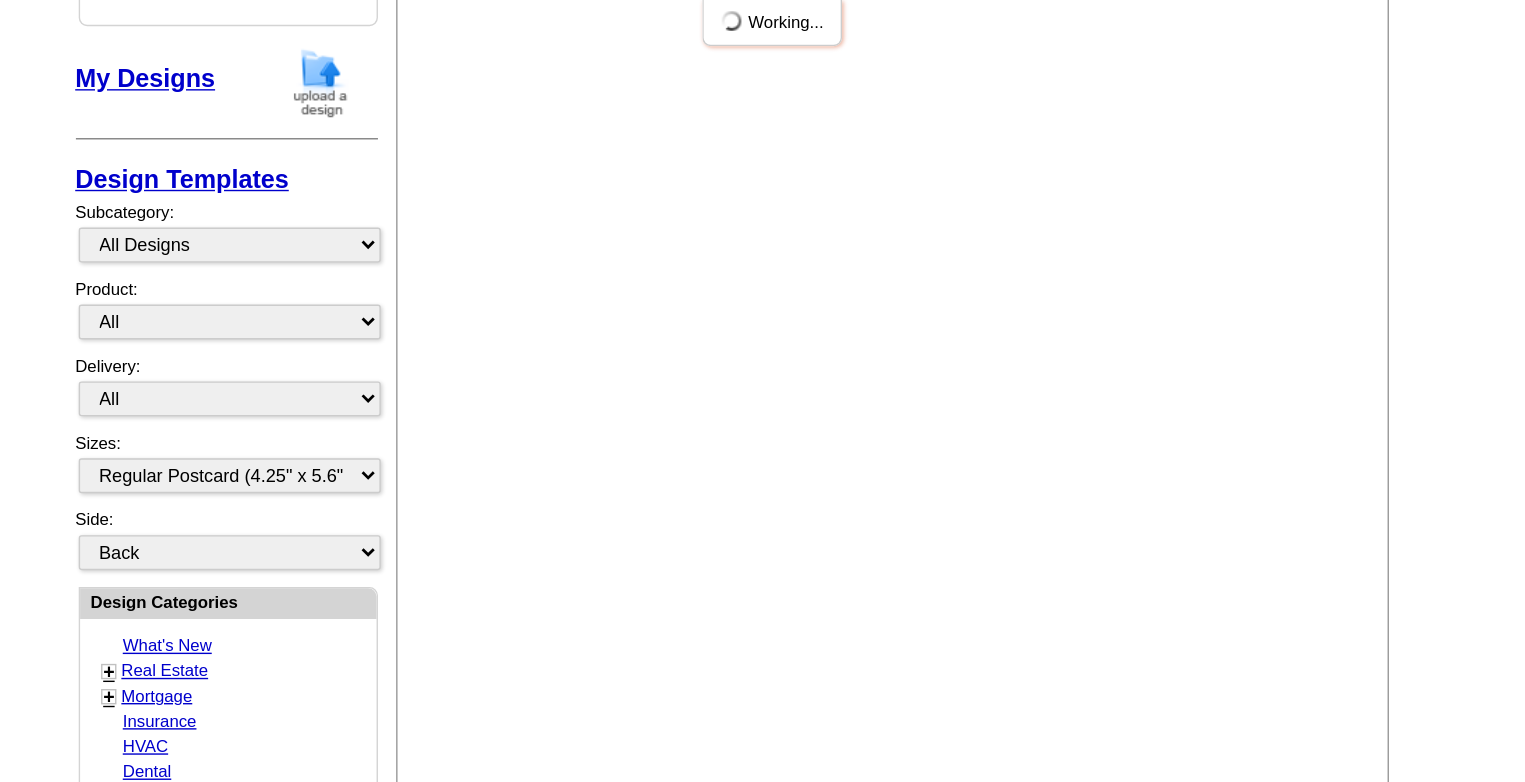 scroll, scrollTop: 0, scrollLeft: 0, axis: both 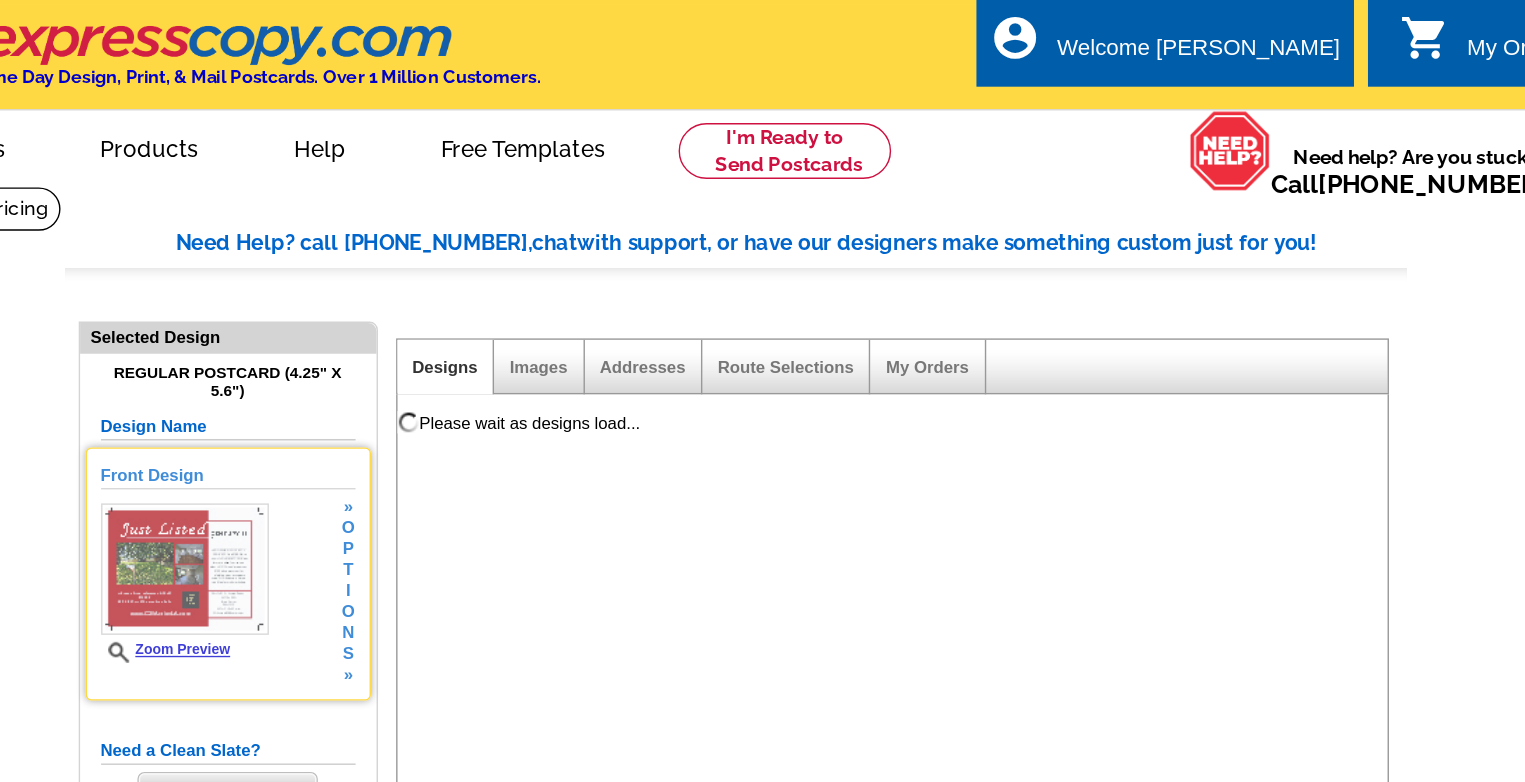 click on "Zoom Preview" at bounding box center (355, 464) 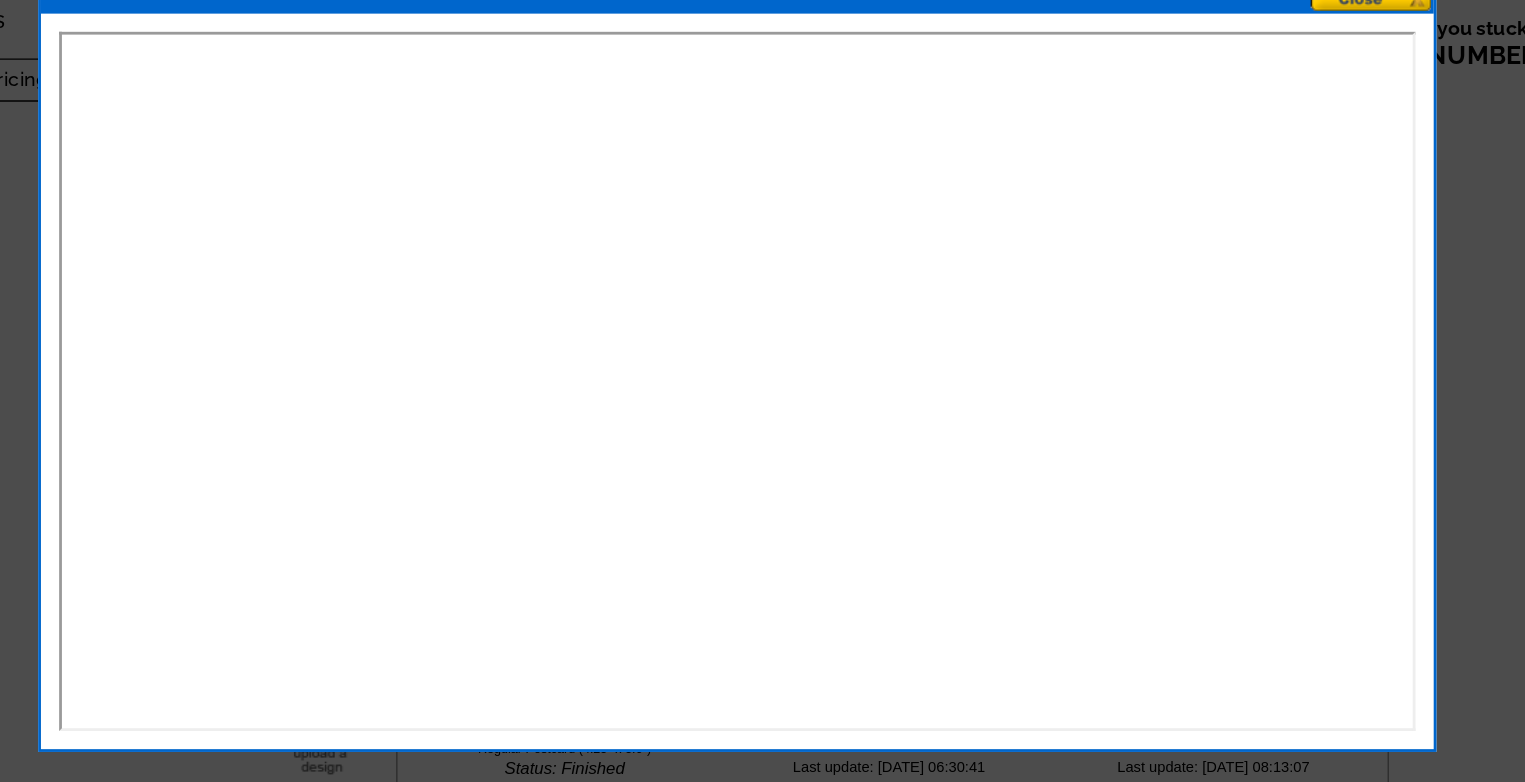 scroll, scrollTop: 1, scrollLeft: 0, axis: vertical 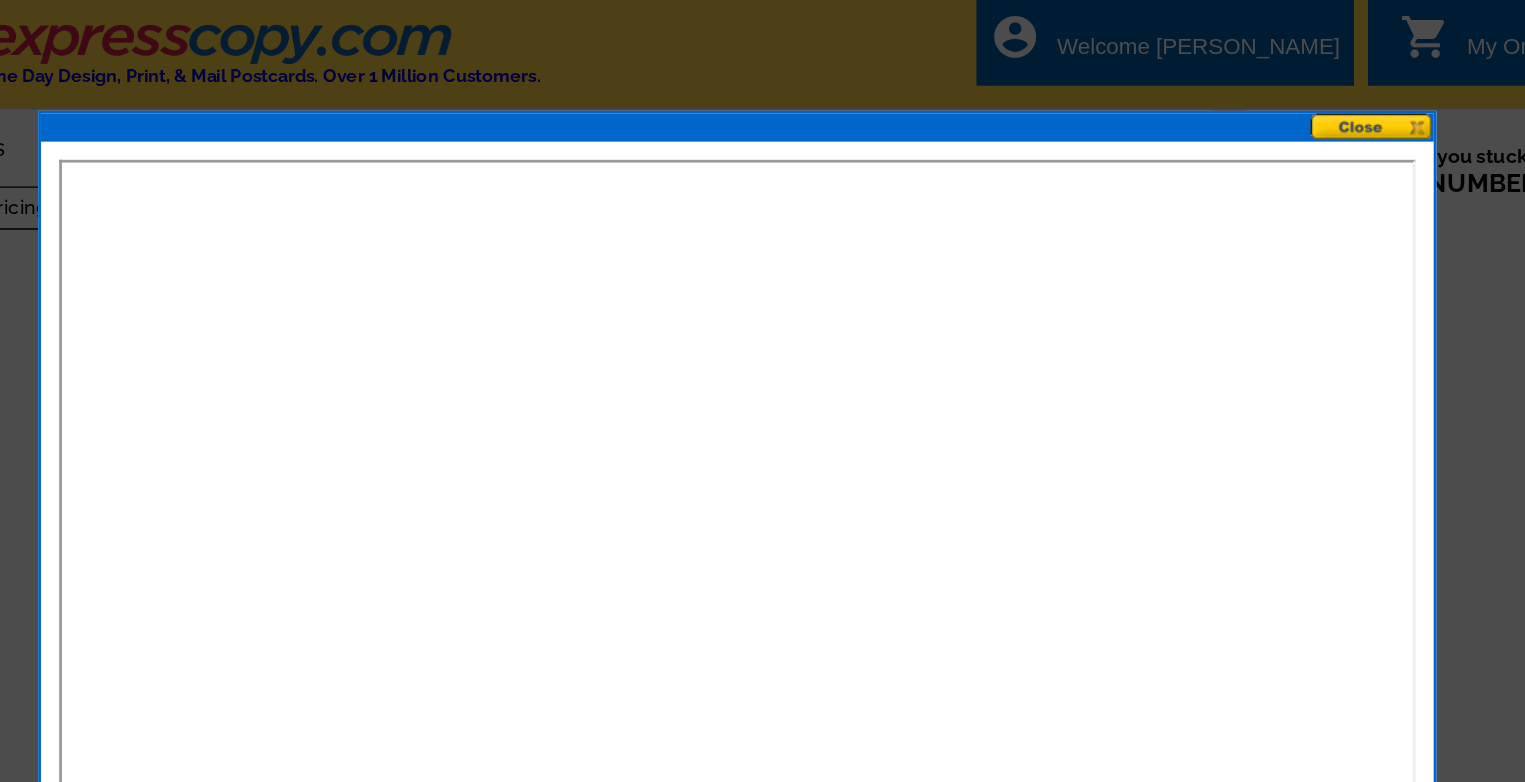 click at bounding box center [1218, 90] 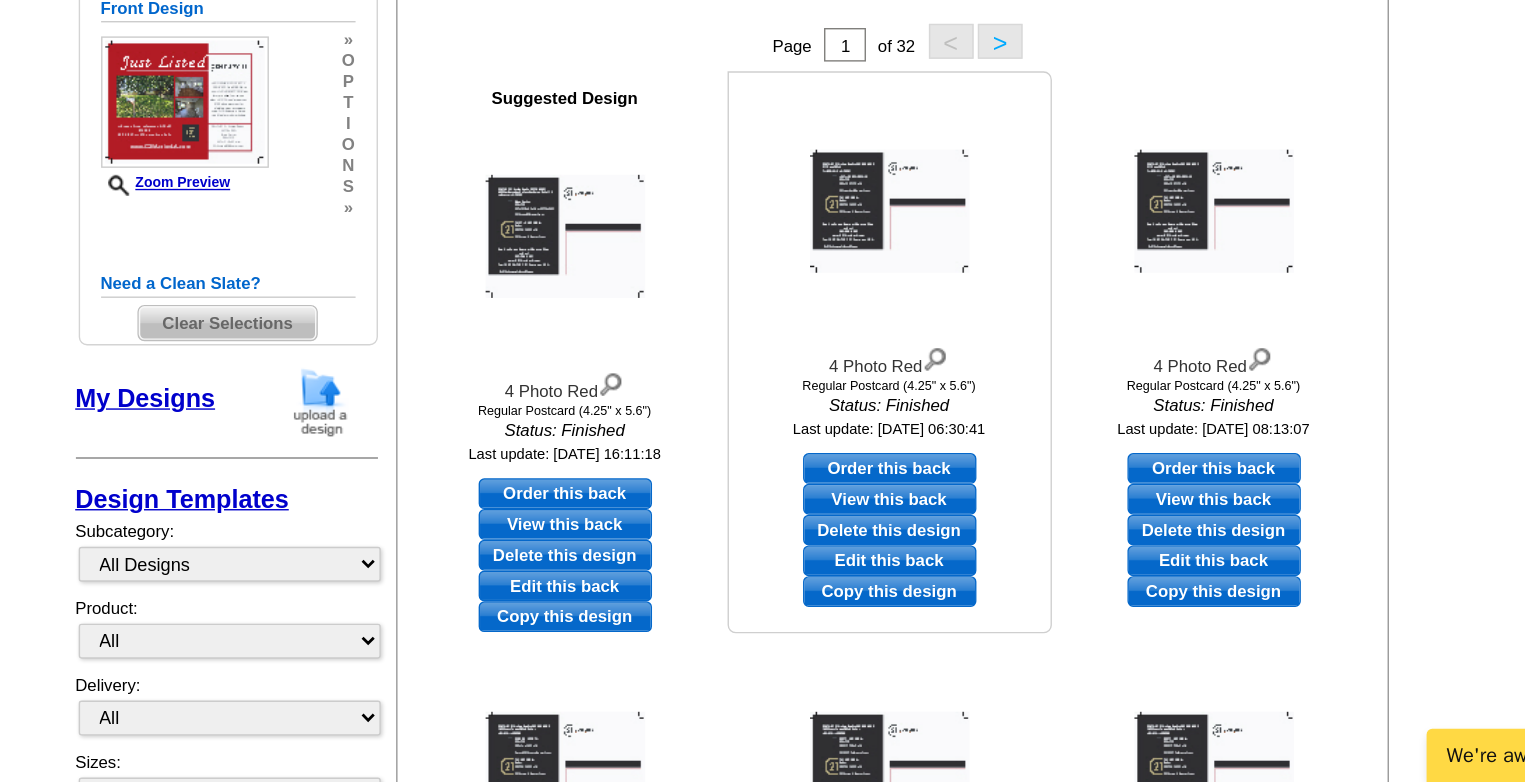 scroll, scrollTop: 113, scrollLeft: 0, axis: vertical 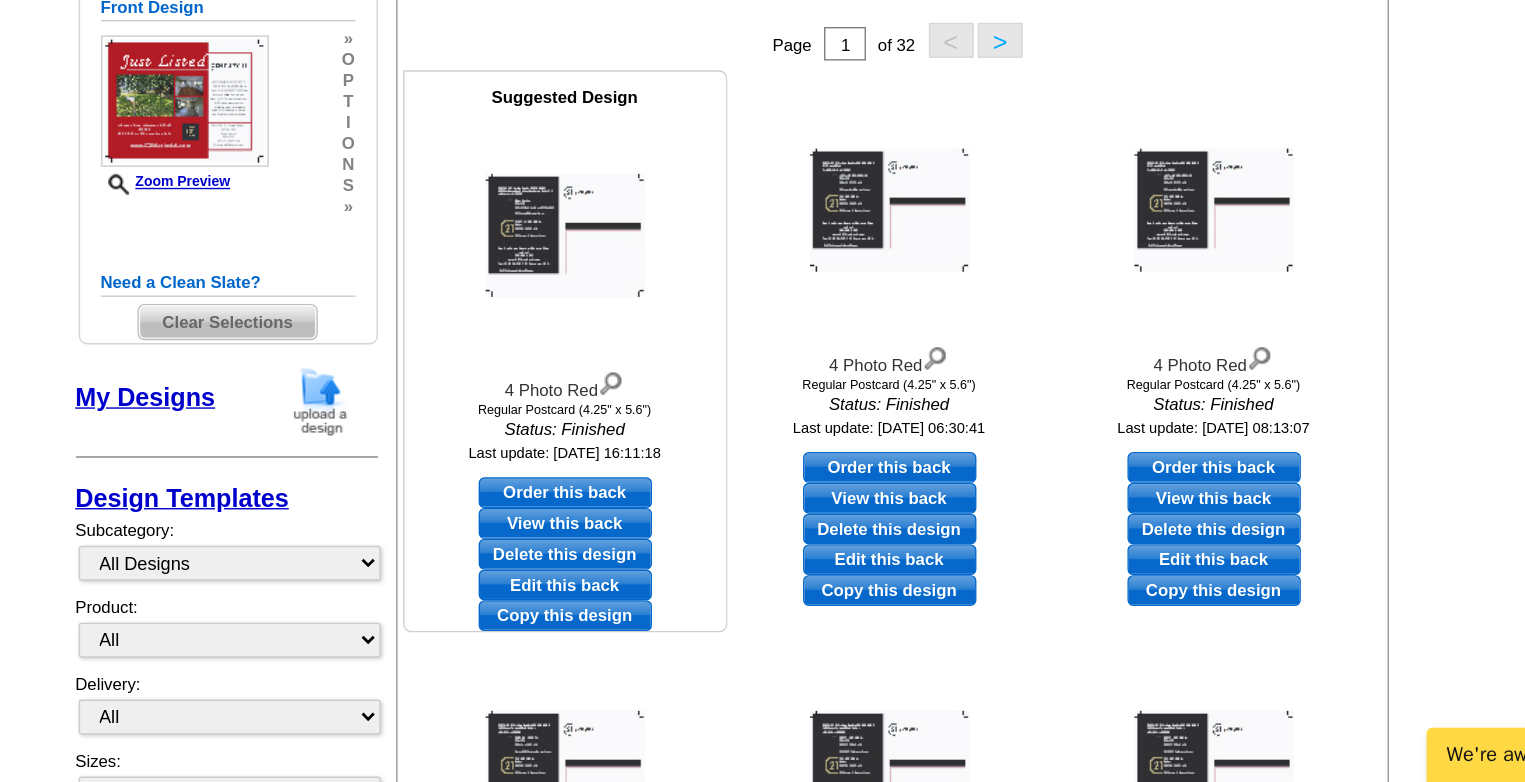 click on "Edit this back" at bounding box center [641, 640] 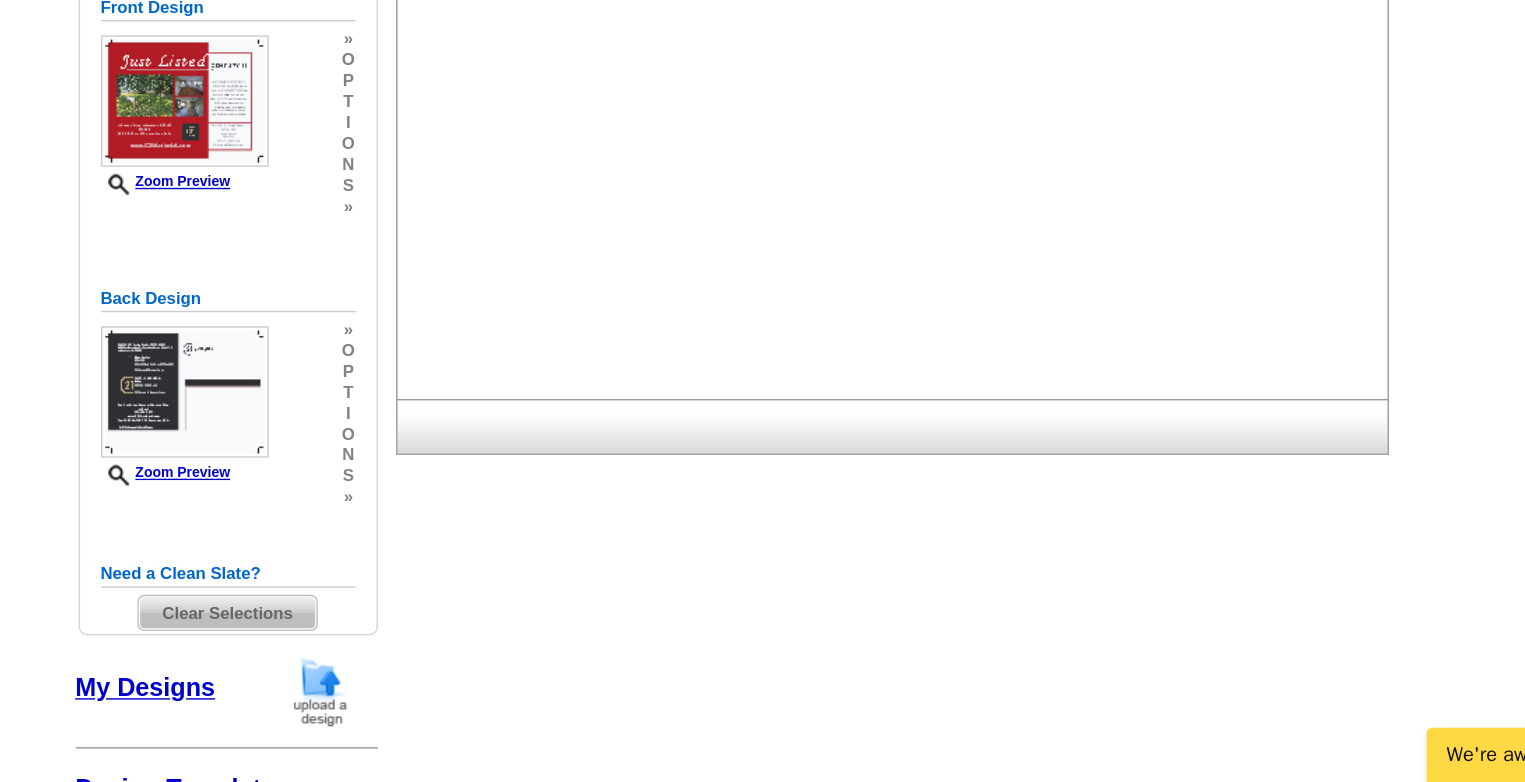 scroll, scrollTop: 0, scrollLeft: 0, axis: both 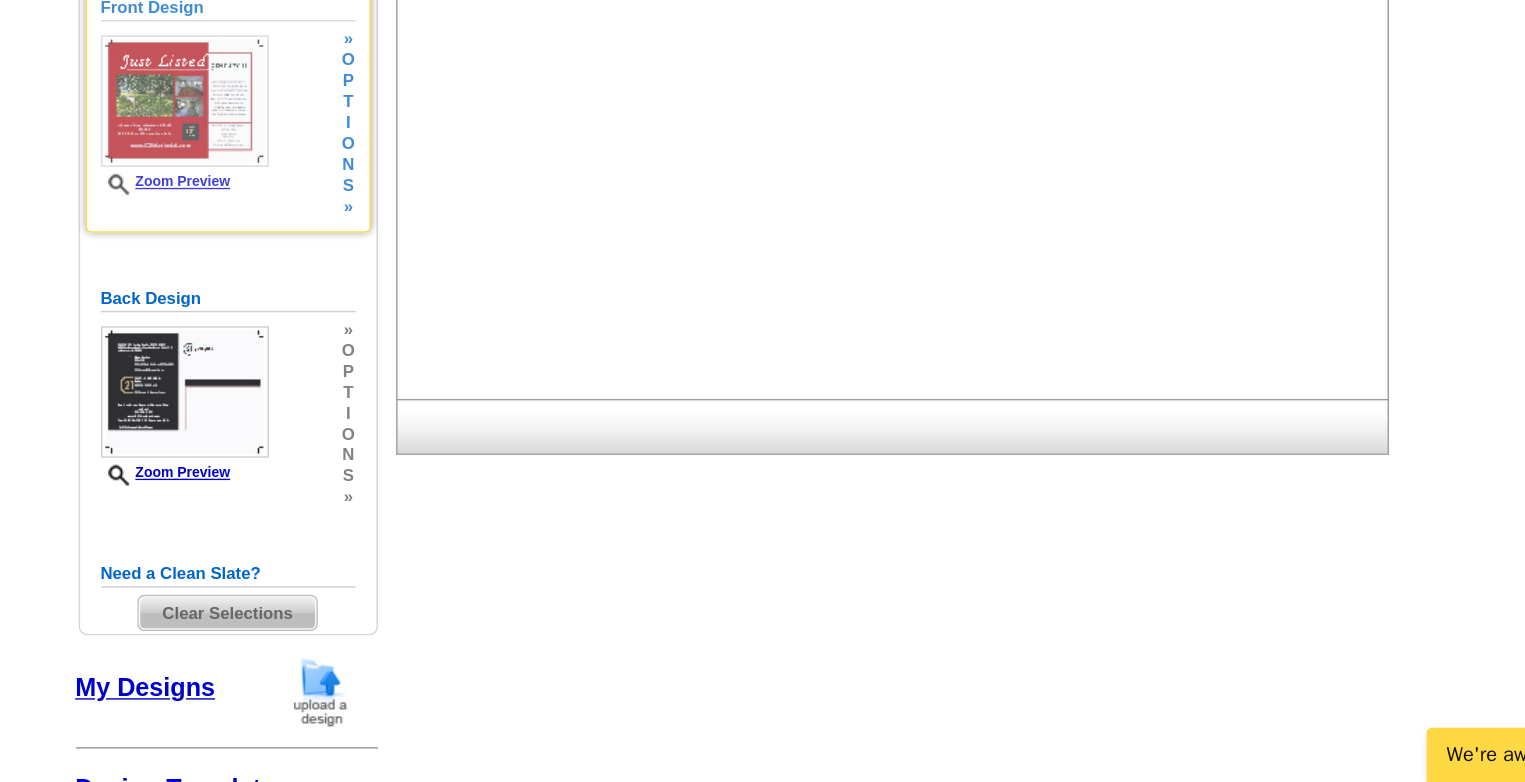 click on "Zoom Preview" at bounding box center [355, 351] 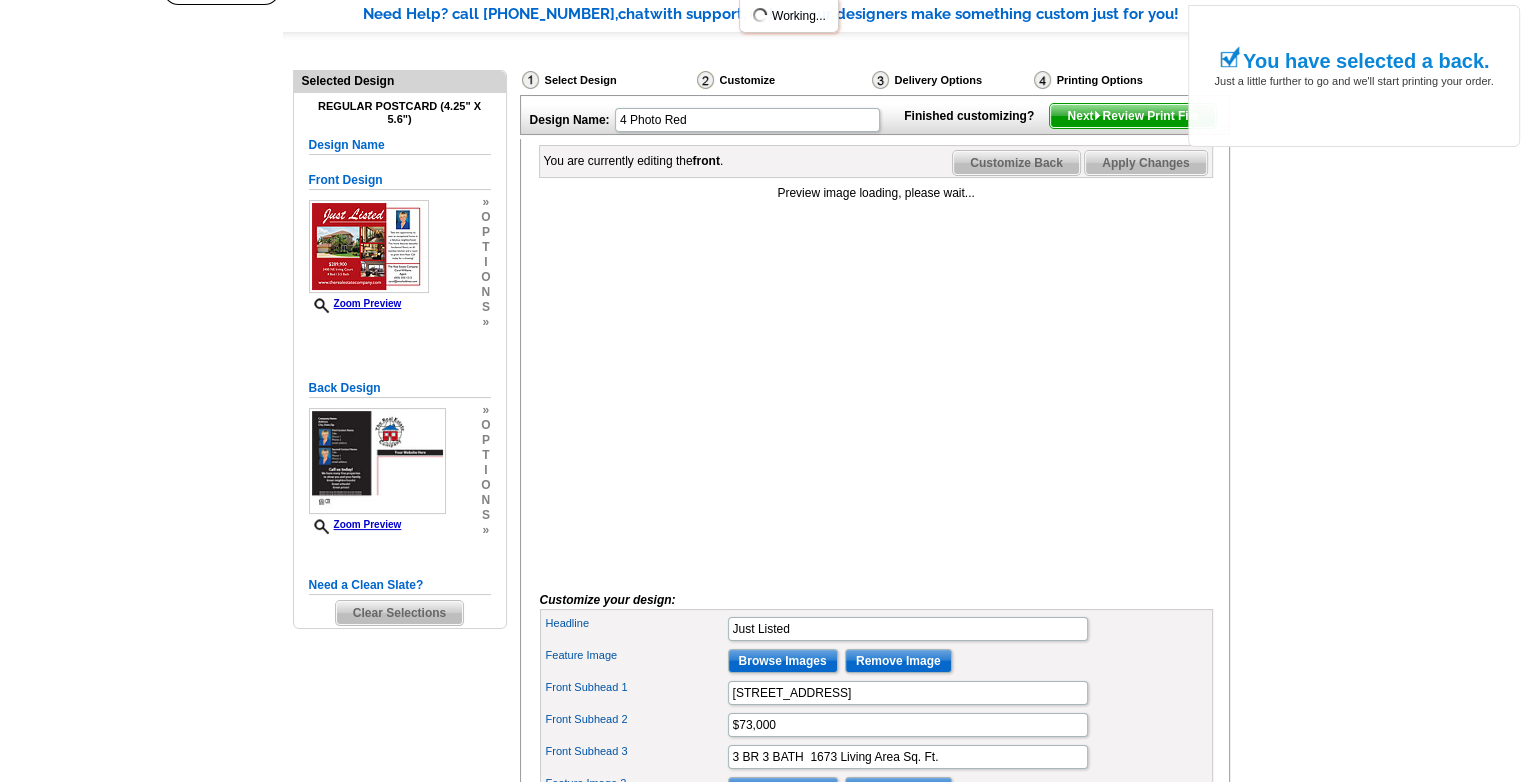 scroll, scrollTop: 164, scrollLeft: 0, axis: vertical 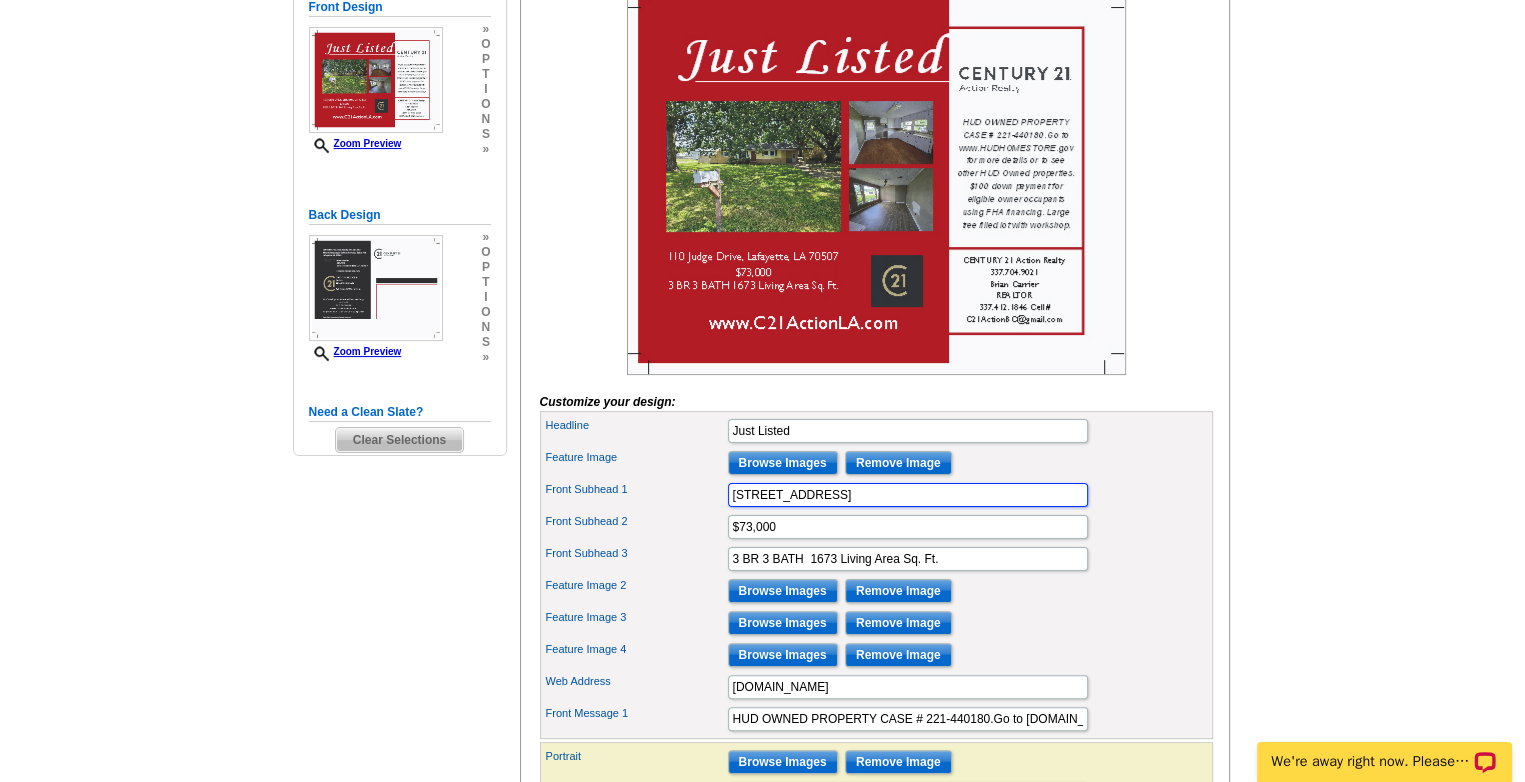 drag, startPoint x: 920, startPoint y: 527, endPoint x: 599, endPoint y: 528, distance: 321.00156 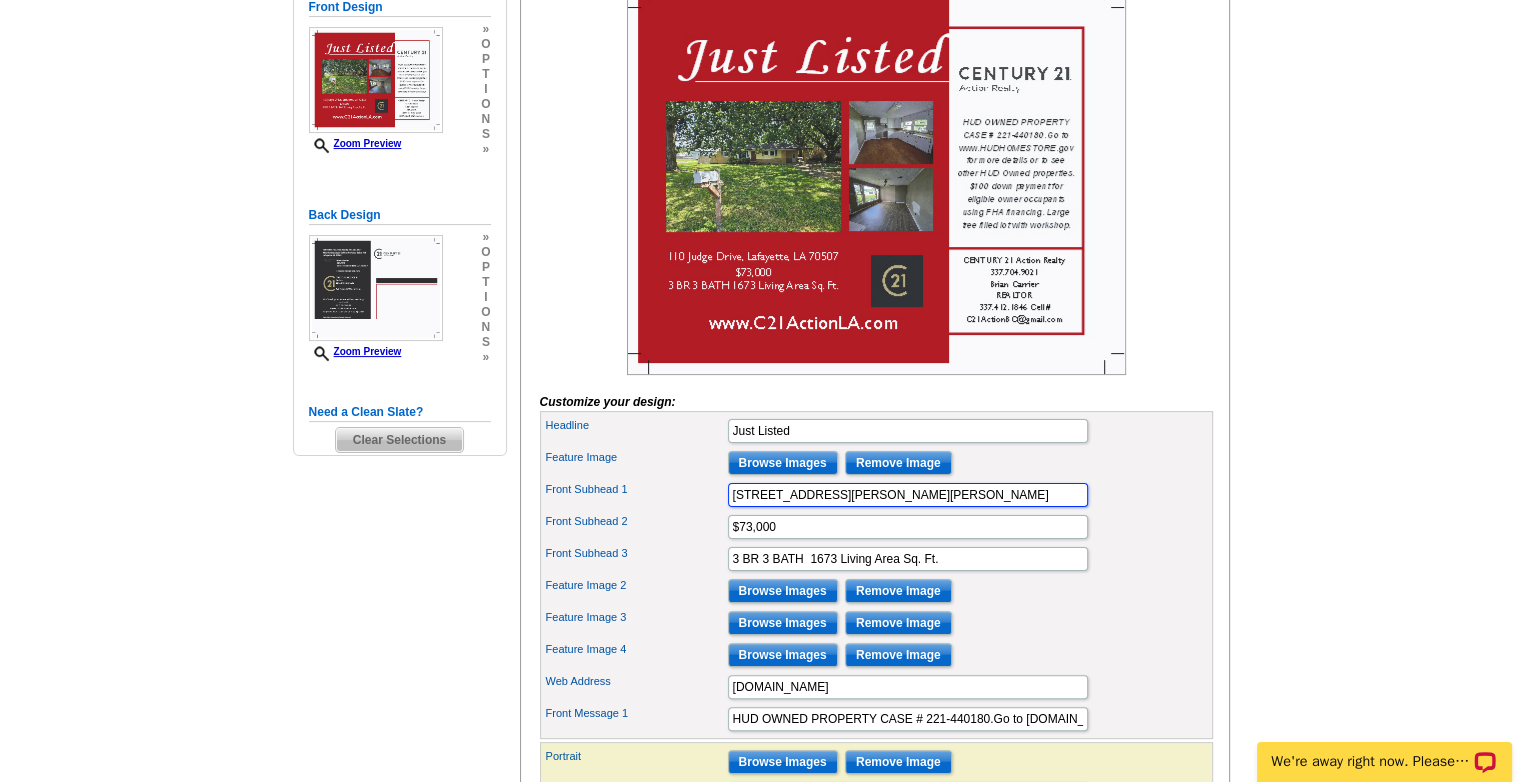 type on "1430  Williams Ave, Eunice, LA 70535" 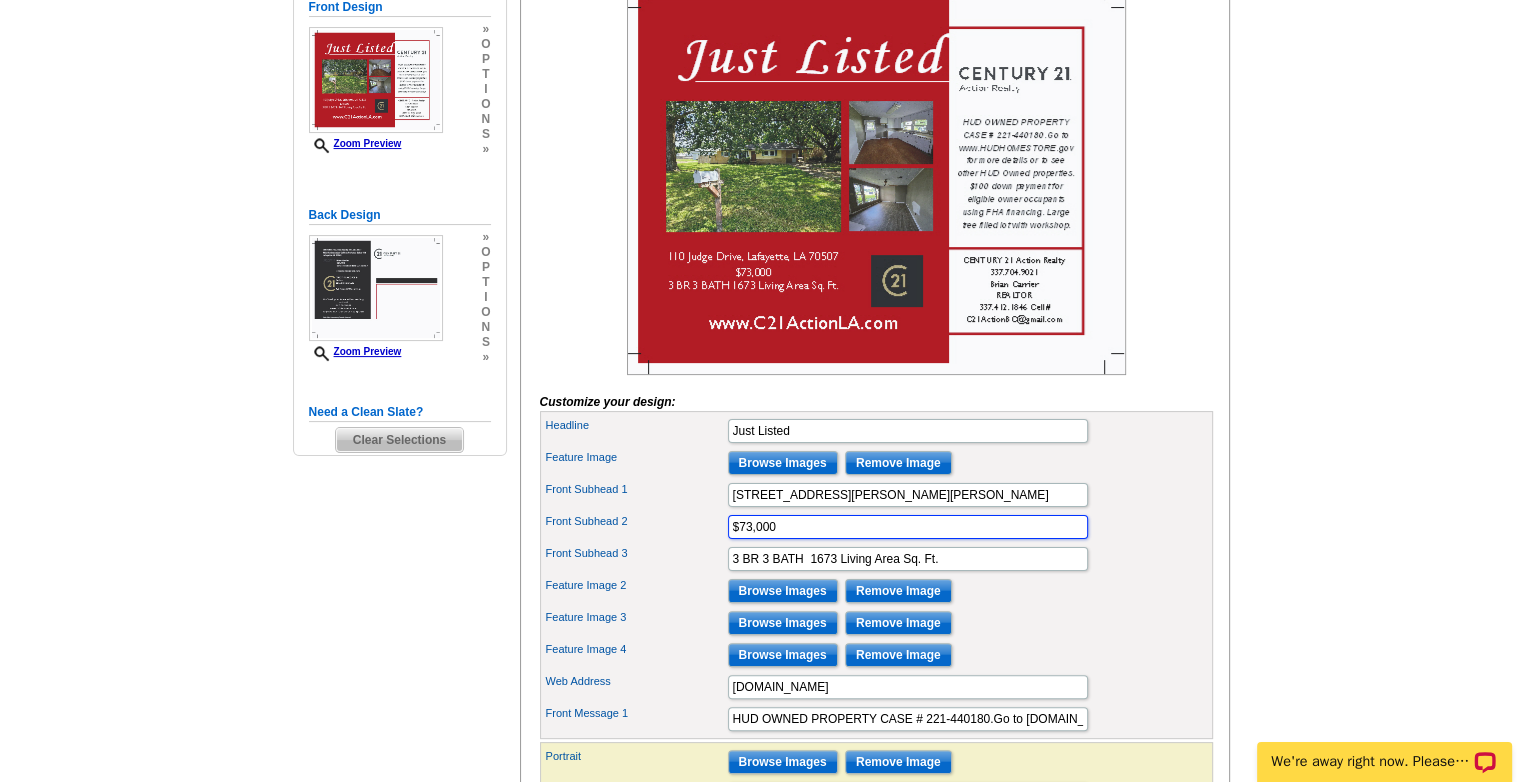 click on "$73,000" at bounding box center [908, 527] 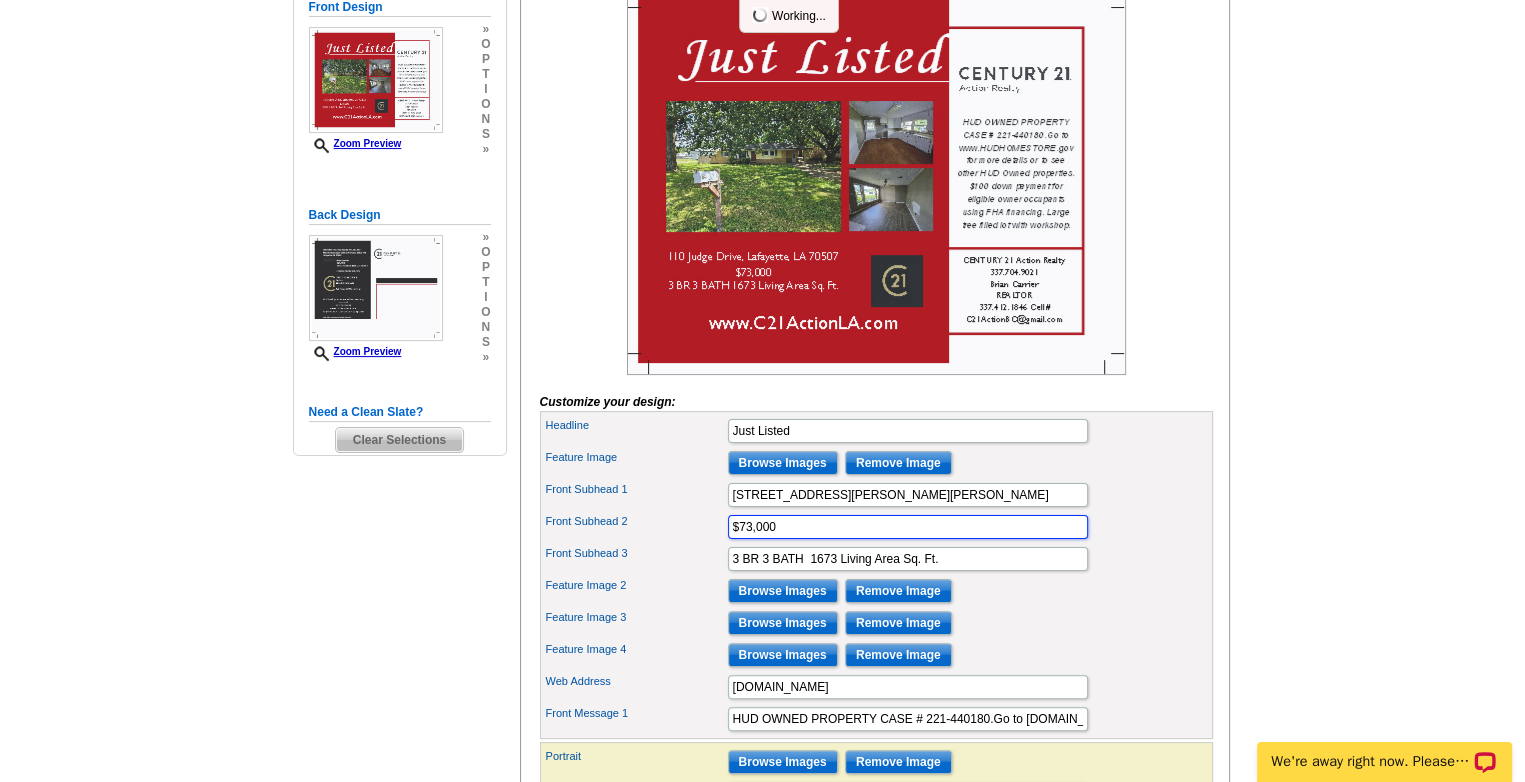 scroll, scrollTop: 0, scrollLeft: 0, axis: both 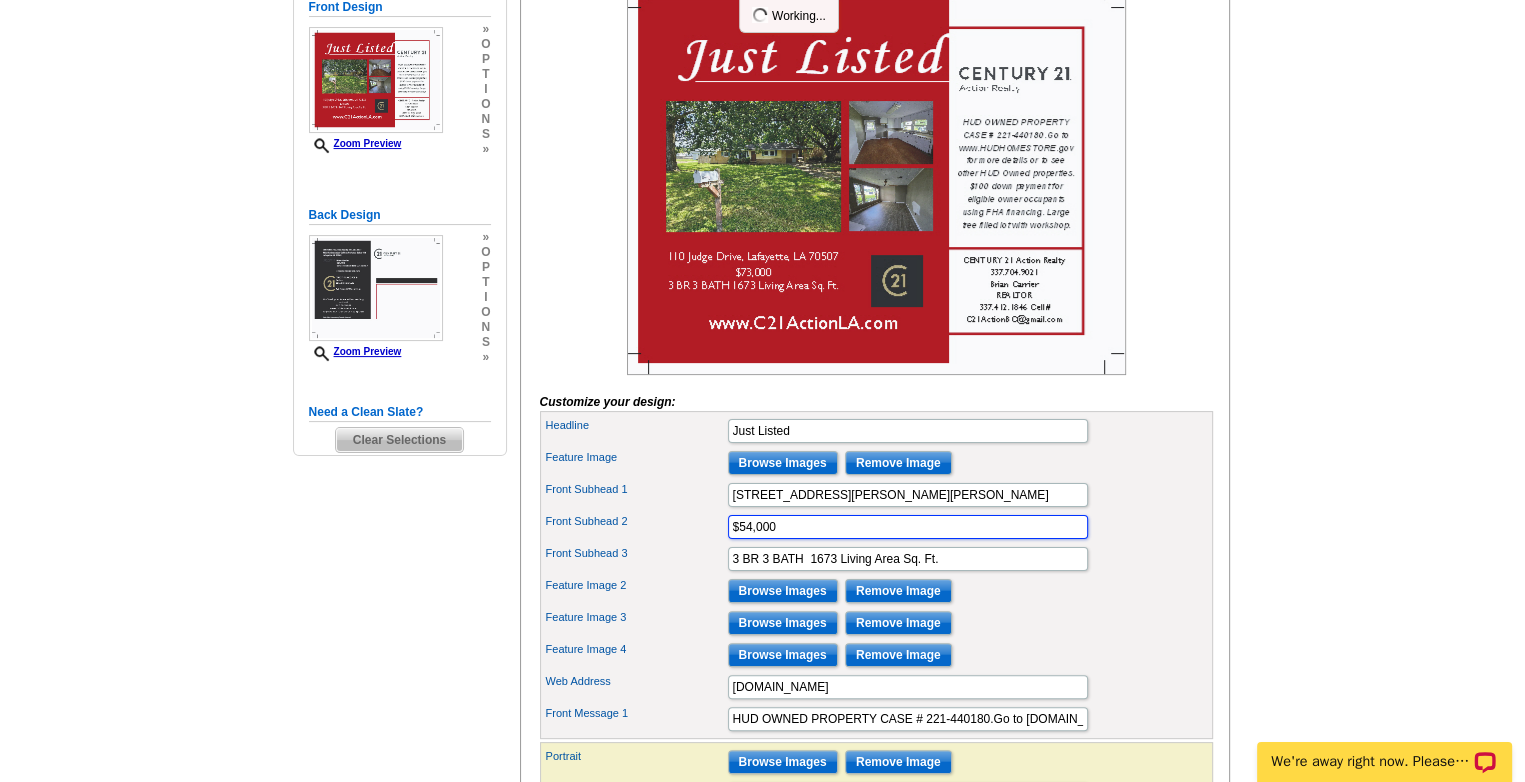 type on "$54,000" 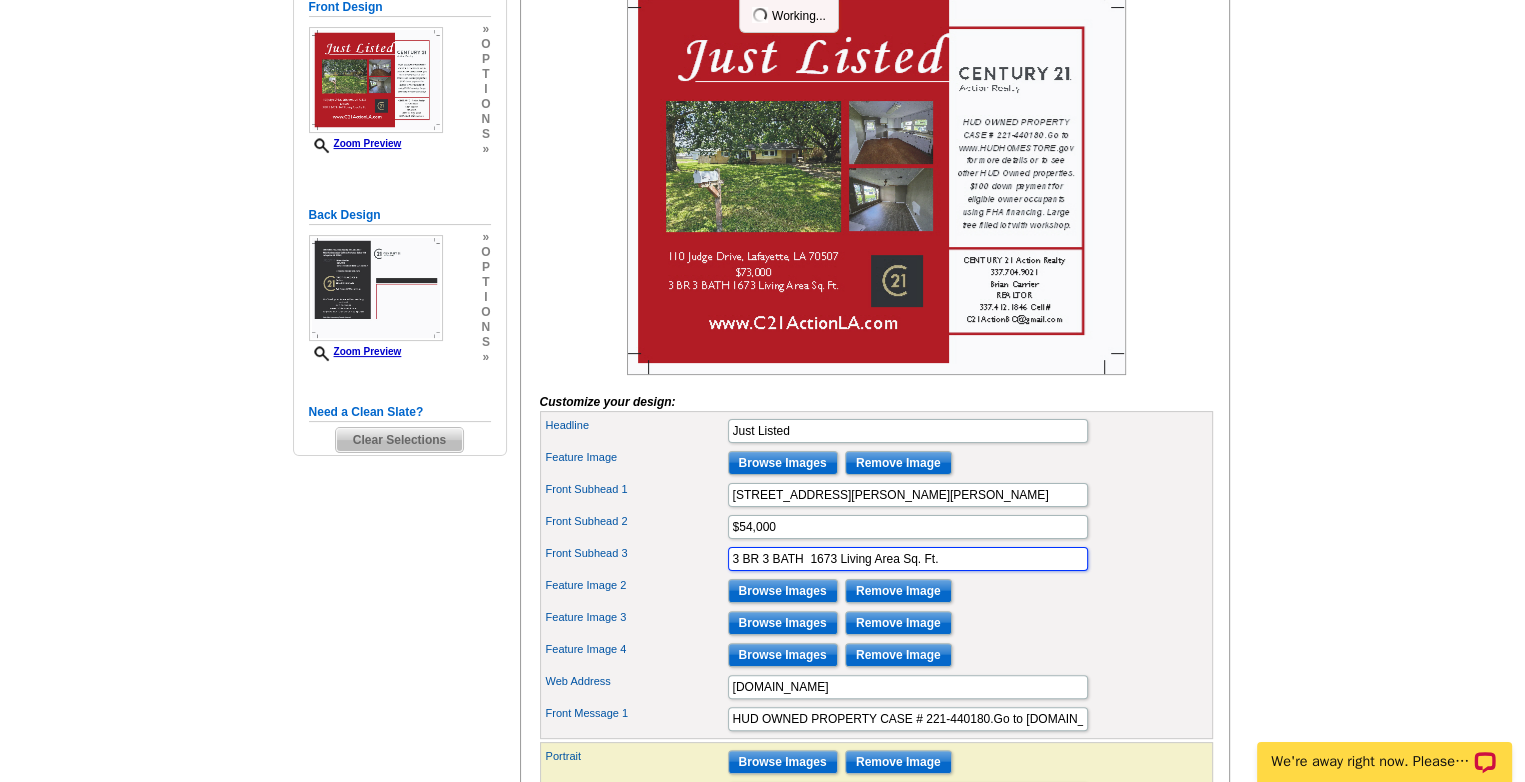 click on "3 BR 3 BATH  1673 Living Area Sq. Ft." at bounding box center [908, 559] 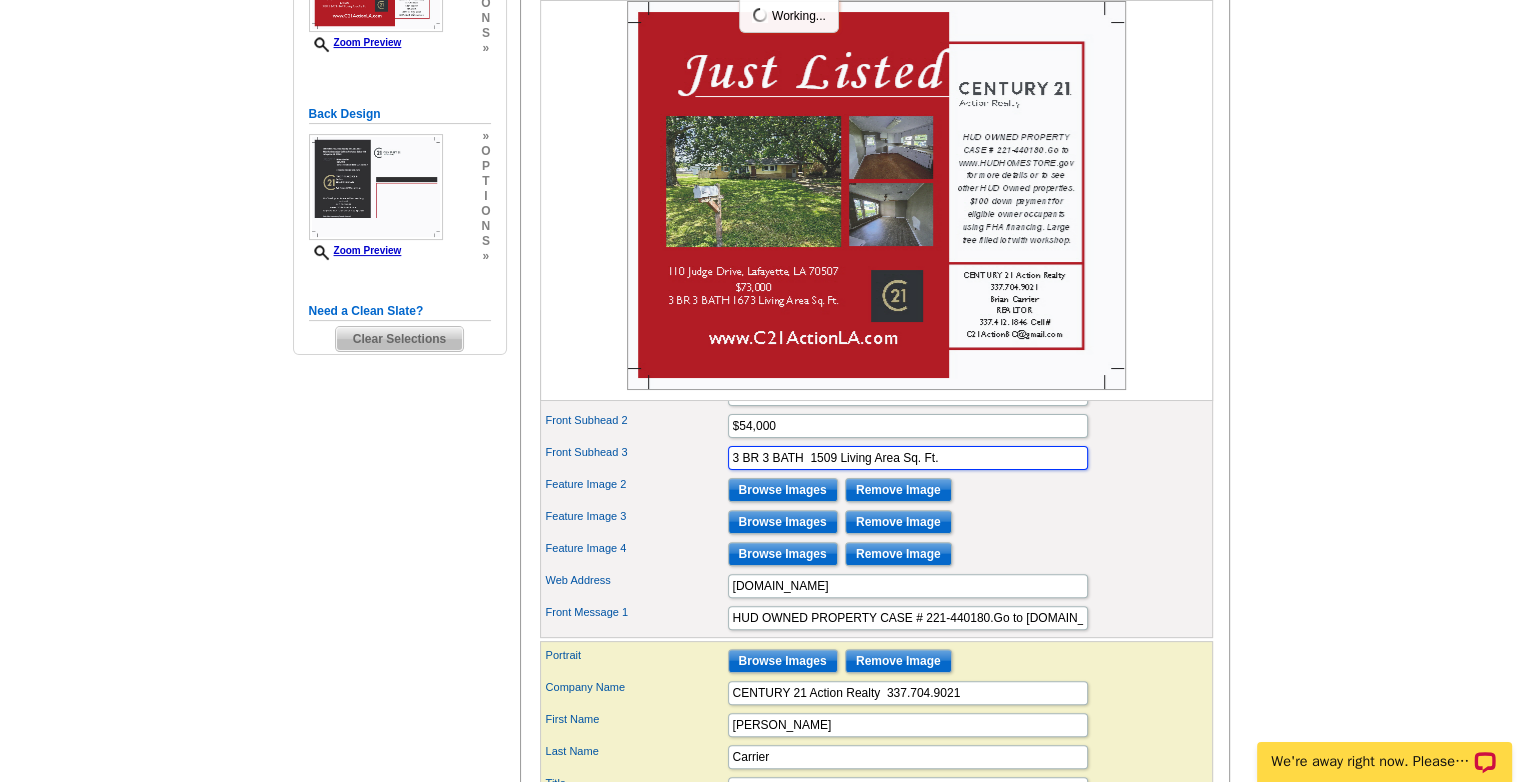 scroll, scrollTop: 460, scrollLeft: 0, axis: vertical 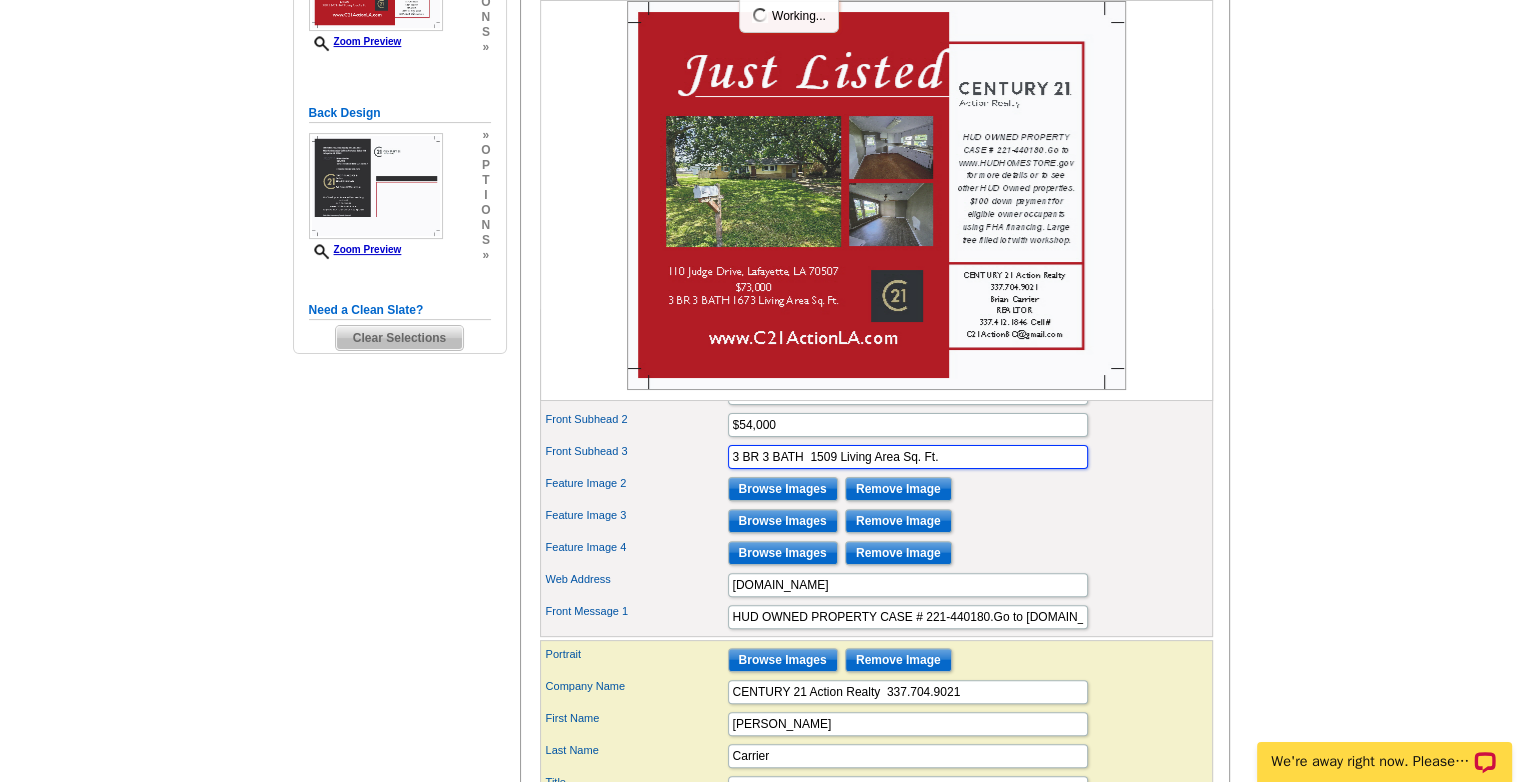type on "3 BR 3 BATH  1509 Living Area Sq. Ft." 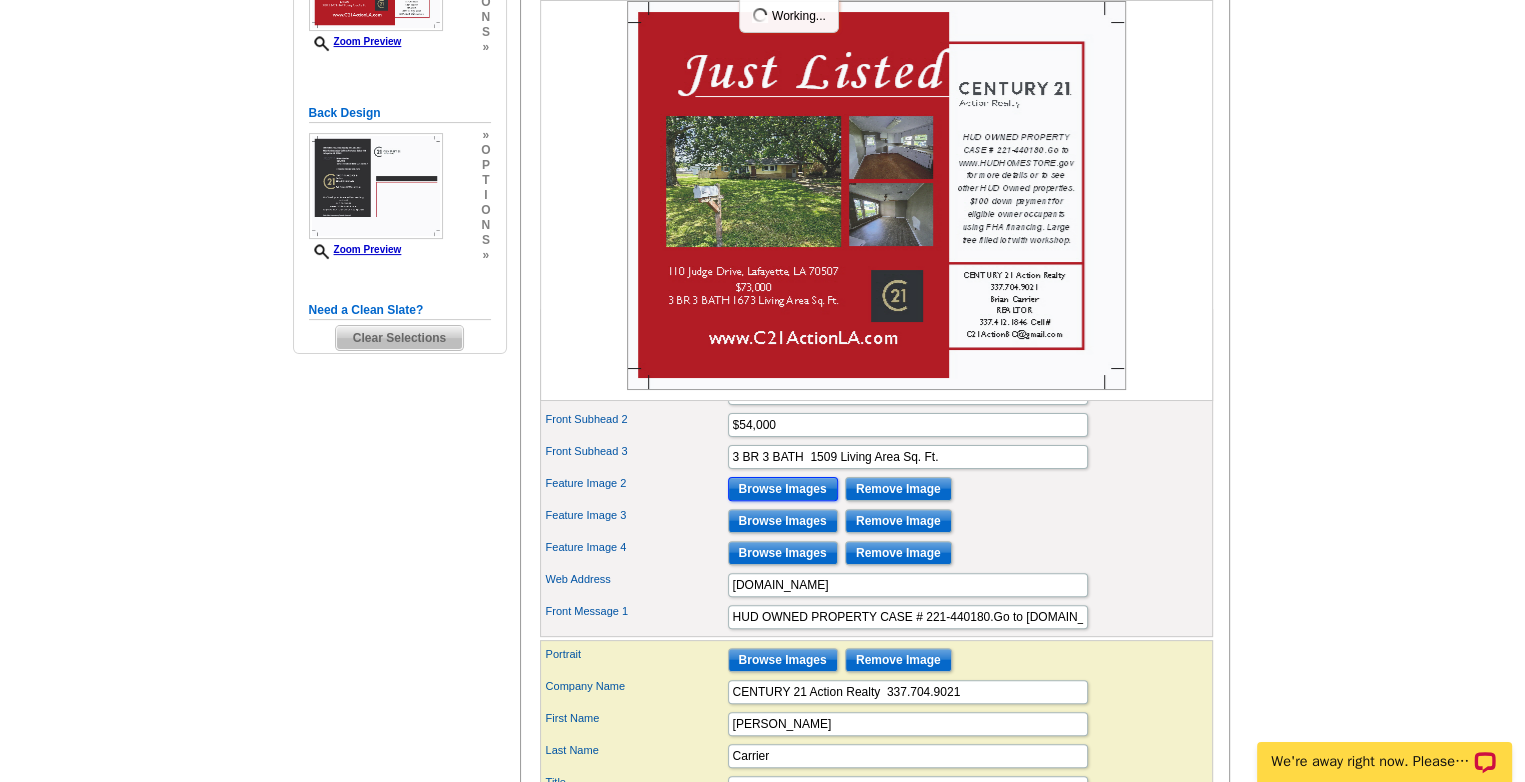 click on "Browse Images" at bounding box center (783, 489) 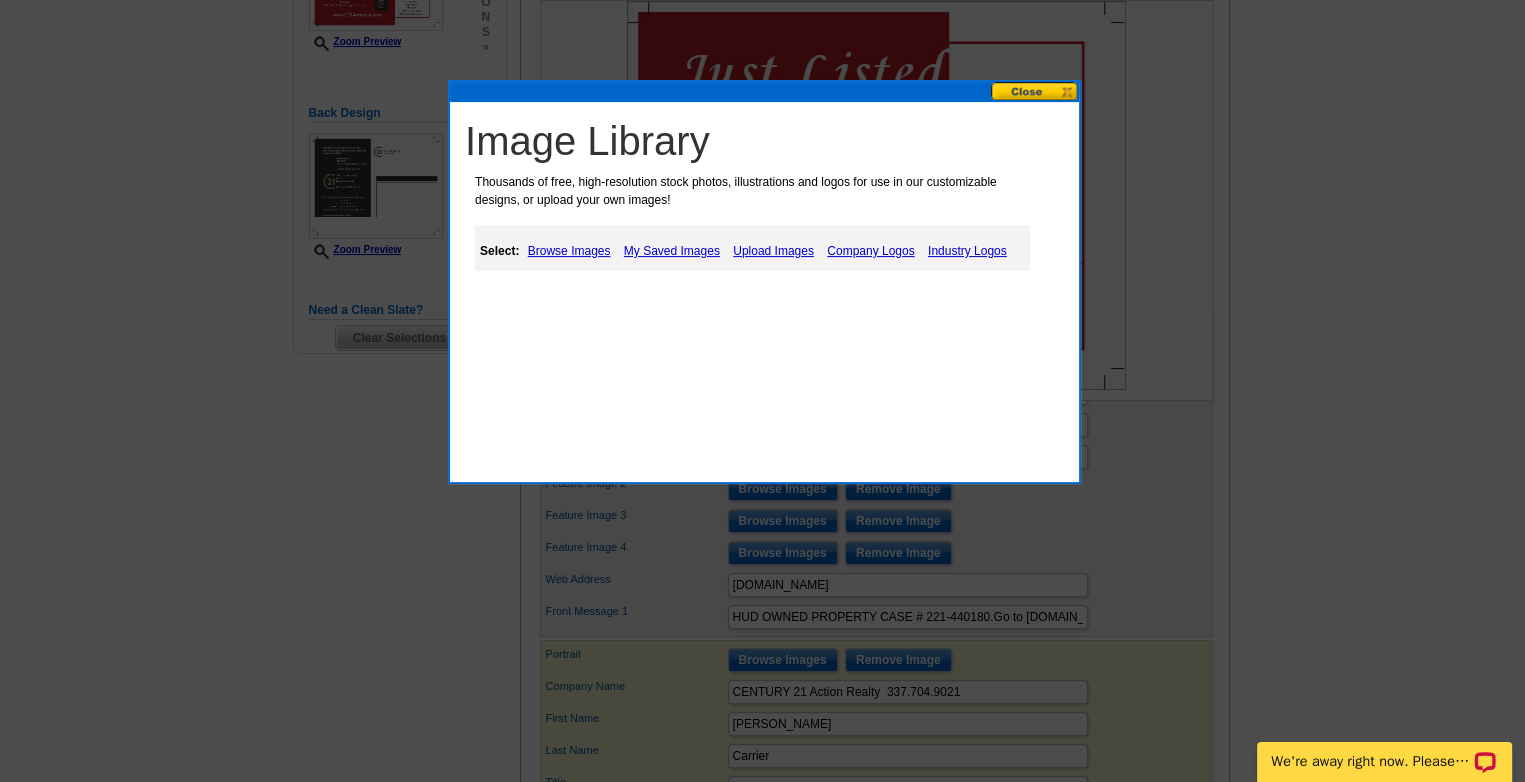click on "Upload Images" at bounding box center (773, 251) 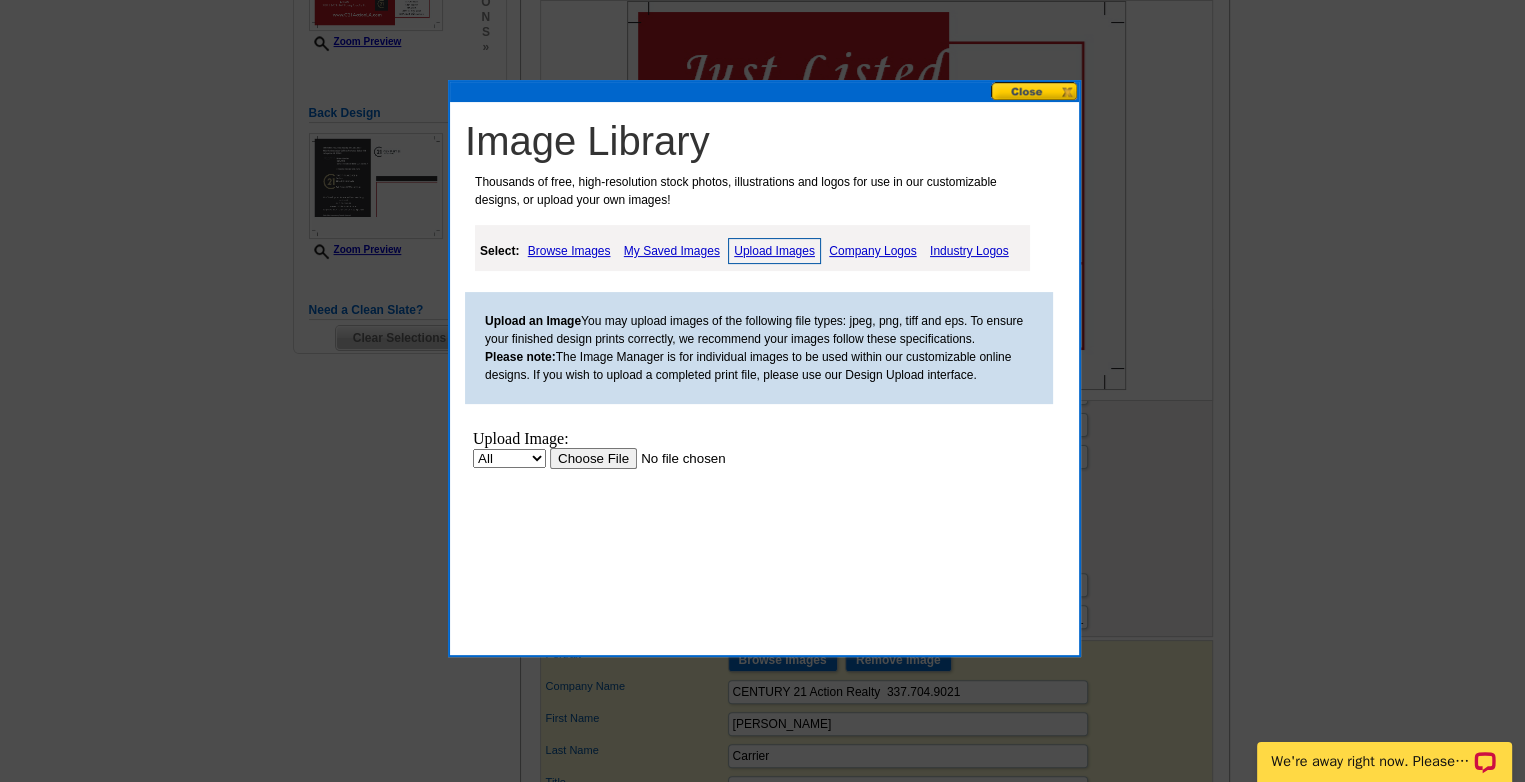 scroll, scrollTop: 0, scrollLeft: 0, axis: both 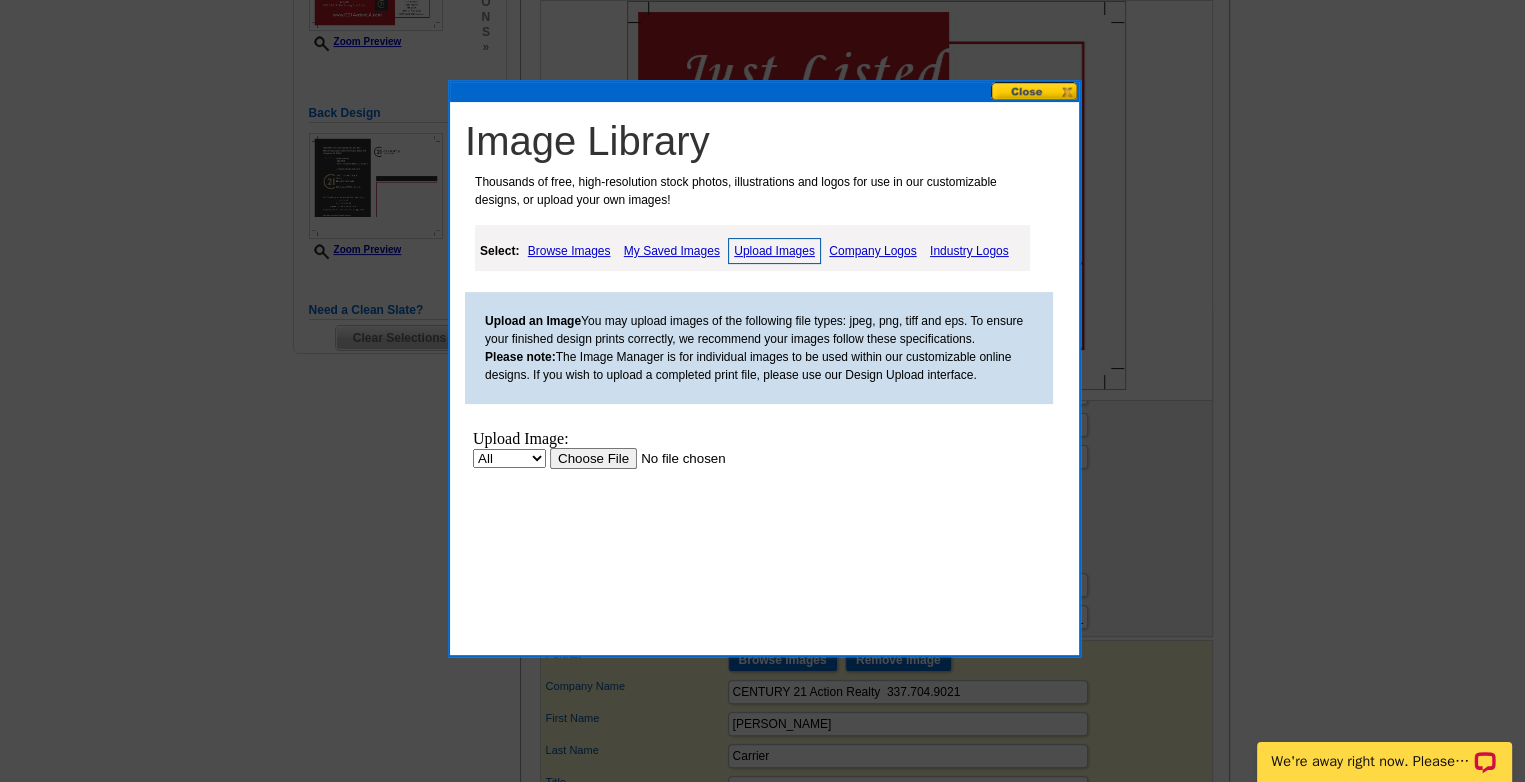 click at bounding box center (676, 458) 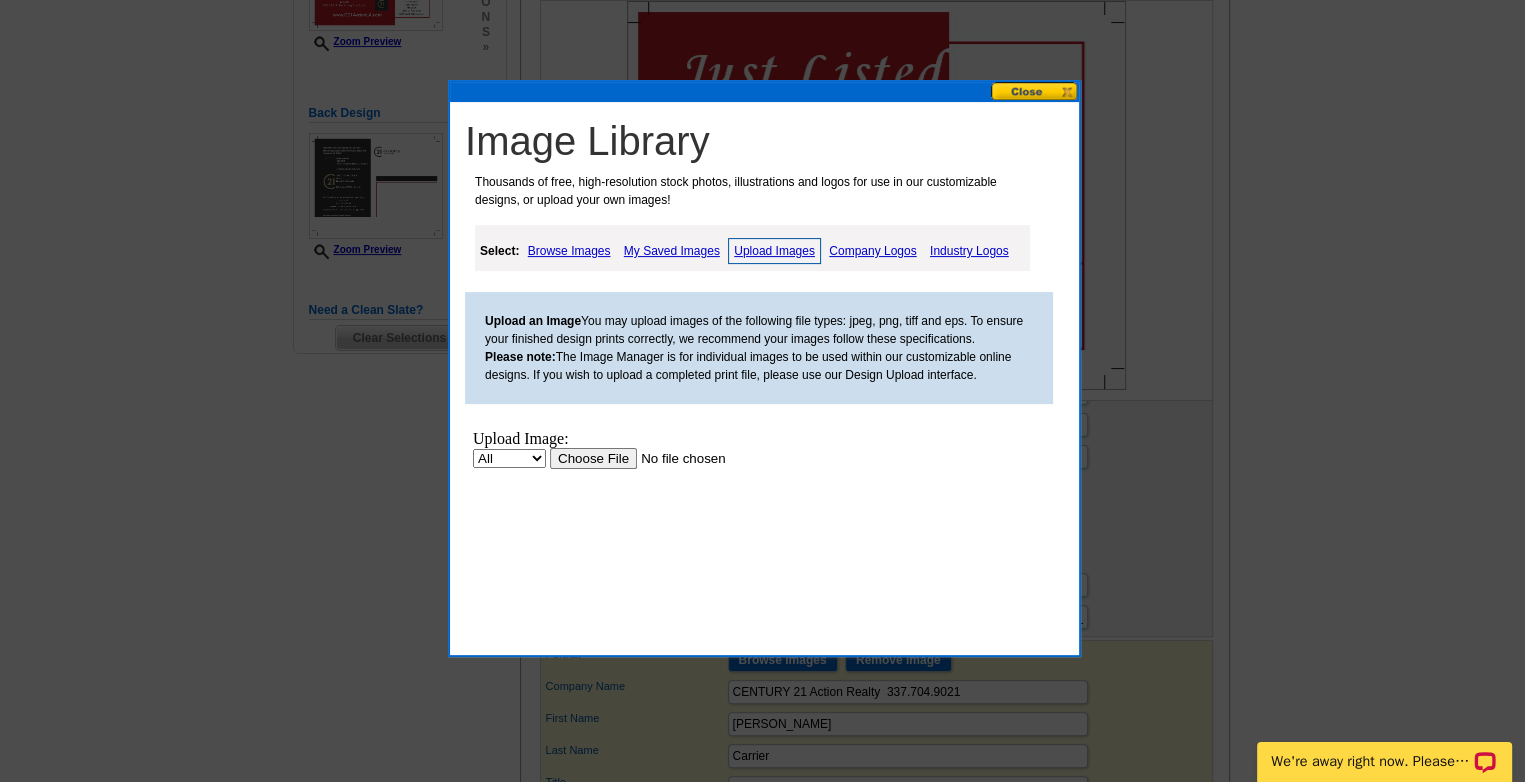 scroll, scrollTop: 0, scrollLeft: 0, axis: both 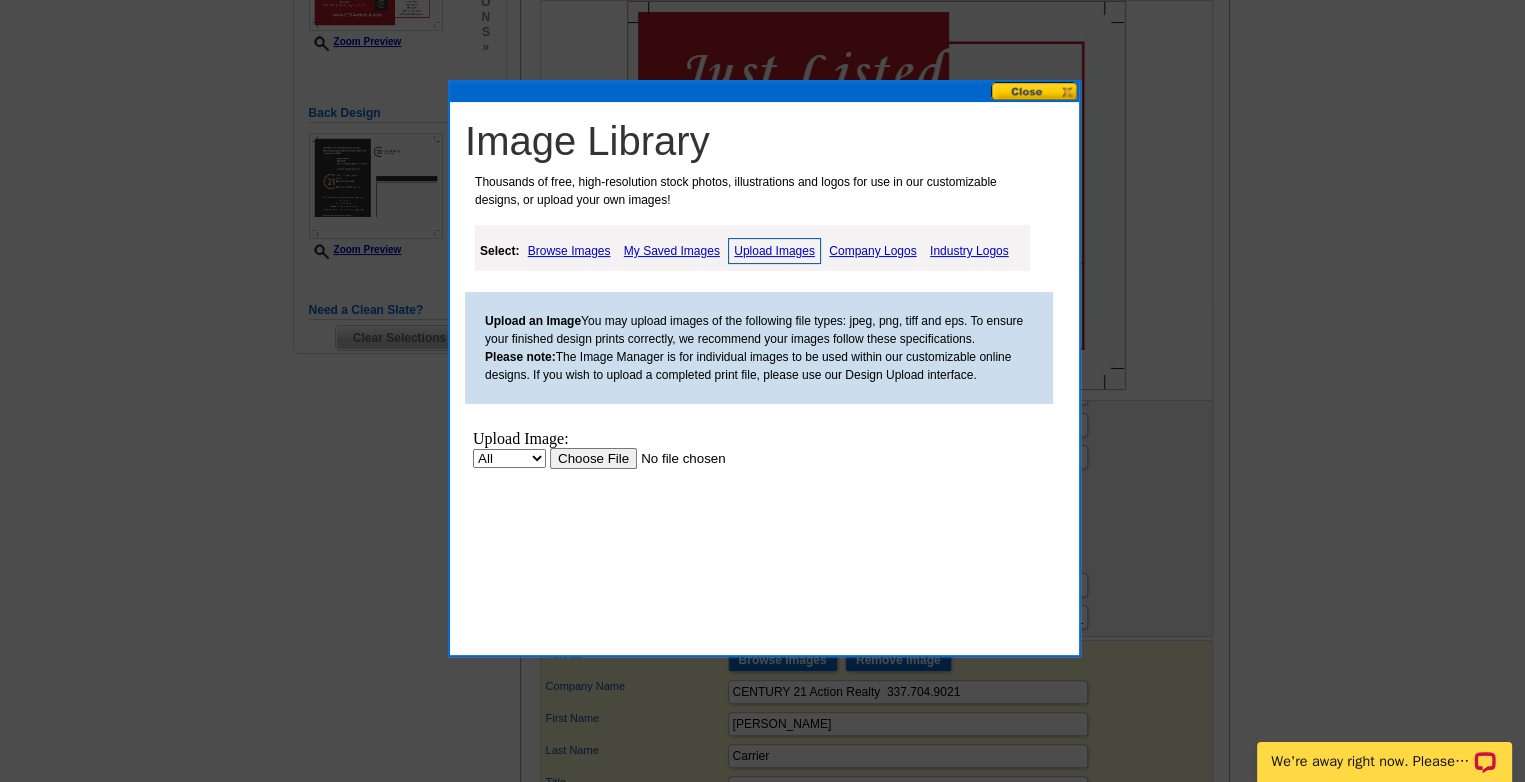 click at bounding box center (676, 458) 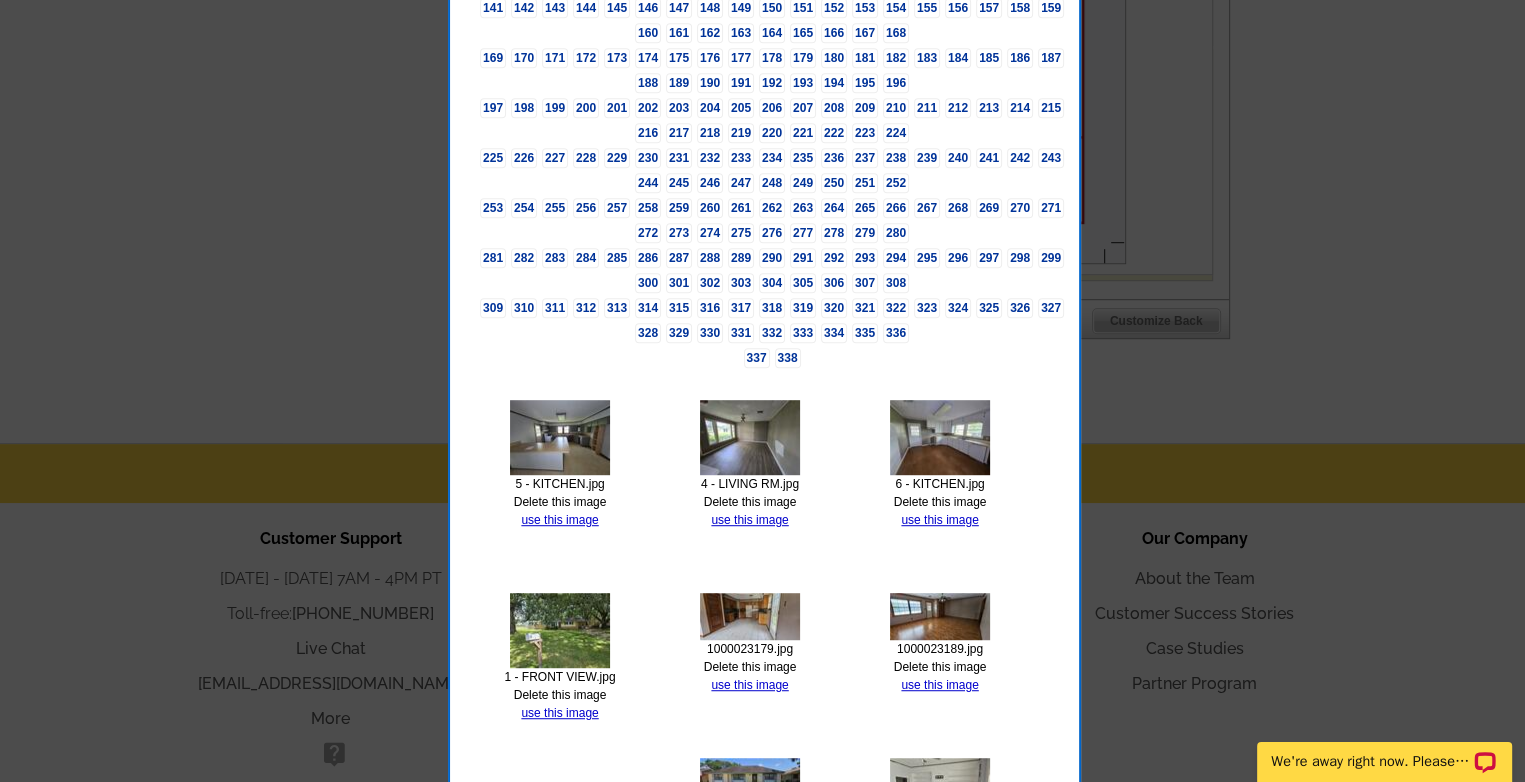 scroll, scrollTop: 1056, scrollLeft: 0, axis: vertical 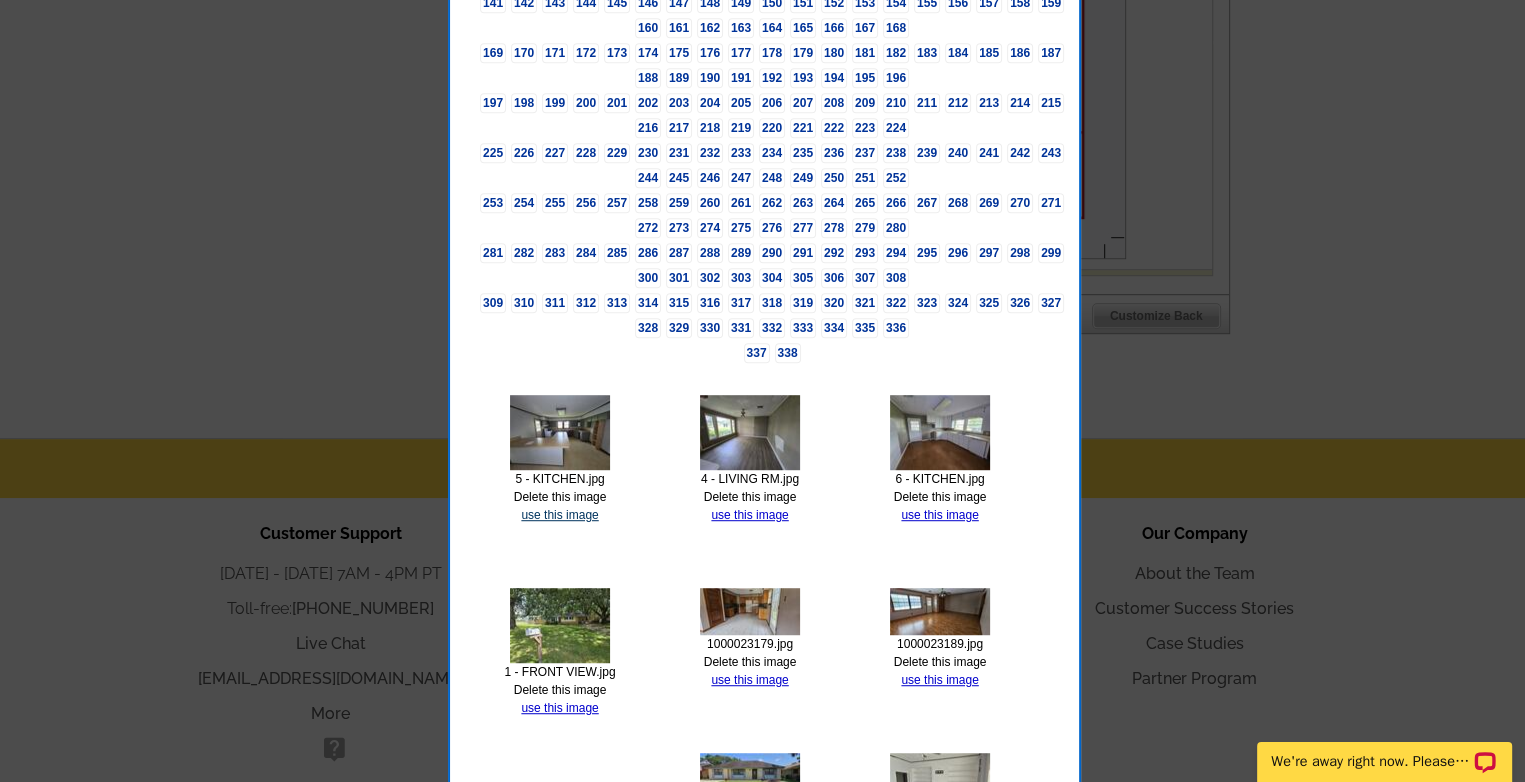 click on "use this image" at bounding box center [559, 515] 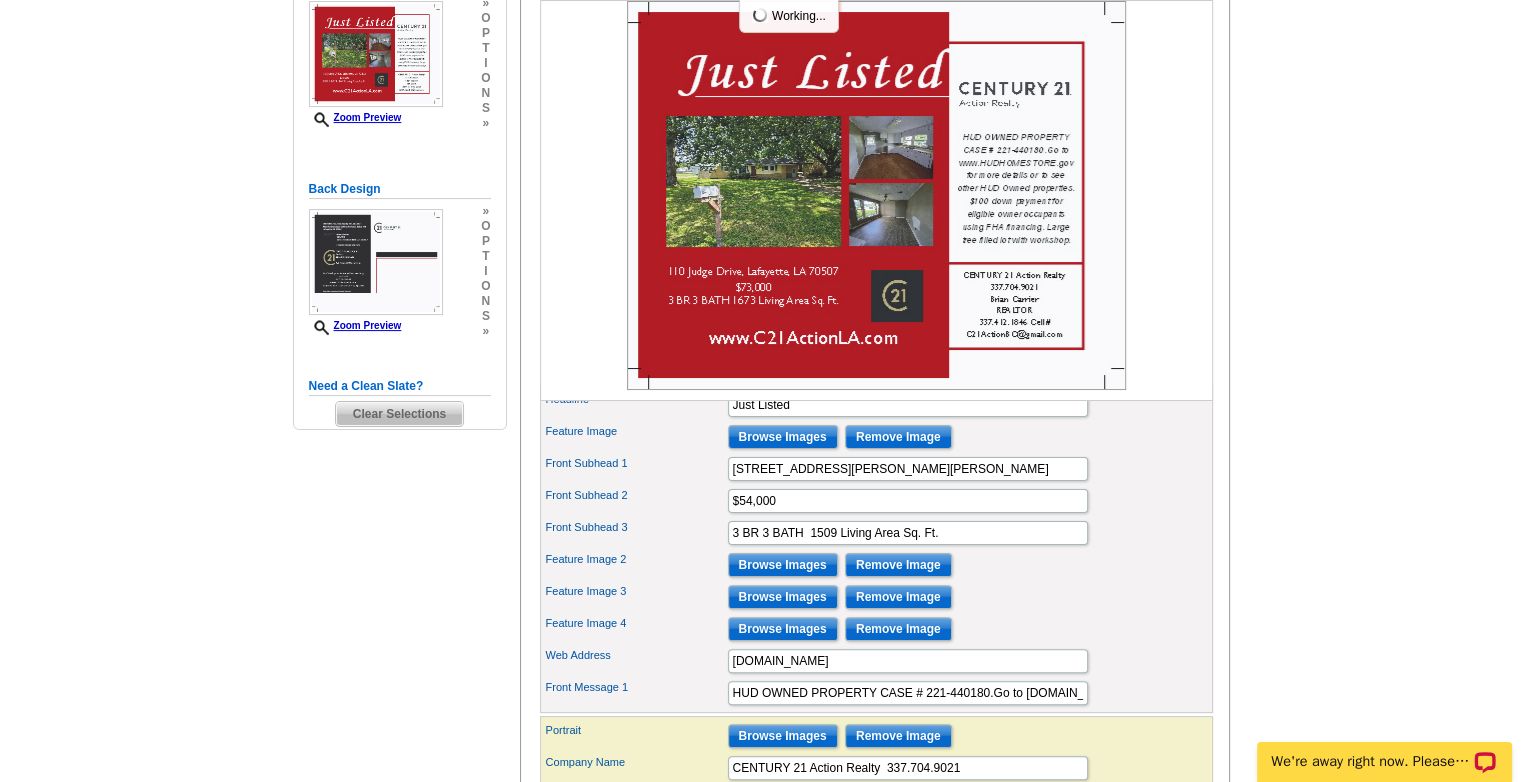 scroll, scrollTop: 387, scrollLeft: 0, axis: vertical 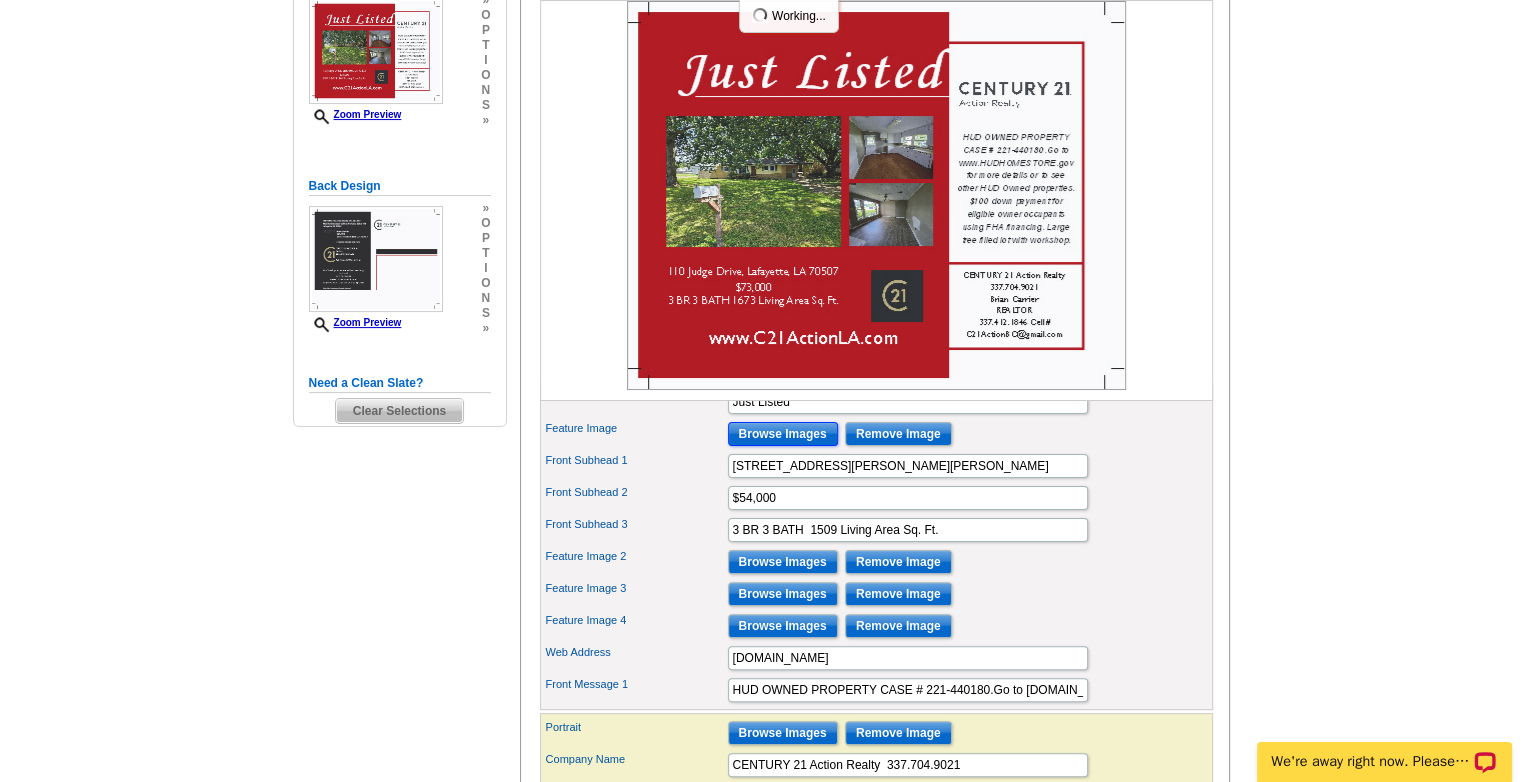 click on "Browse Images" at bounding box center (783, 434) 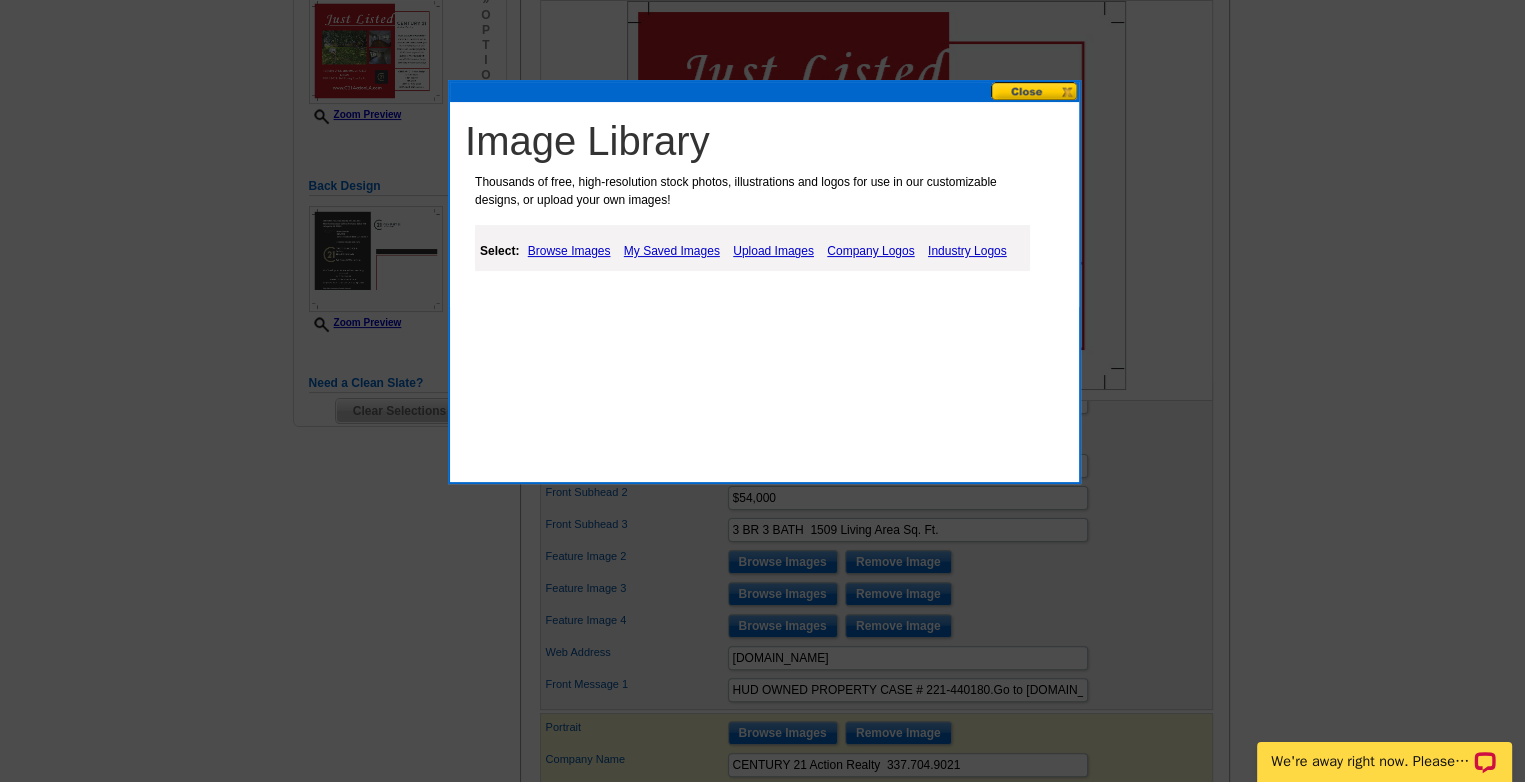click on "Upload Images" at bounding box center [773, 251] 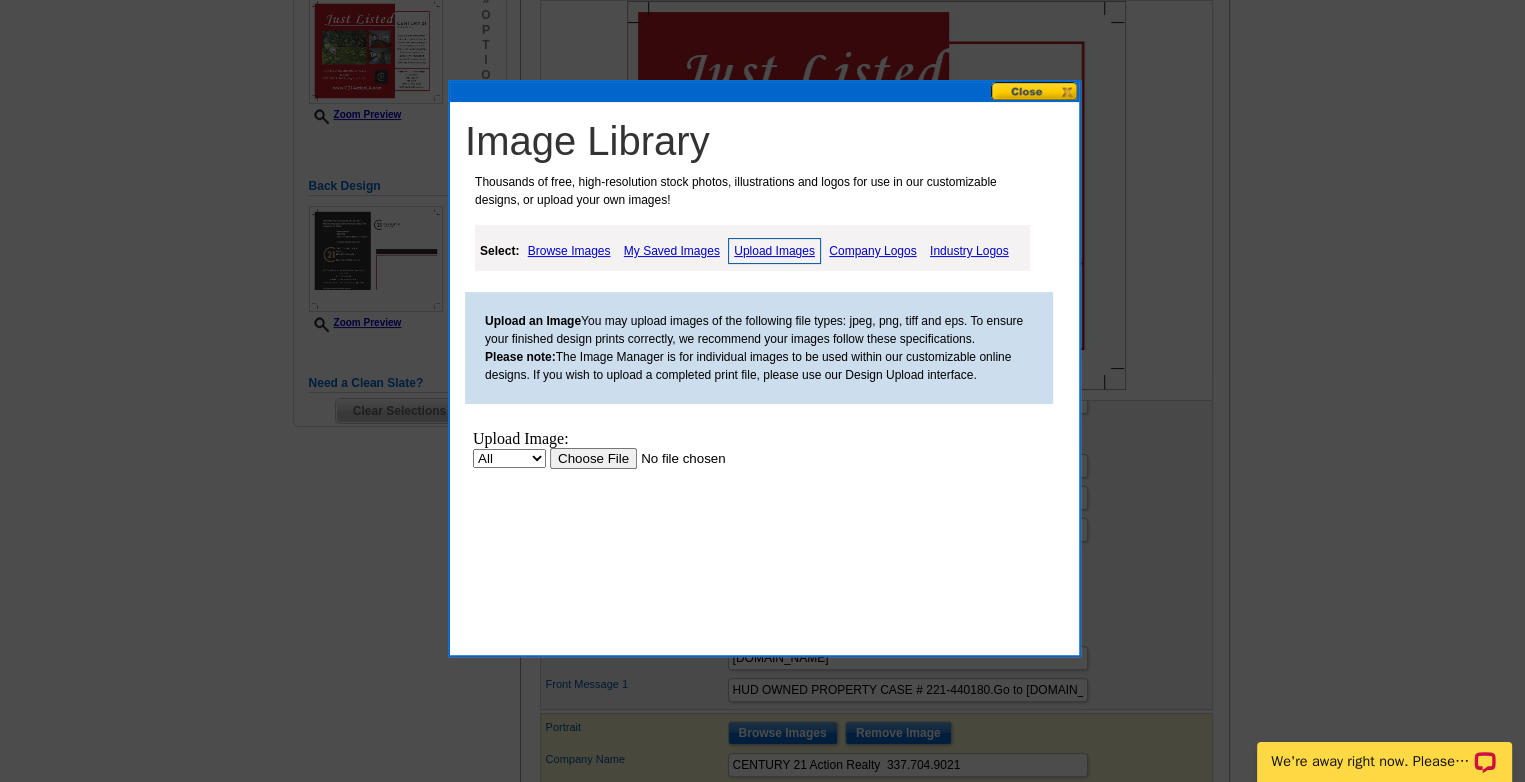 scroll, scrollTop: 0, scrollLeft: 0, axis: both 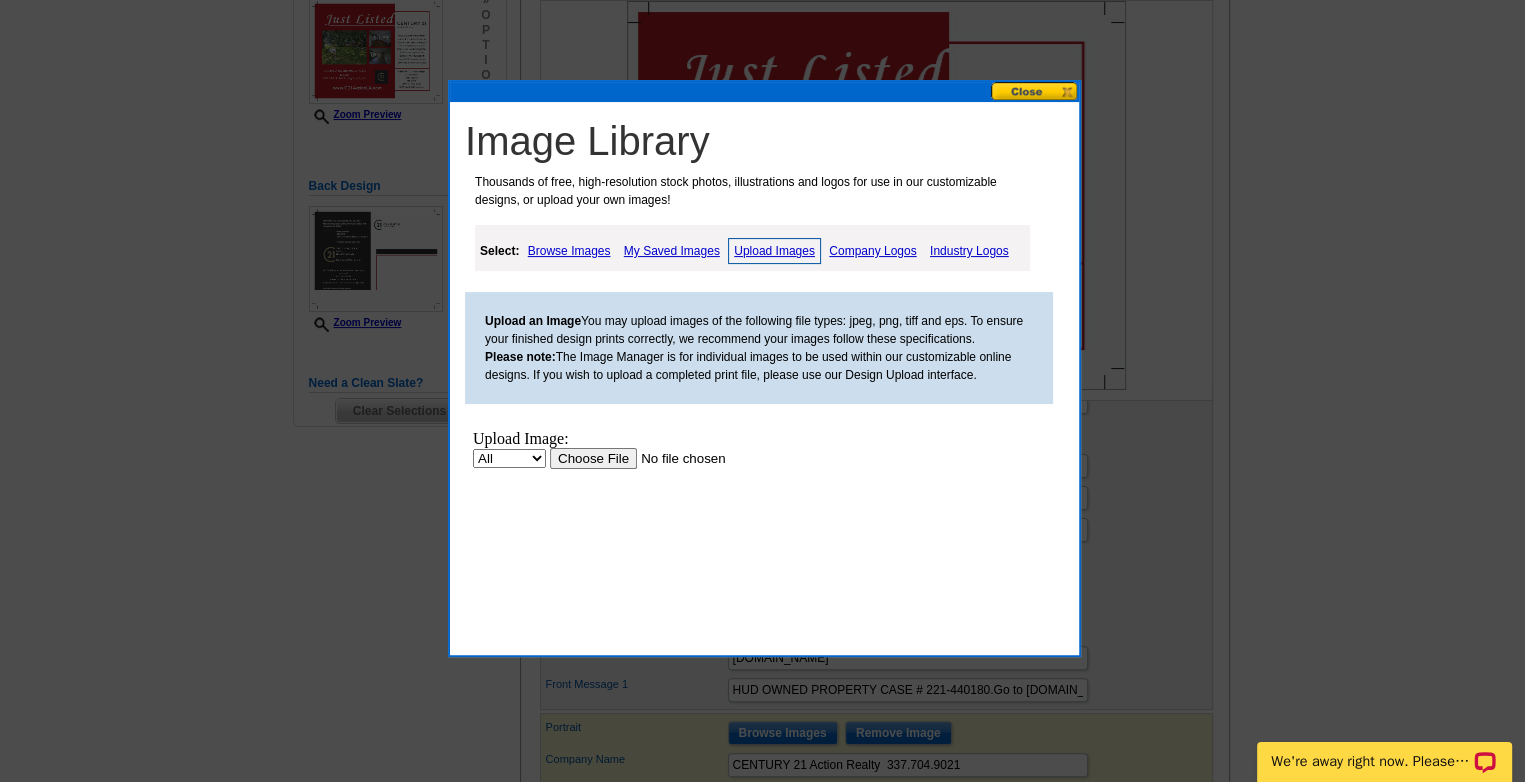 click at bounding box center [676, 458] 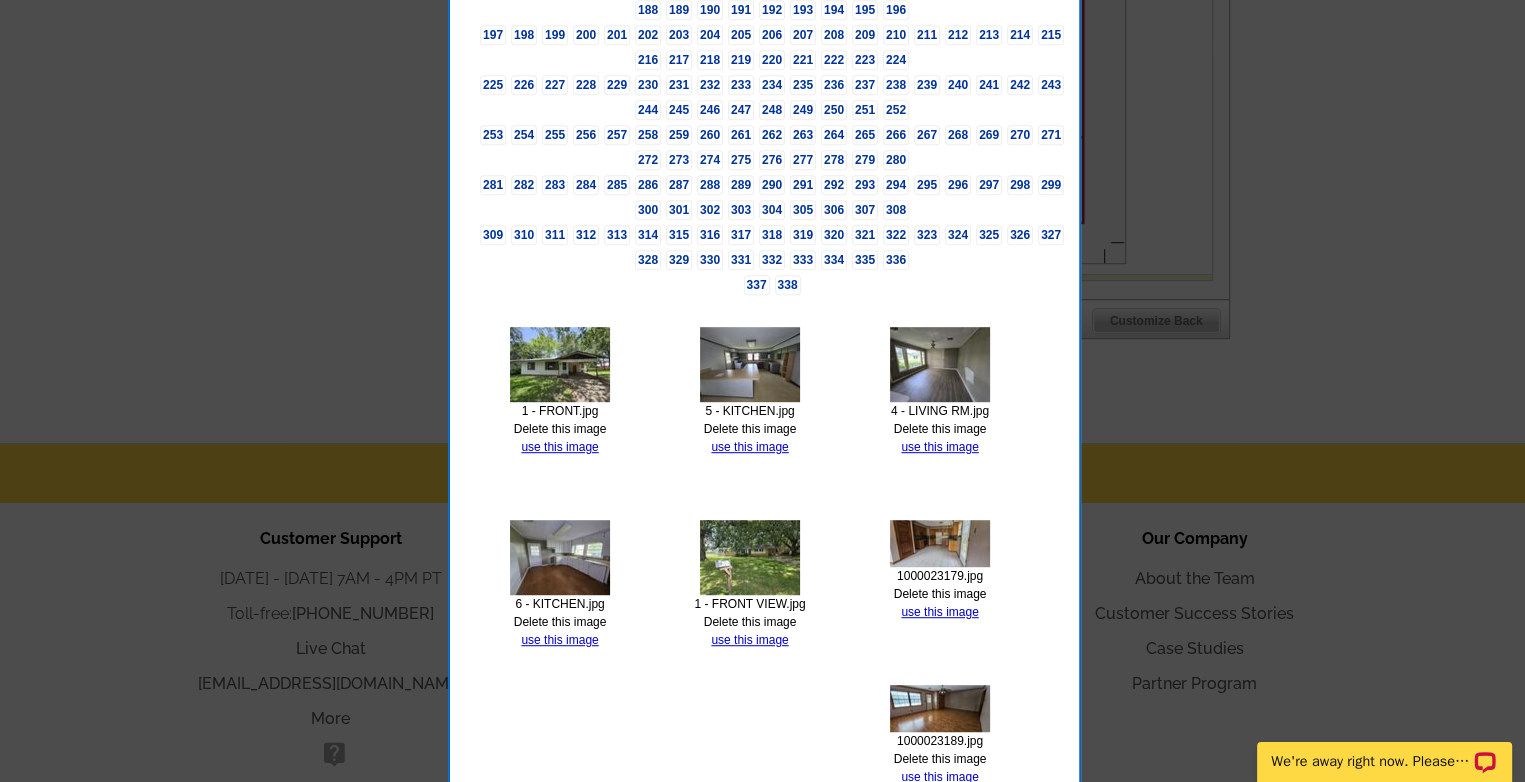 scroll, scrollTop: 1099, scrollLeft: 0, axis: vertical 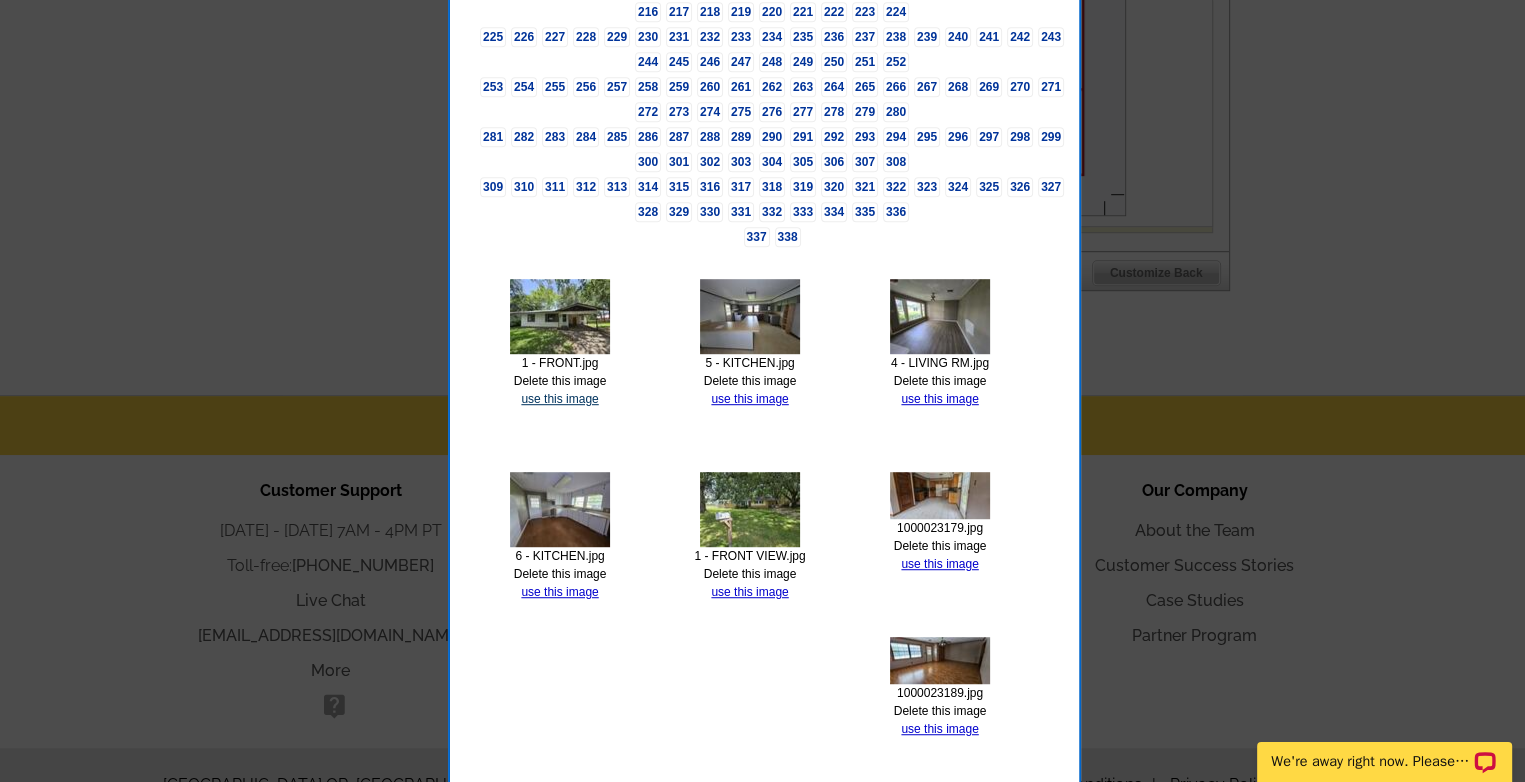 click on "use this image" at bounding box center (559, 399) 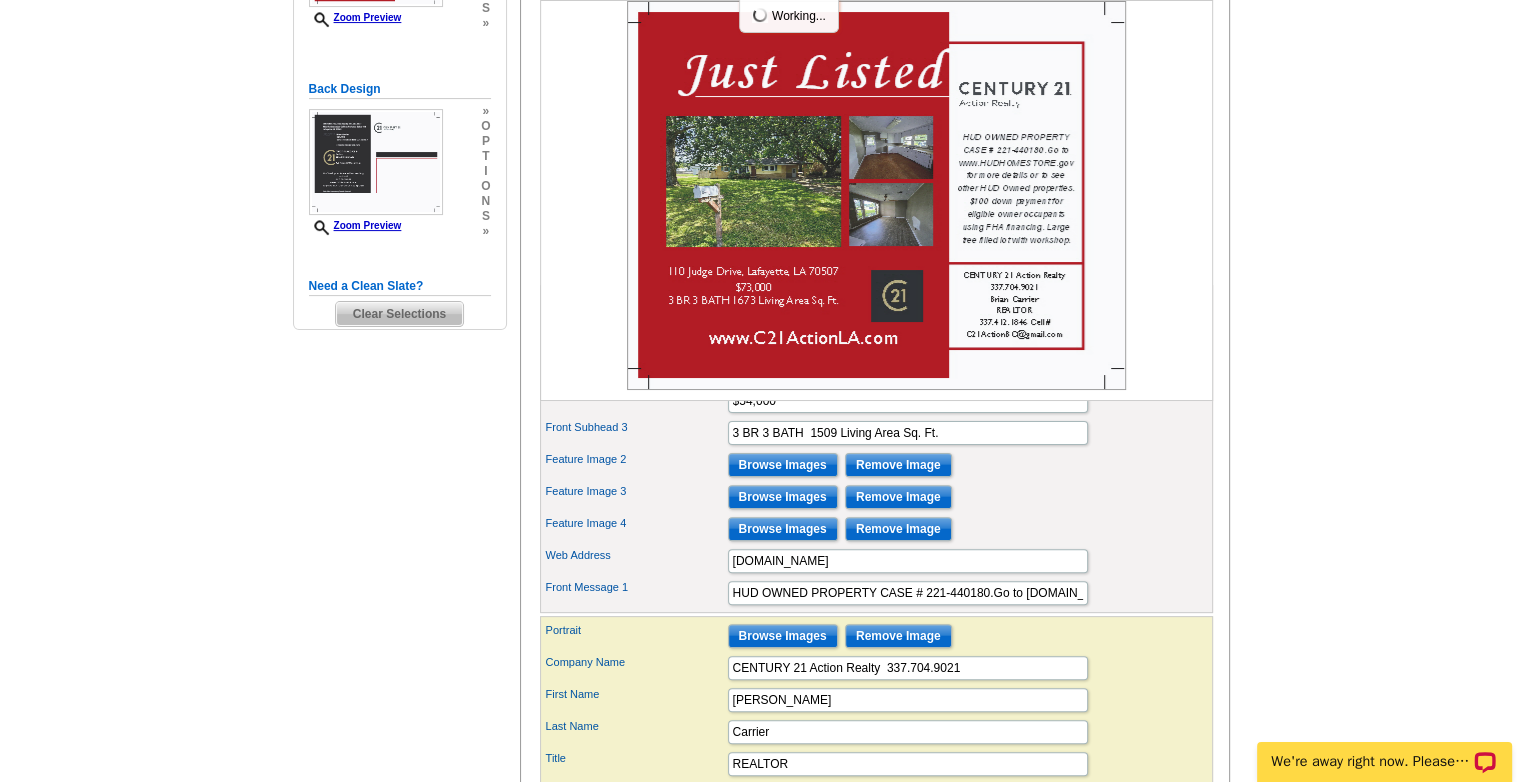 scroll, scrollTop: 486, scrollLeft: 0, axis: vertical 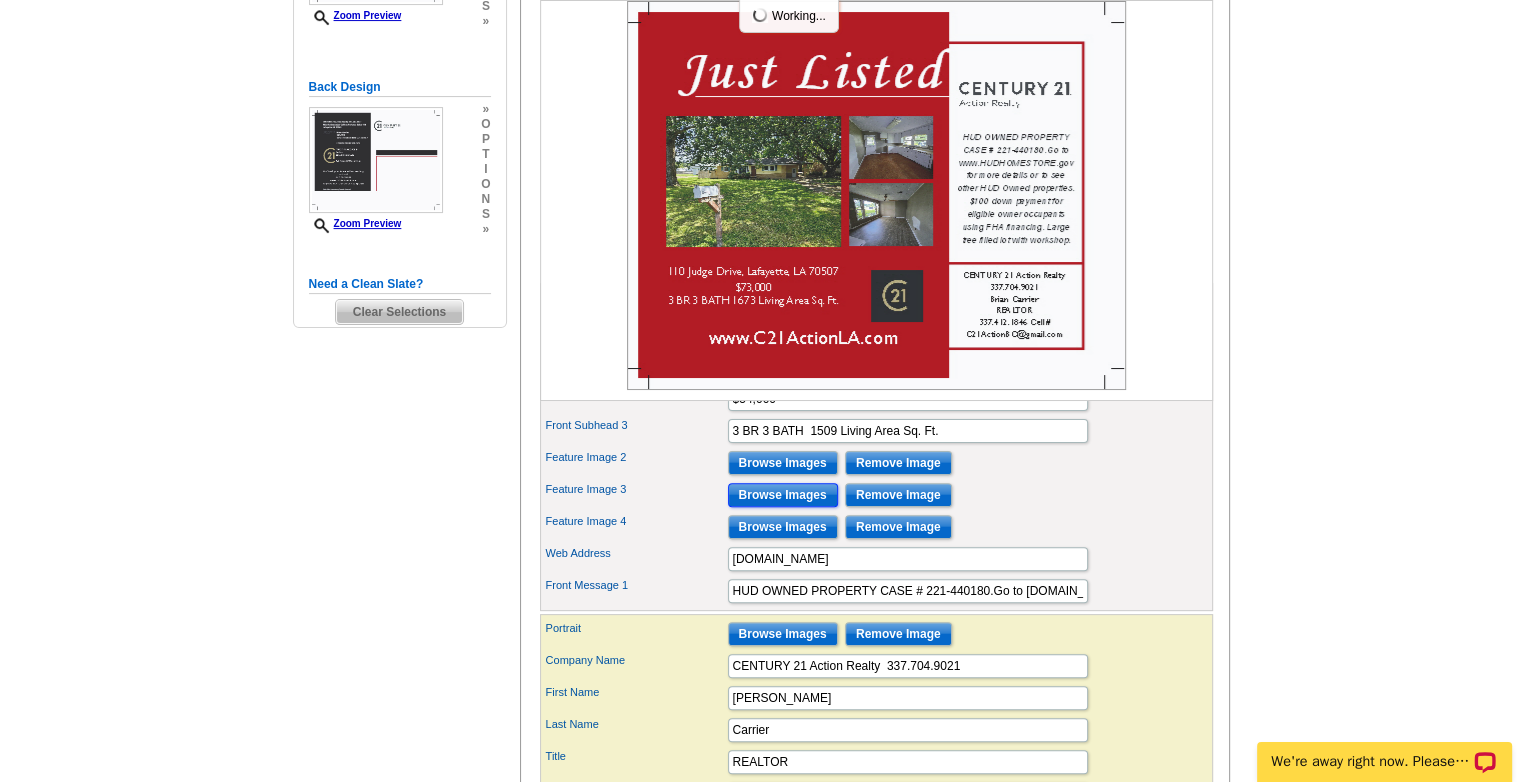 click on "Browse Images" at bounding box center [783, 495] 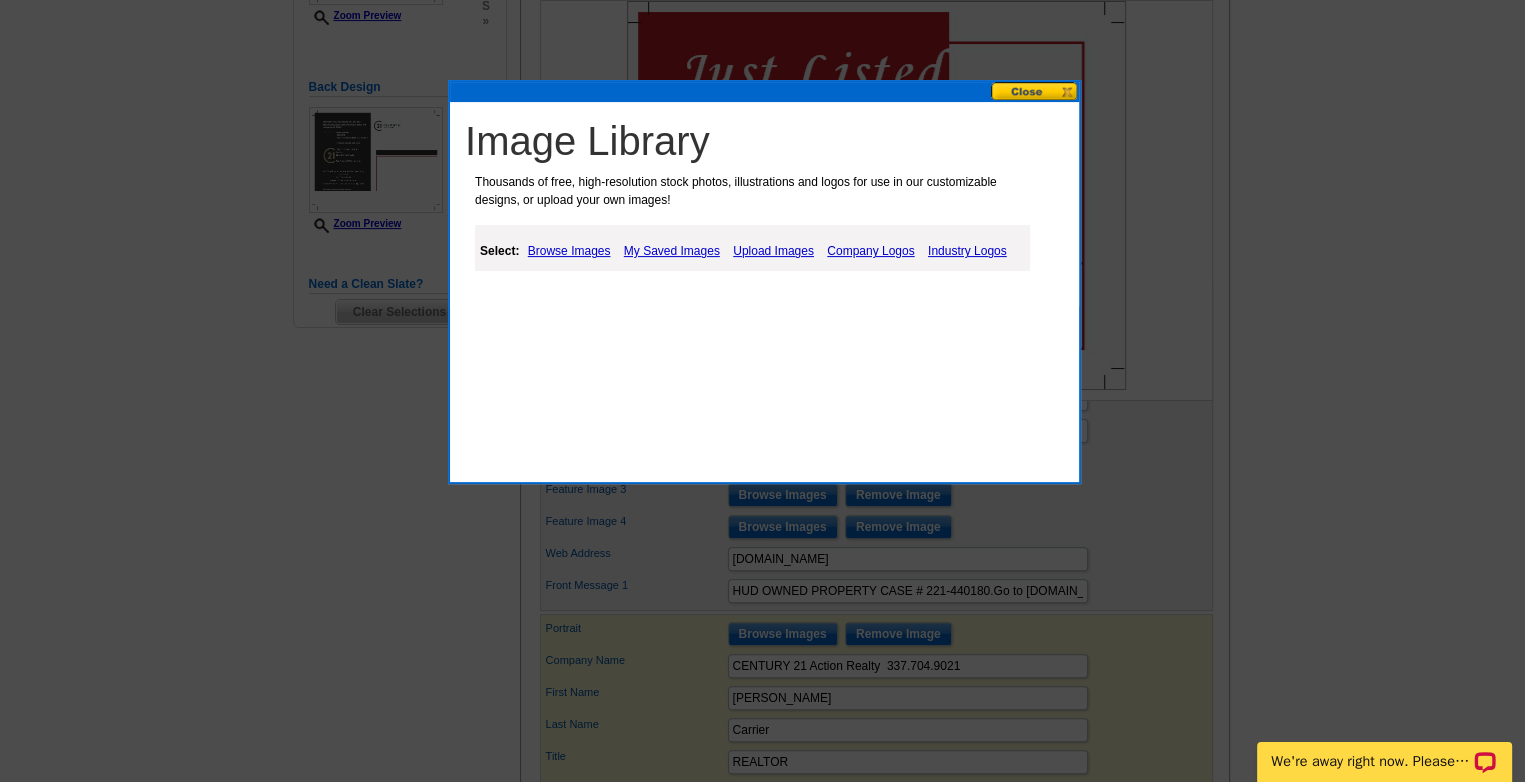 click on "Upload Images" at bounding box center [773, 251] 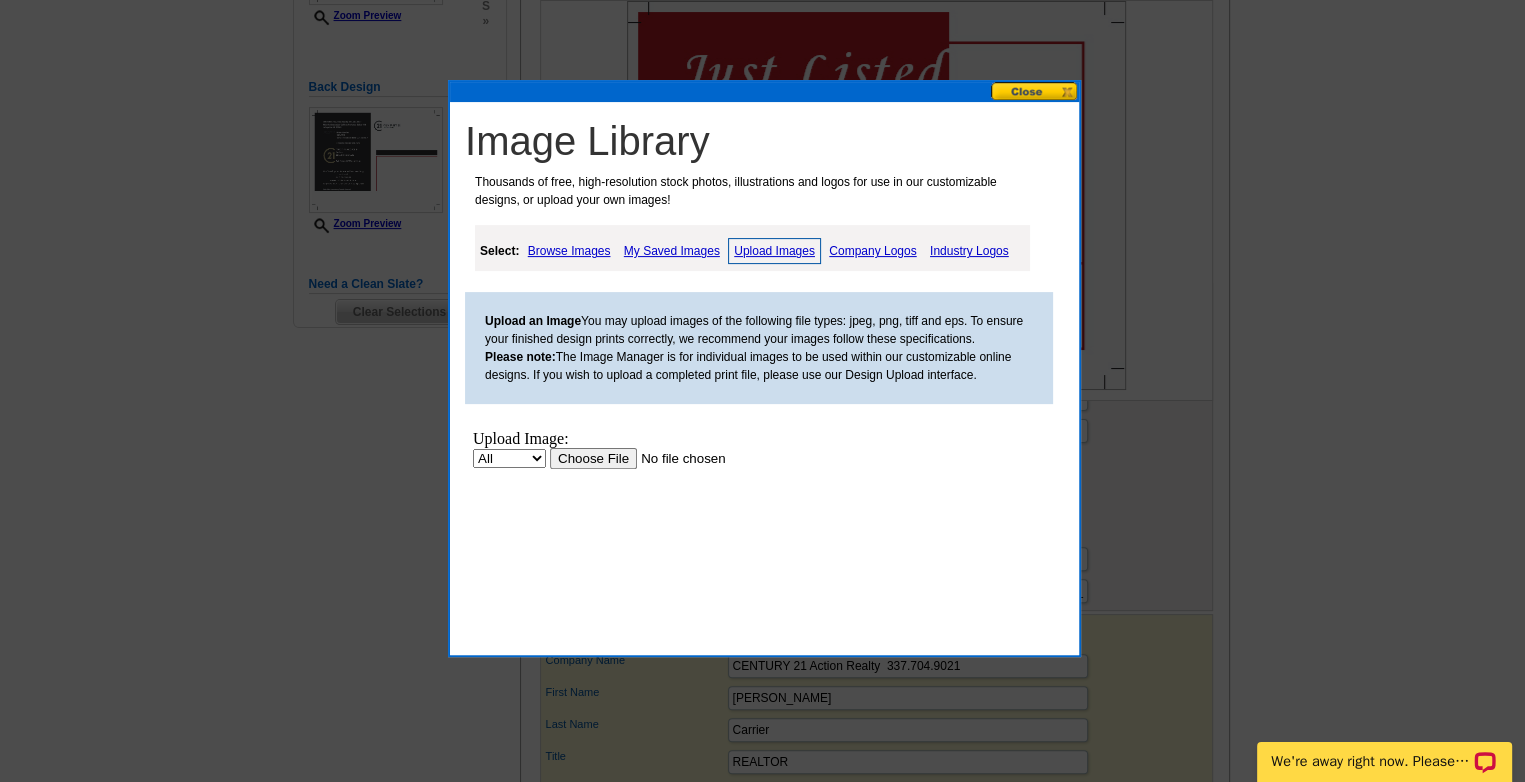scroll, scrollTop: 0, scrollLeft: 0, axis: both 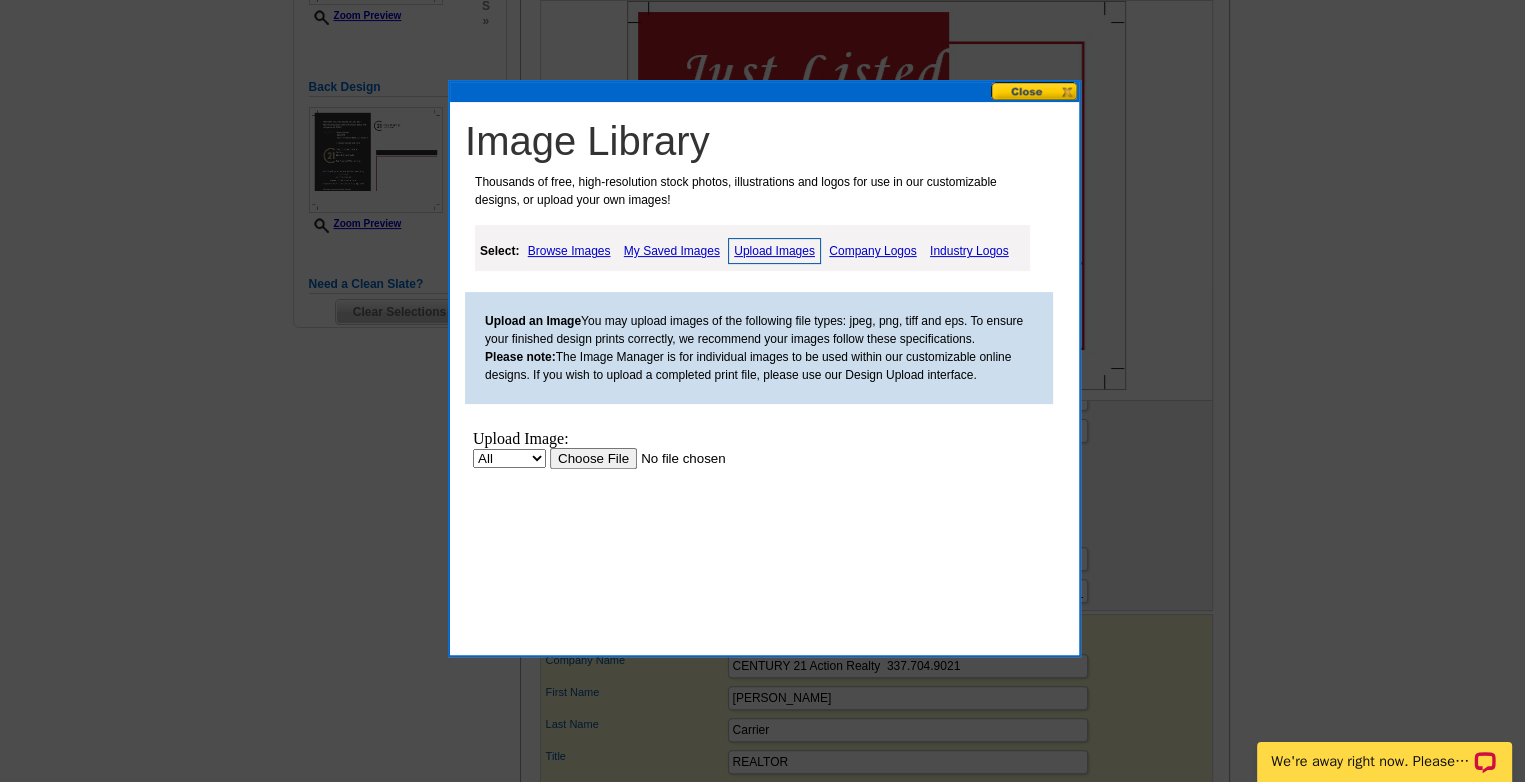 click at bounding box center (676, 458) 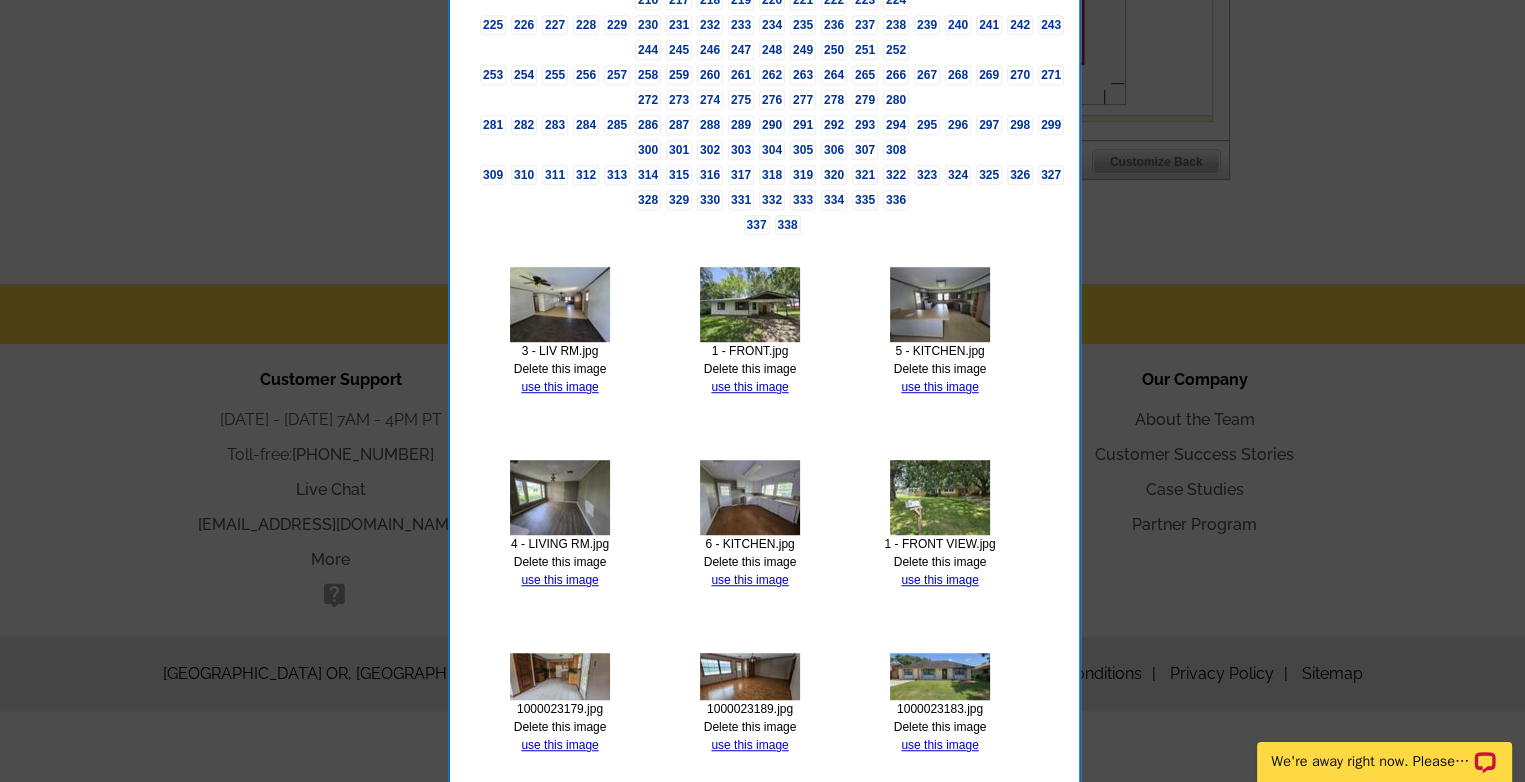 scroll, scrollTop: 1240, scrollLeft: 0, axis: vertical 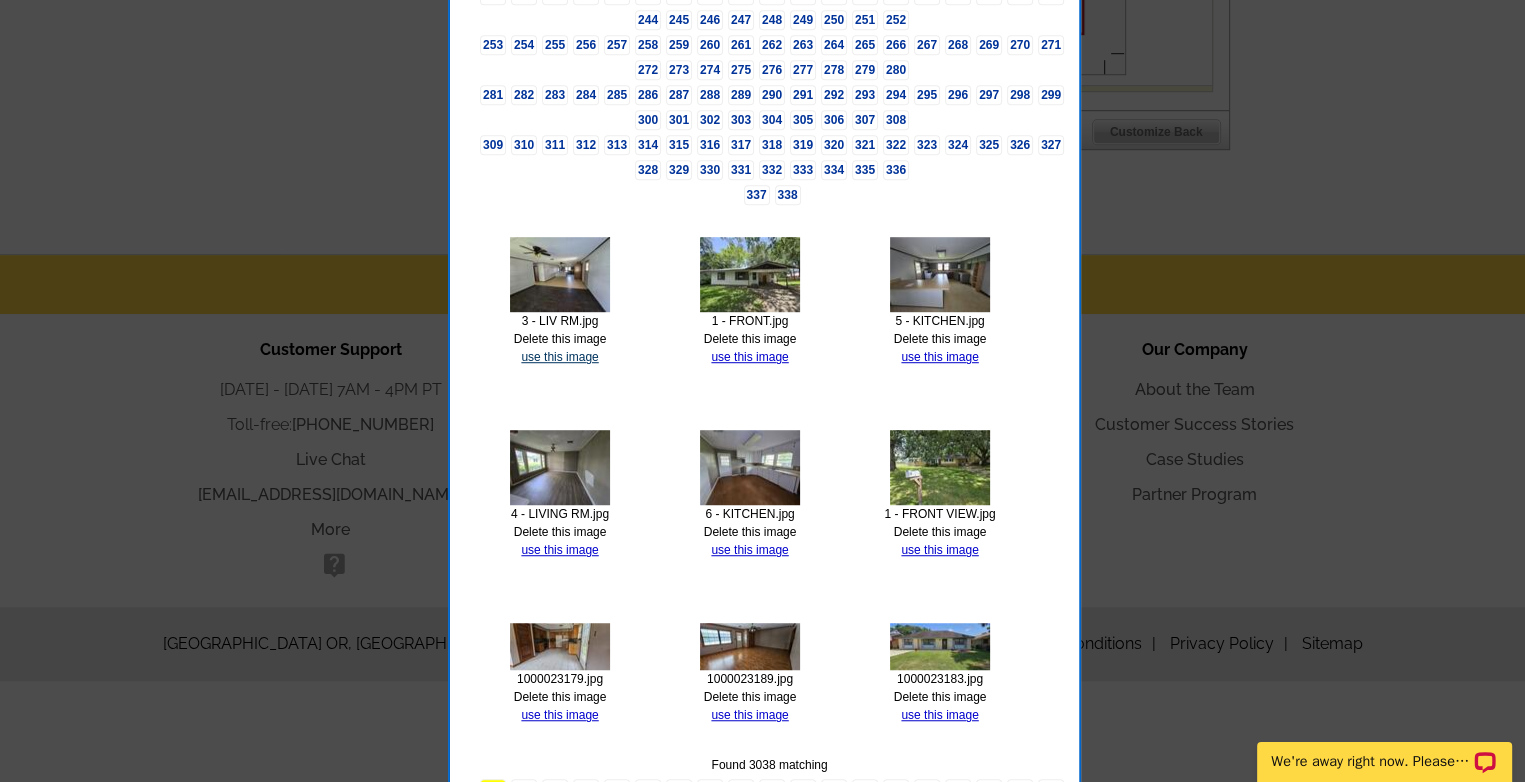 click on "use this image" at bounding box center (559, 357) 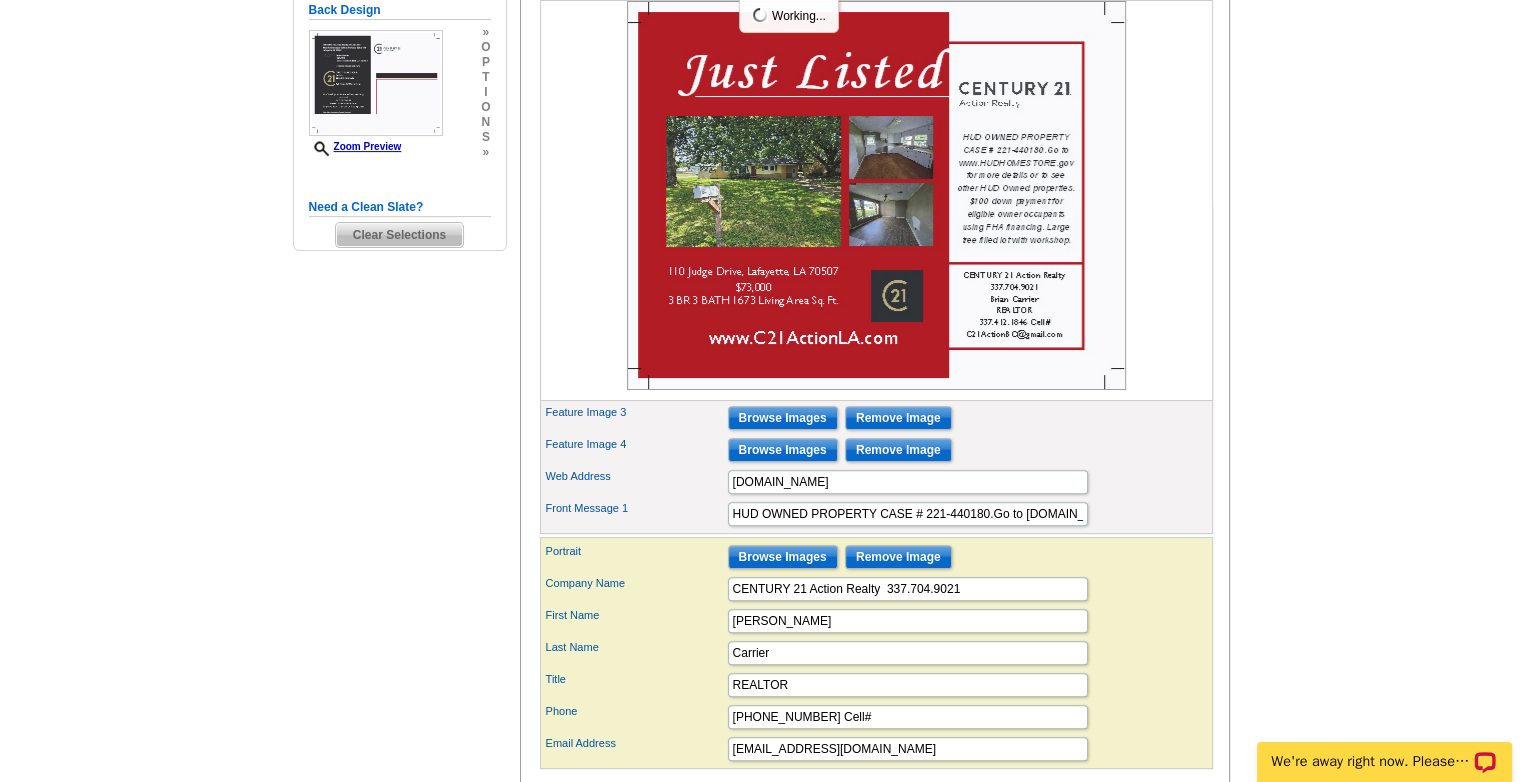 scroll, scrollTop: 570, scrollLeft: 0, axis: vertical 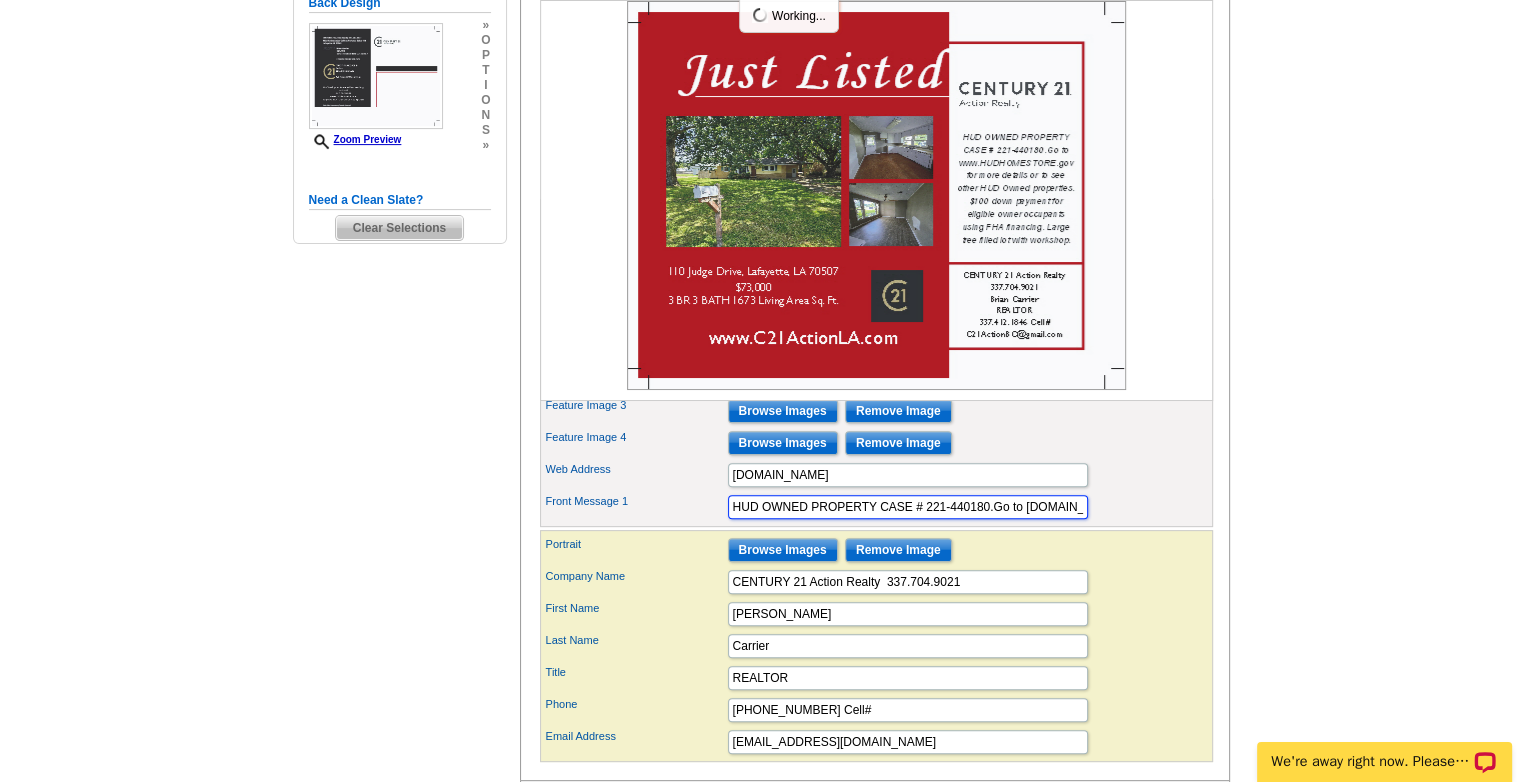 click on "HUD OWNED PROPERTY CASE # 221-440180.Go to www.HUDHOMESTORE.gov for more details or to see other HUD Owned properties. $100 down payment for eligible owner occupants using FHA financing. Large tree filled lot with workshop." at bounding box center [908, 507] 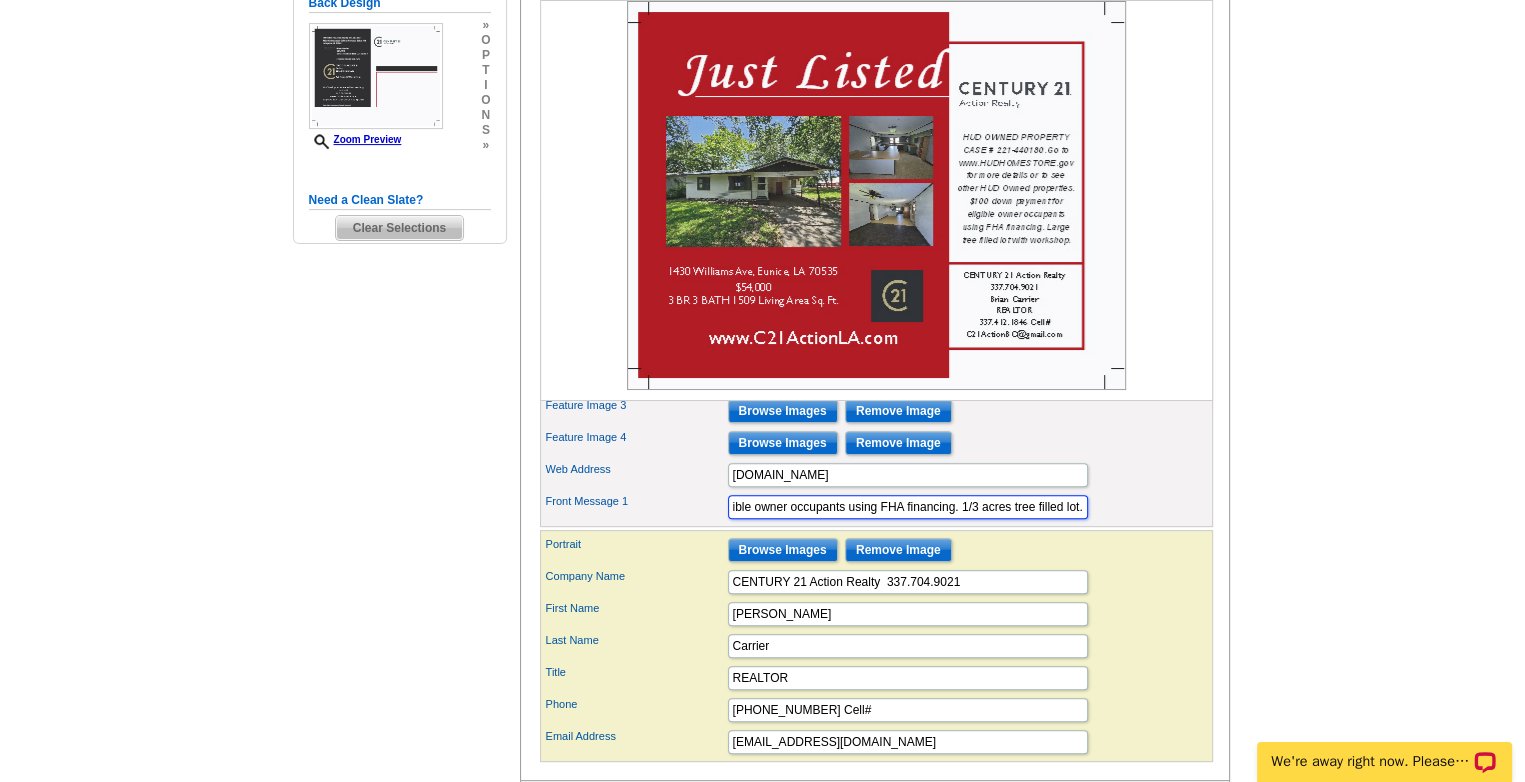 scroll, scrollTop: 0, scrollLeft: 896, axis: horizontal 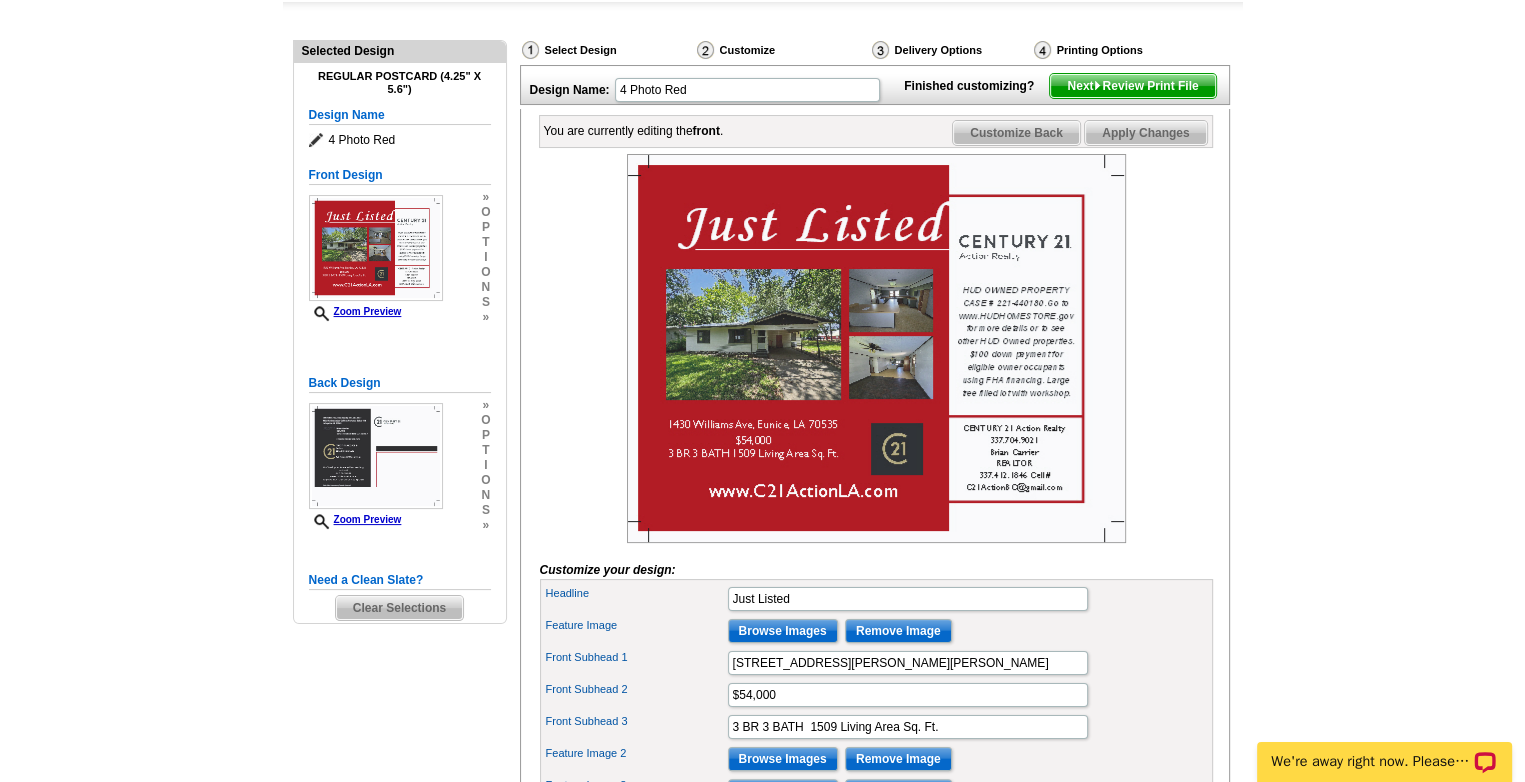 type on "HUD OWNED PROPERTY CASE # 221-665624.Go to www.HUDHOMESTORE.gov for more details or to see other HUD Owned properties. $100 down payment for eligible owner occupants using FHA financing. 1/3 acres tree filled lot." 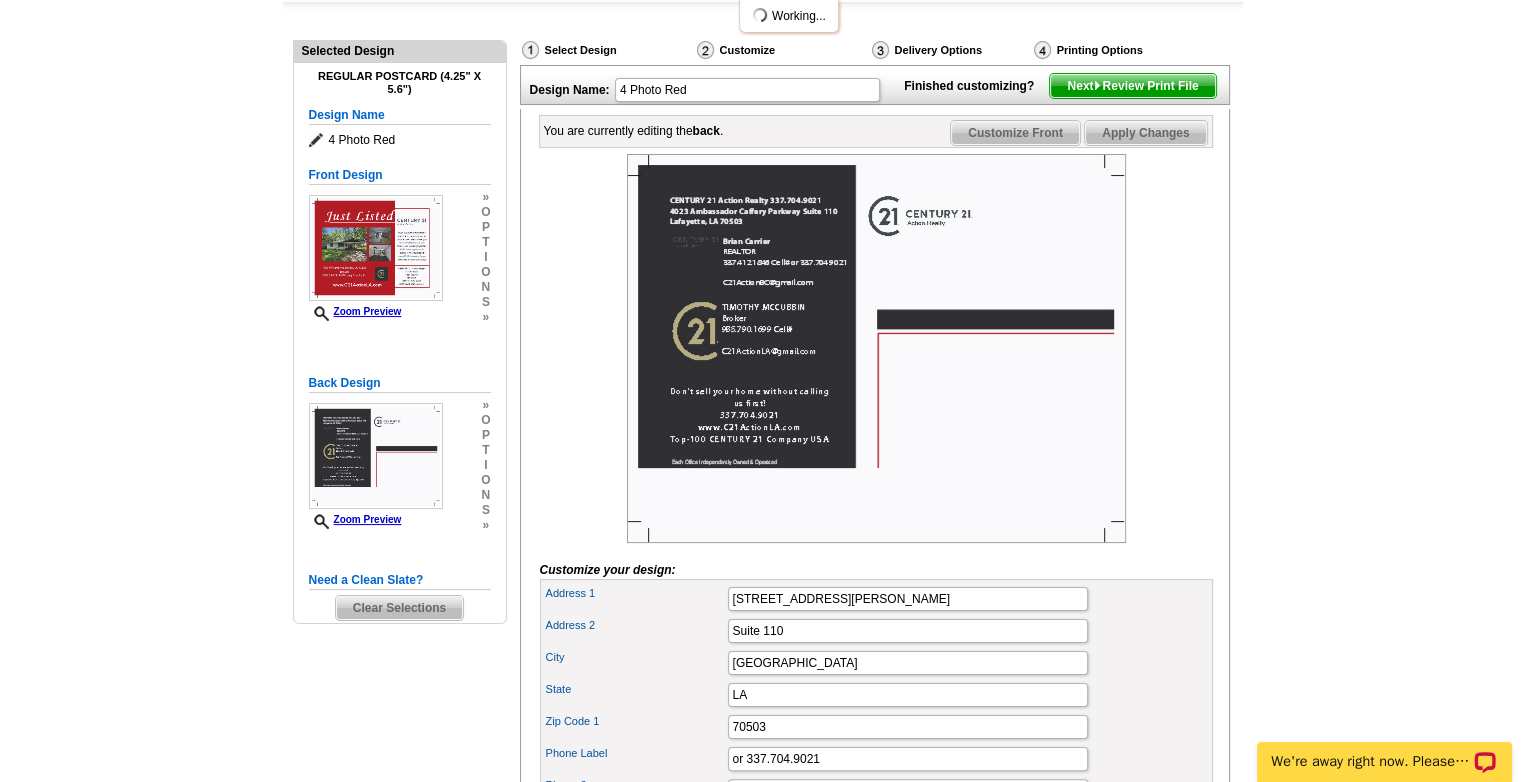 scroll, scrollTop: 0, scrollLeft: 0, axis: both 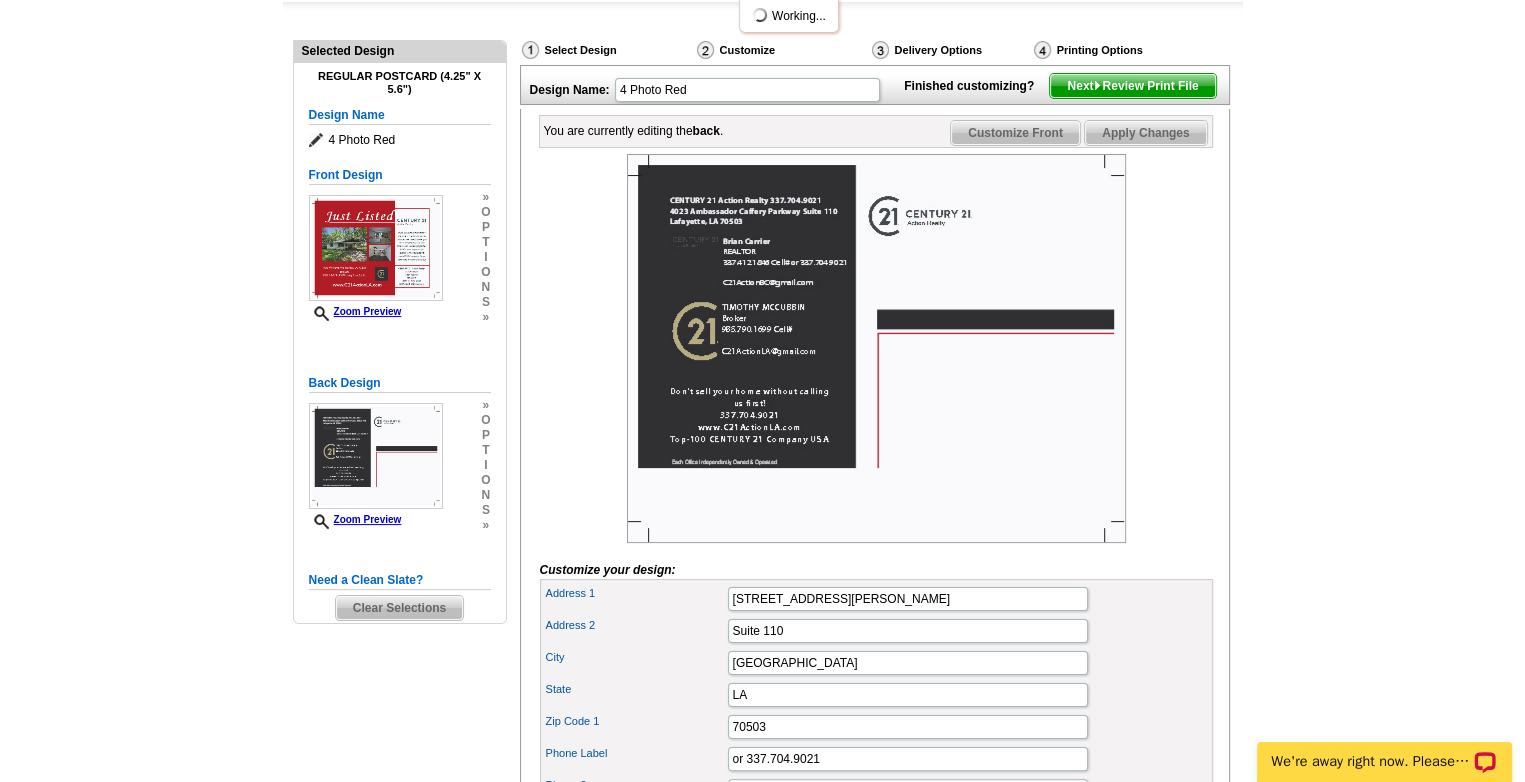 click on "Apply Changes" at bounding box center [1145, 133] 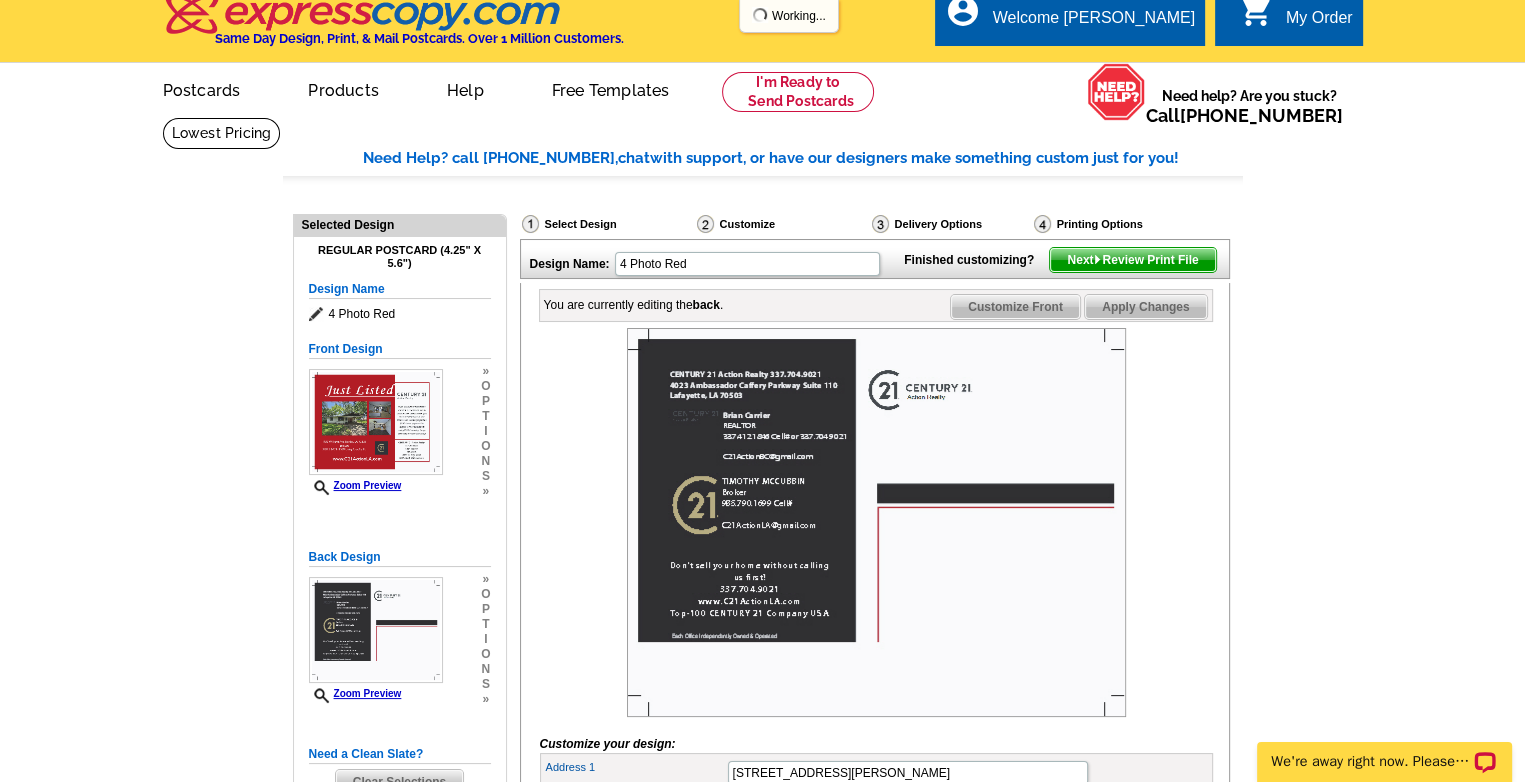 scroll, scrollTop: 0, scrollLeft: 0, axis: both 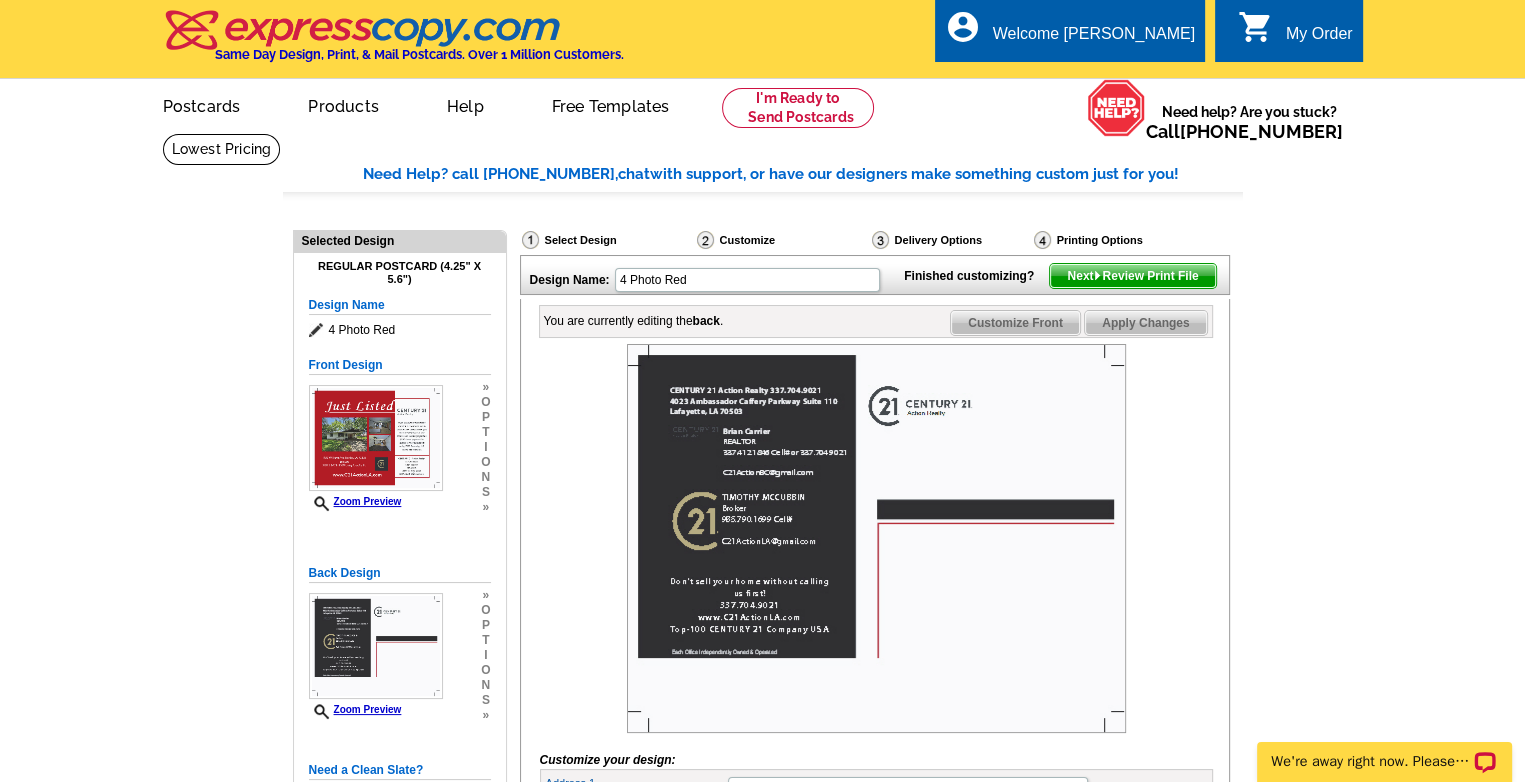 click on "Apply Changes" at bounding box center (1145, 323) 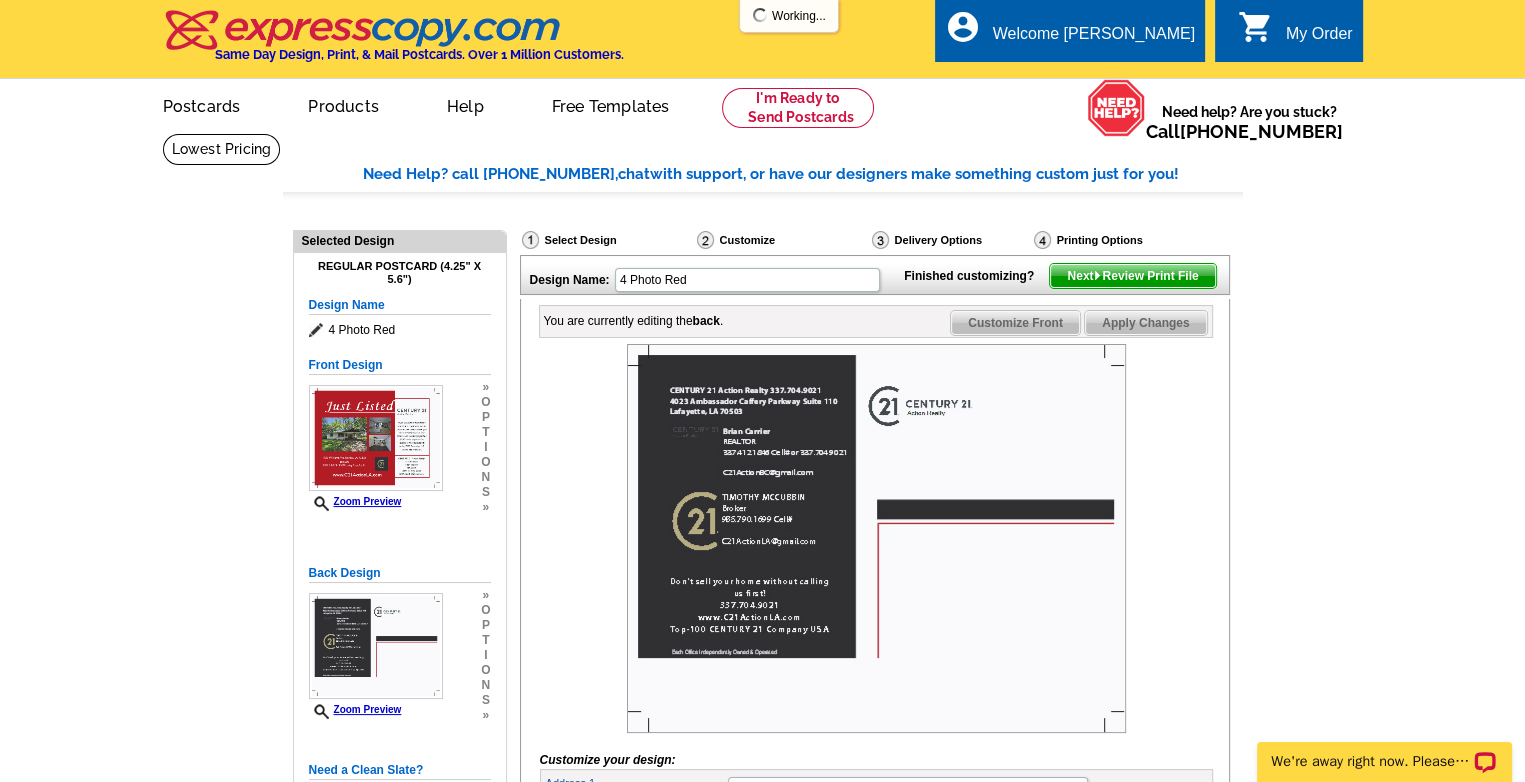 click on "Next   Review Print File" at bounding box center (1132, 276) 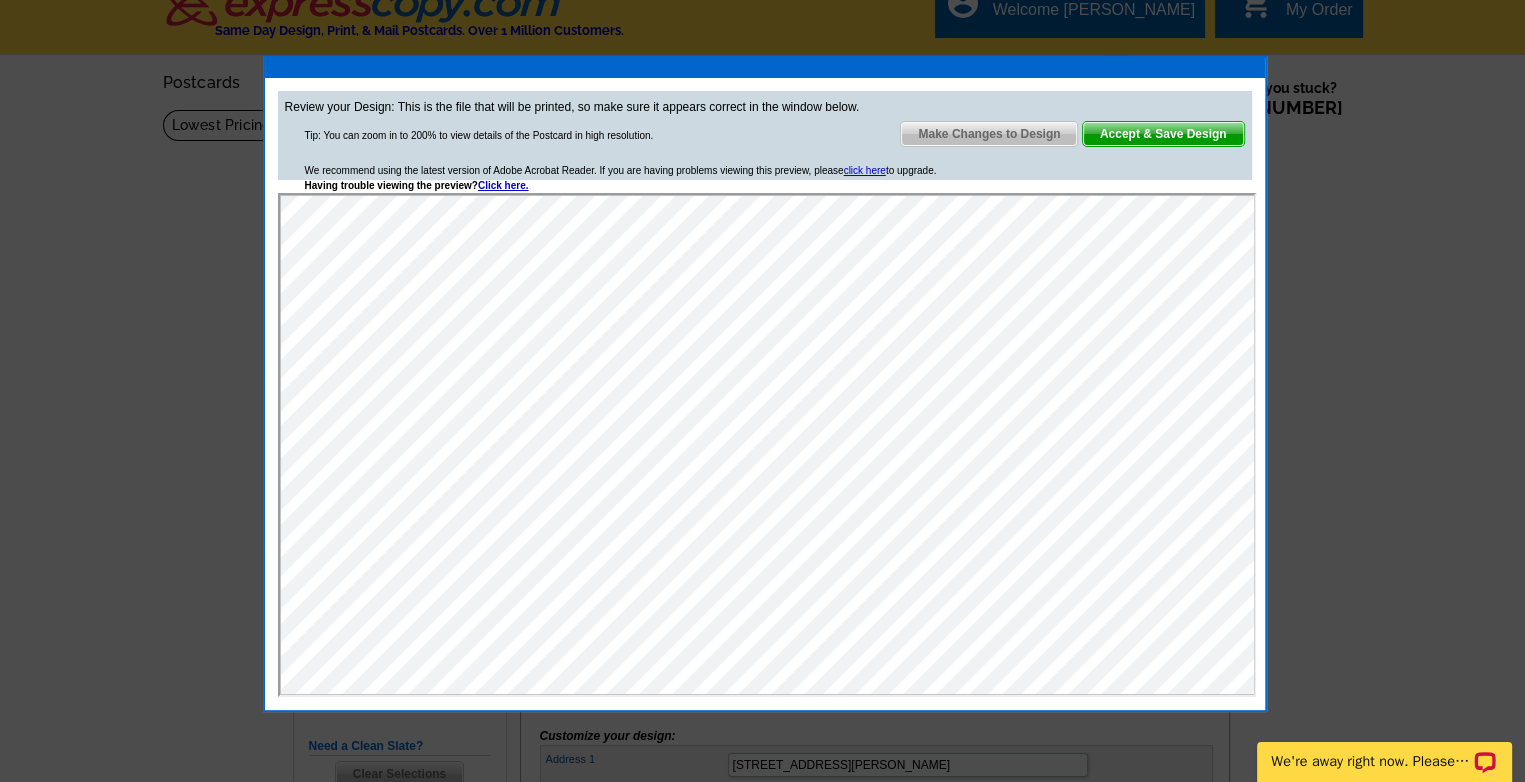 scroll, scrollTop: 28, scrollLeft: 0, axis: vertical 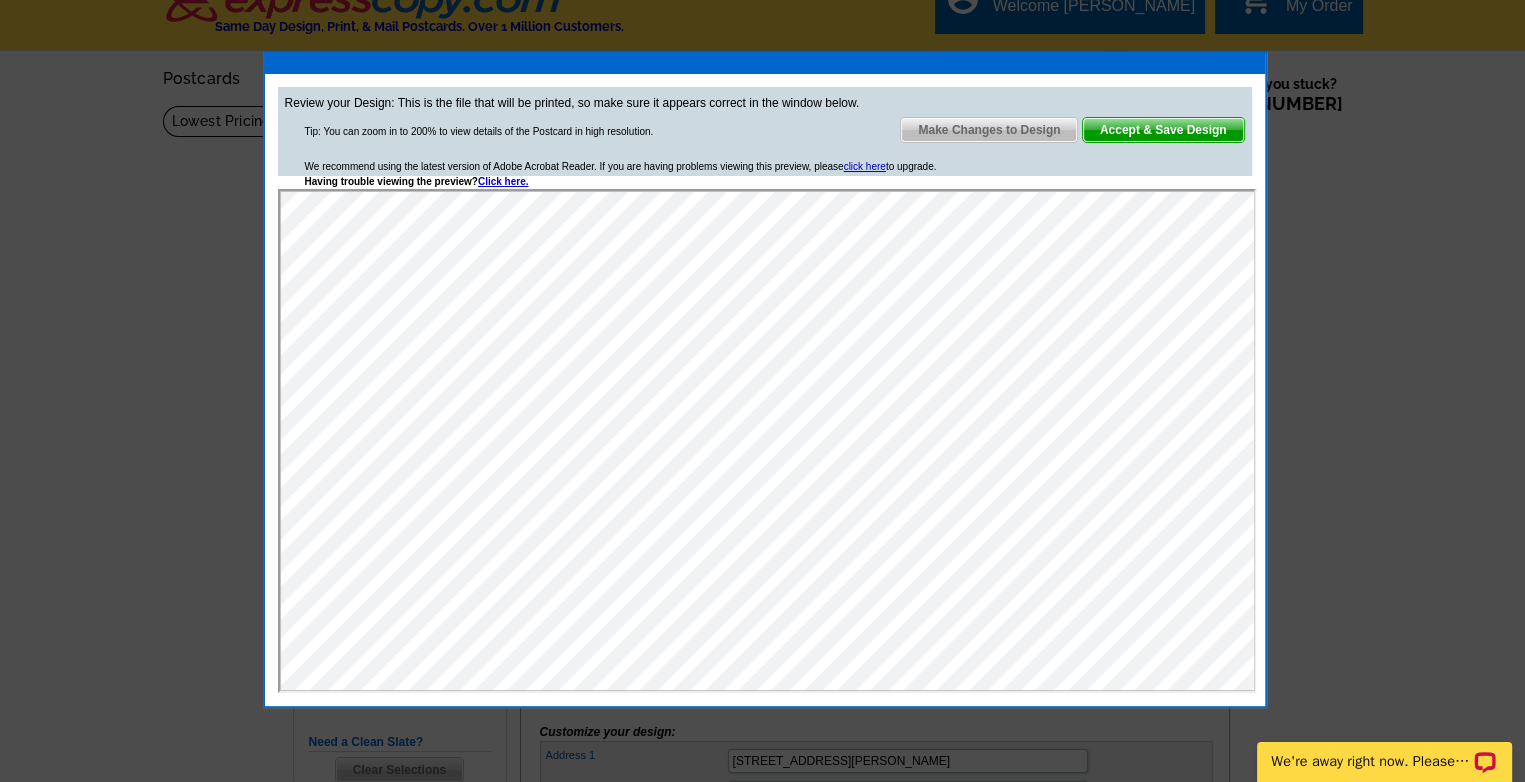 click on "Accept & Save Design" at bounding box center [1163, 130] 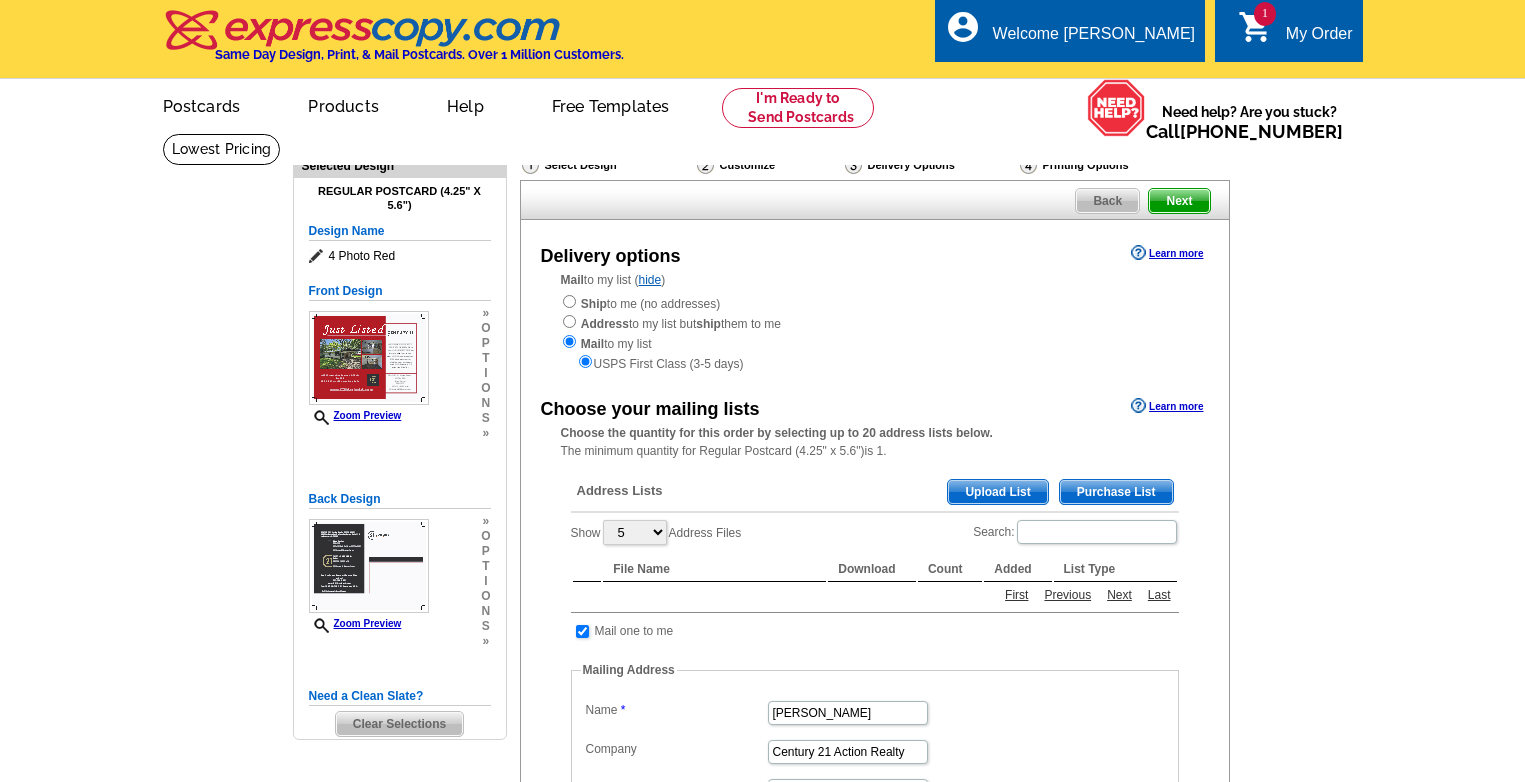 scroll, scrollTop: 448, scrollLeft: 0, axis: vertical 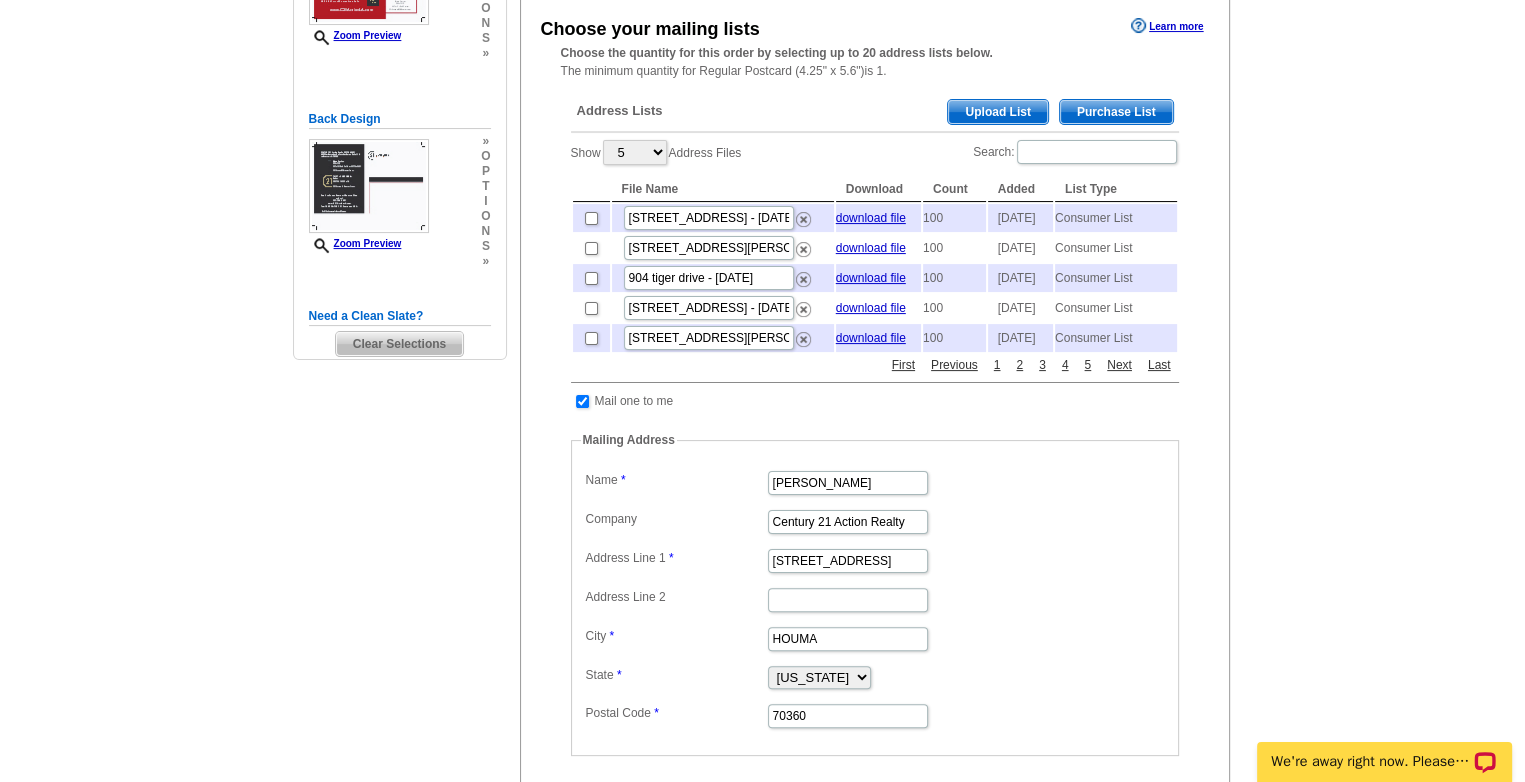 click on "Purchase List" at bounding box center (1116, 112) 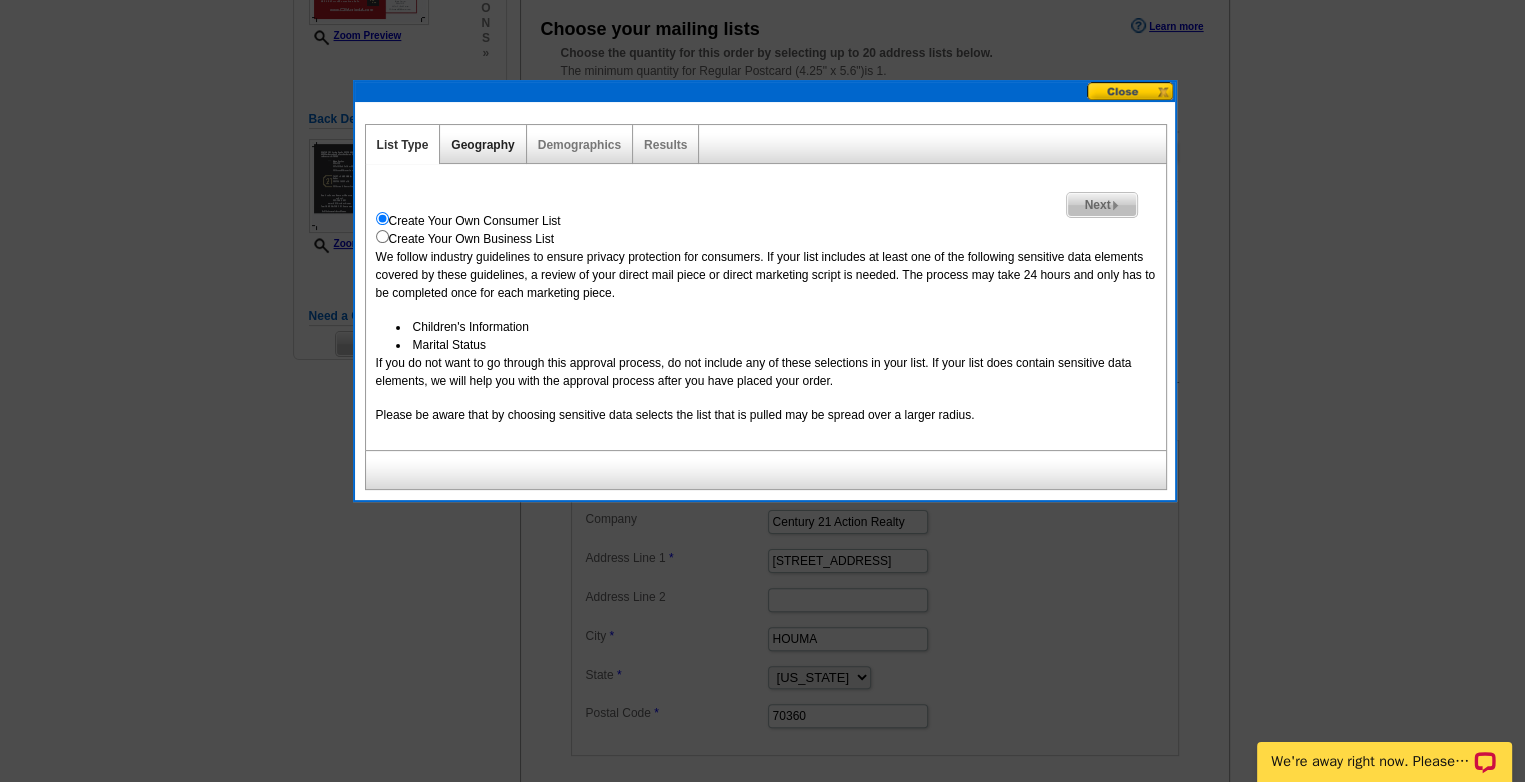 click on "Geography" at bounding box center [482, 145] 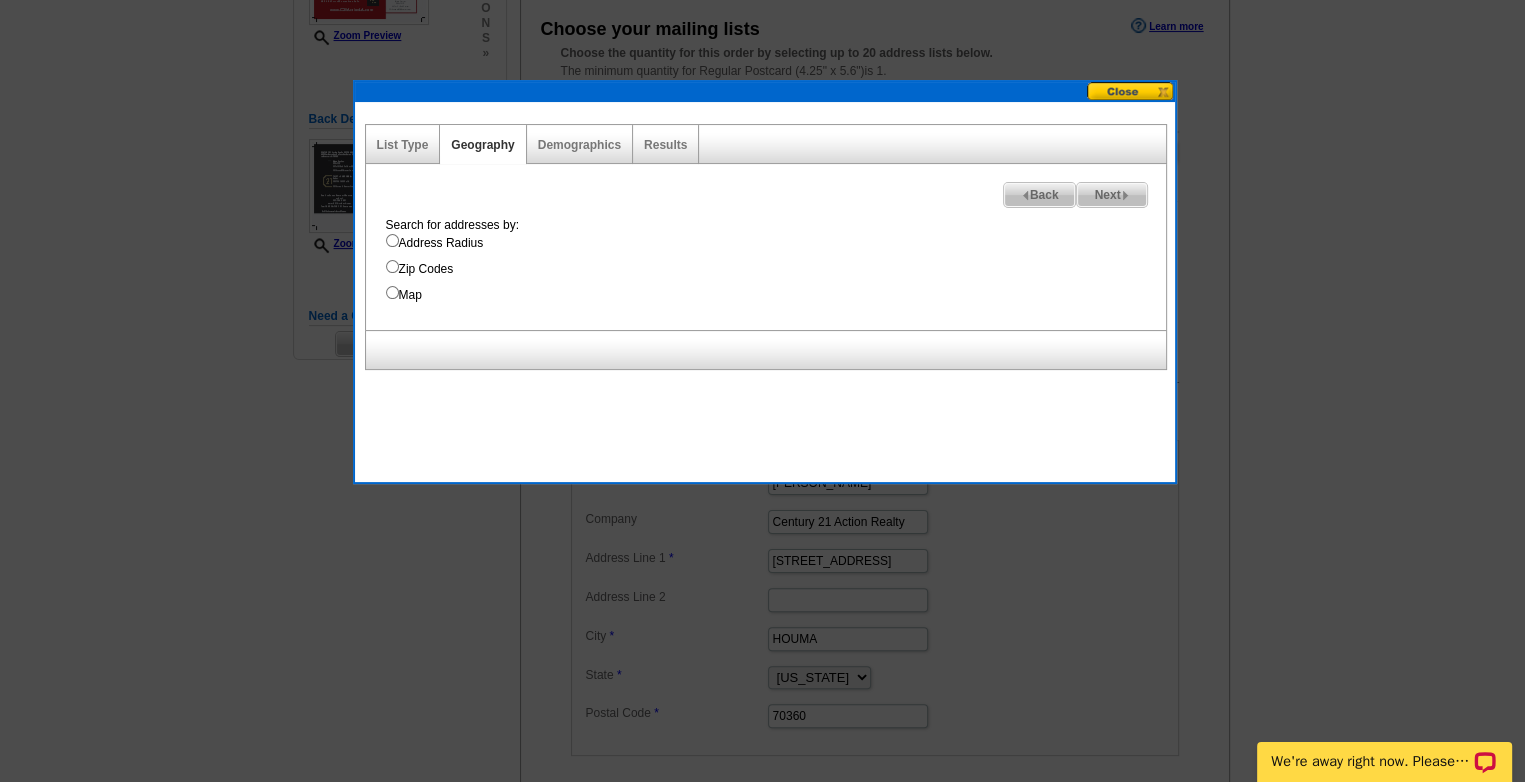 click on "Address Radius" at bounding box center (392, 240) 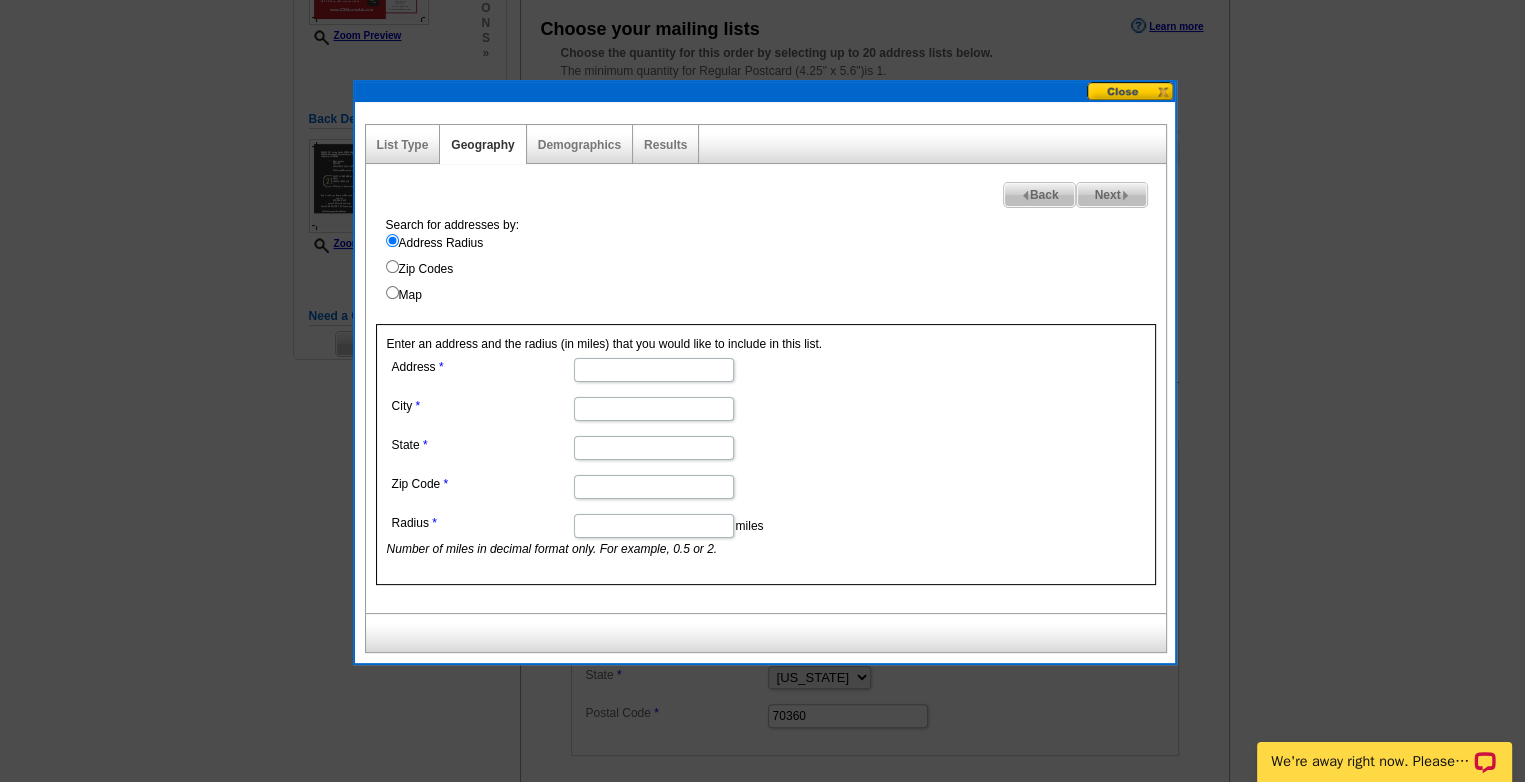 click on "Address" at bounding box center [654, 370] 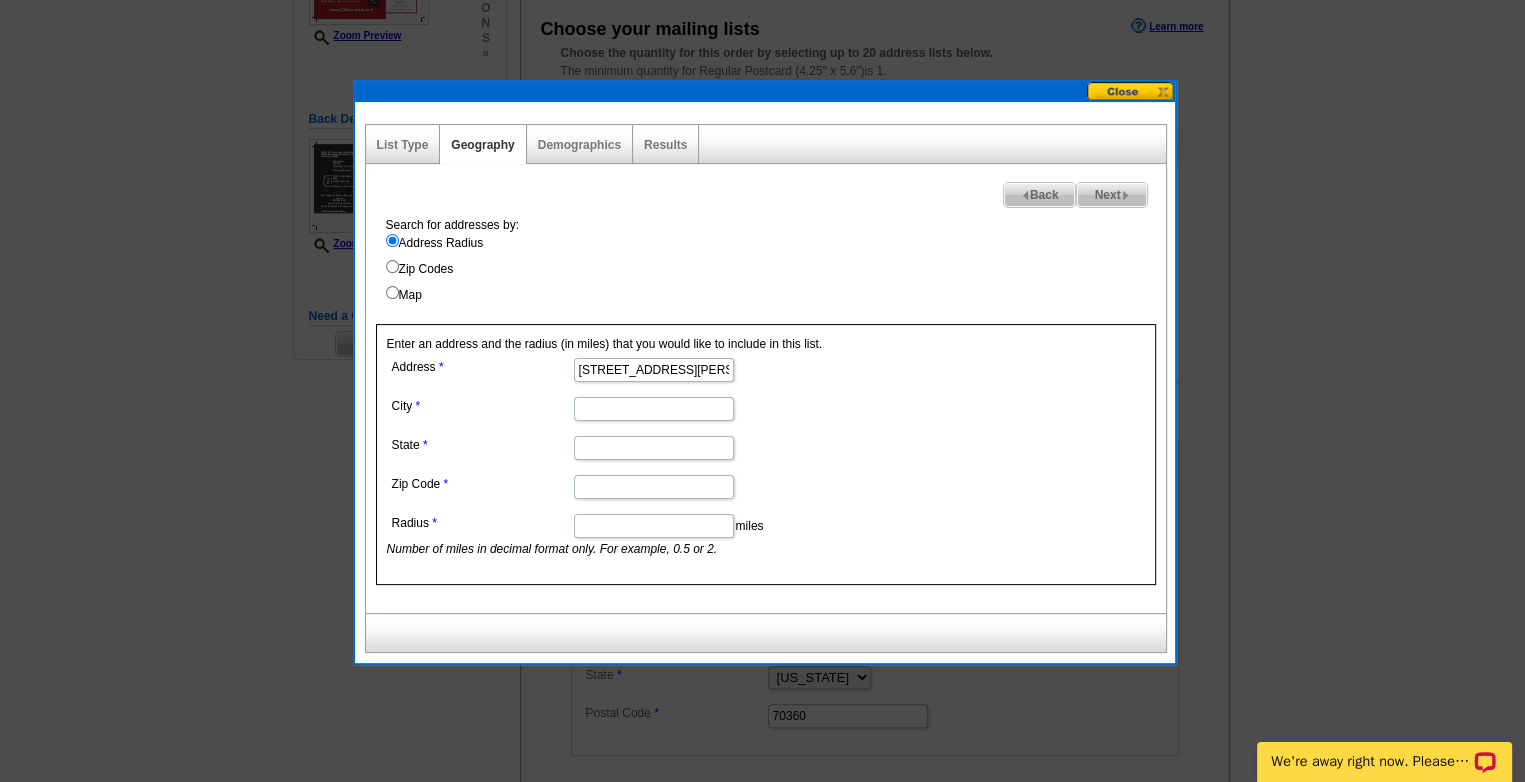 scroll, scrollTop: 0, scrollLeft: 52, axis: horizontal 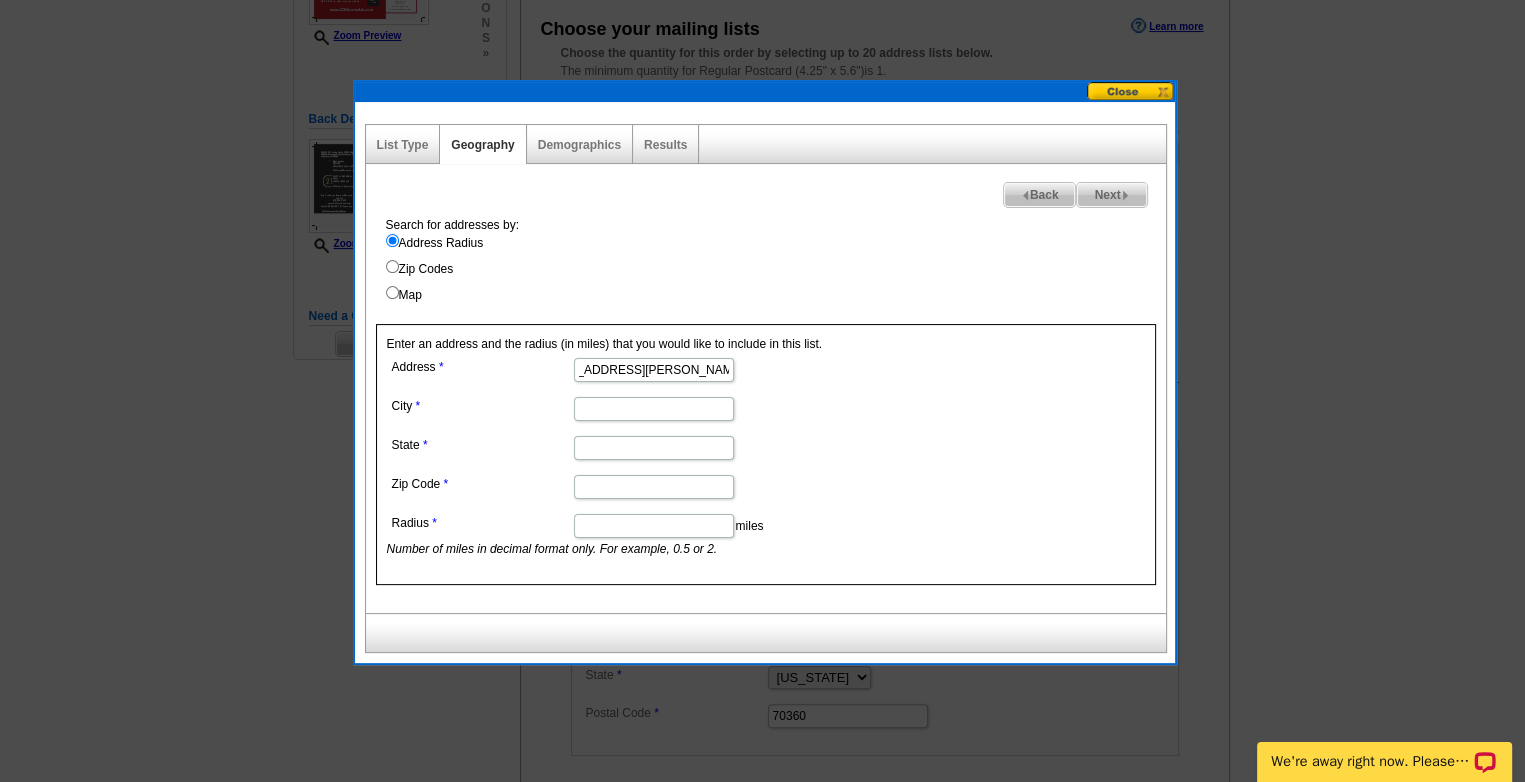 click on "1430  Williams Ave, Eunice, LA 70535" at bounding box center (654, 370) 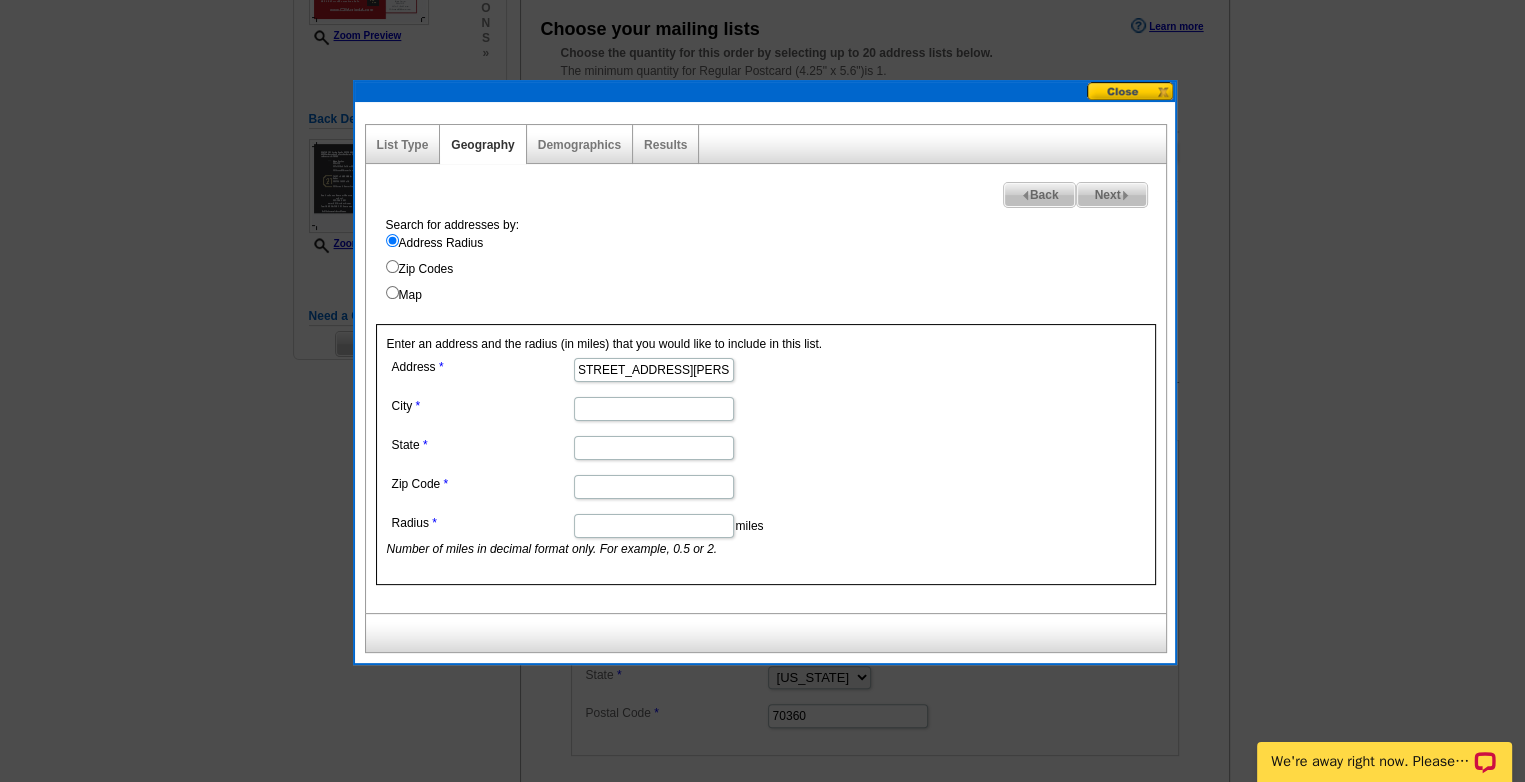 scroll, scrollTop: 0, scrollLeft: 0, axis: both 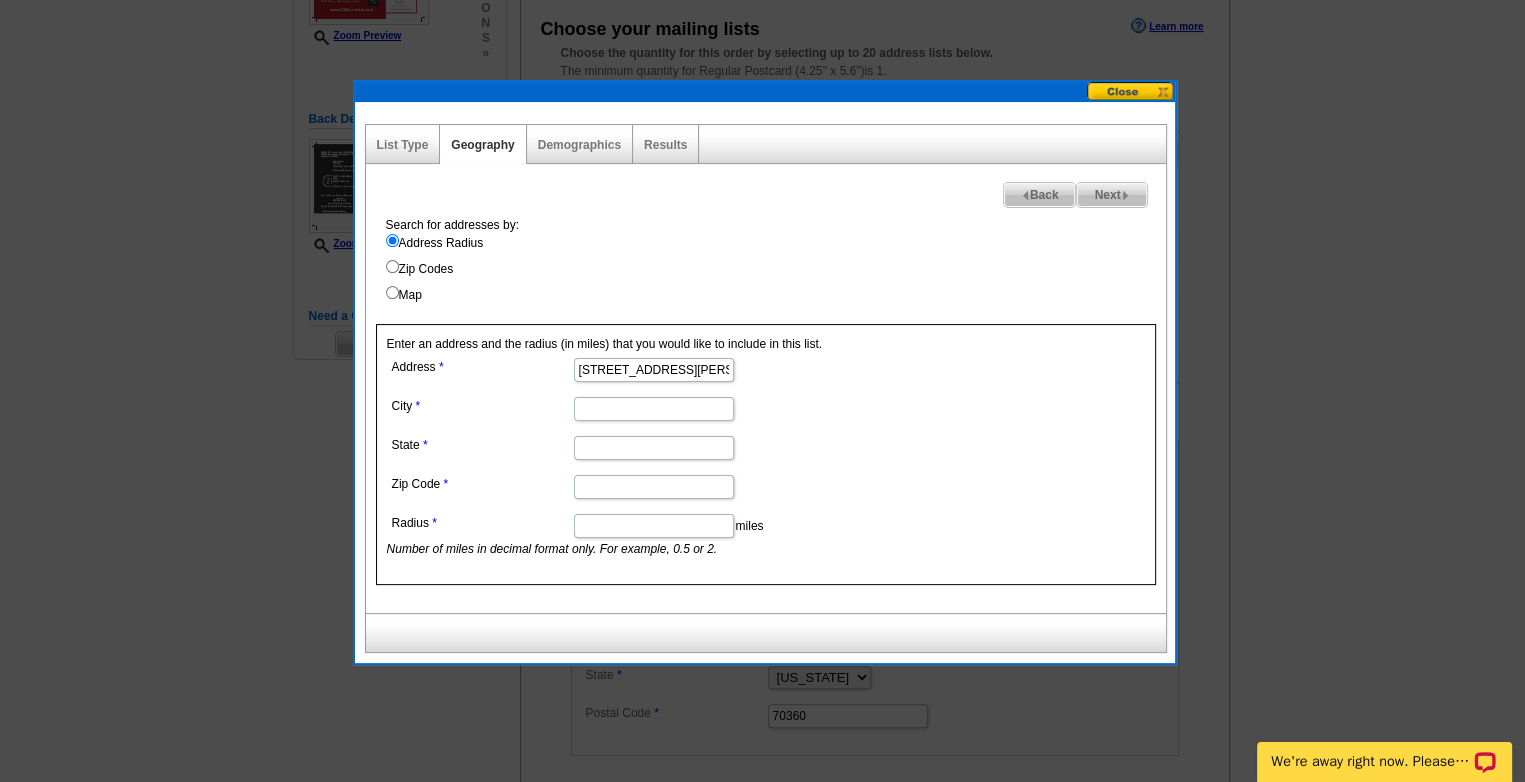 type on "1430  Williams Ave" 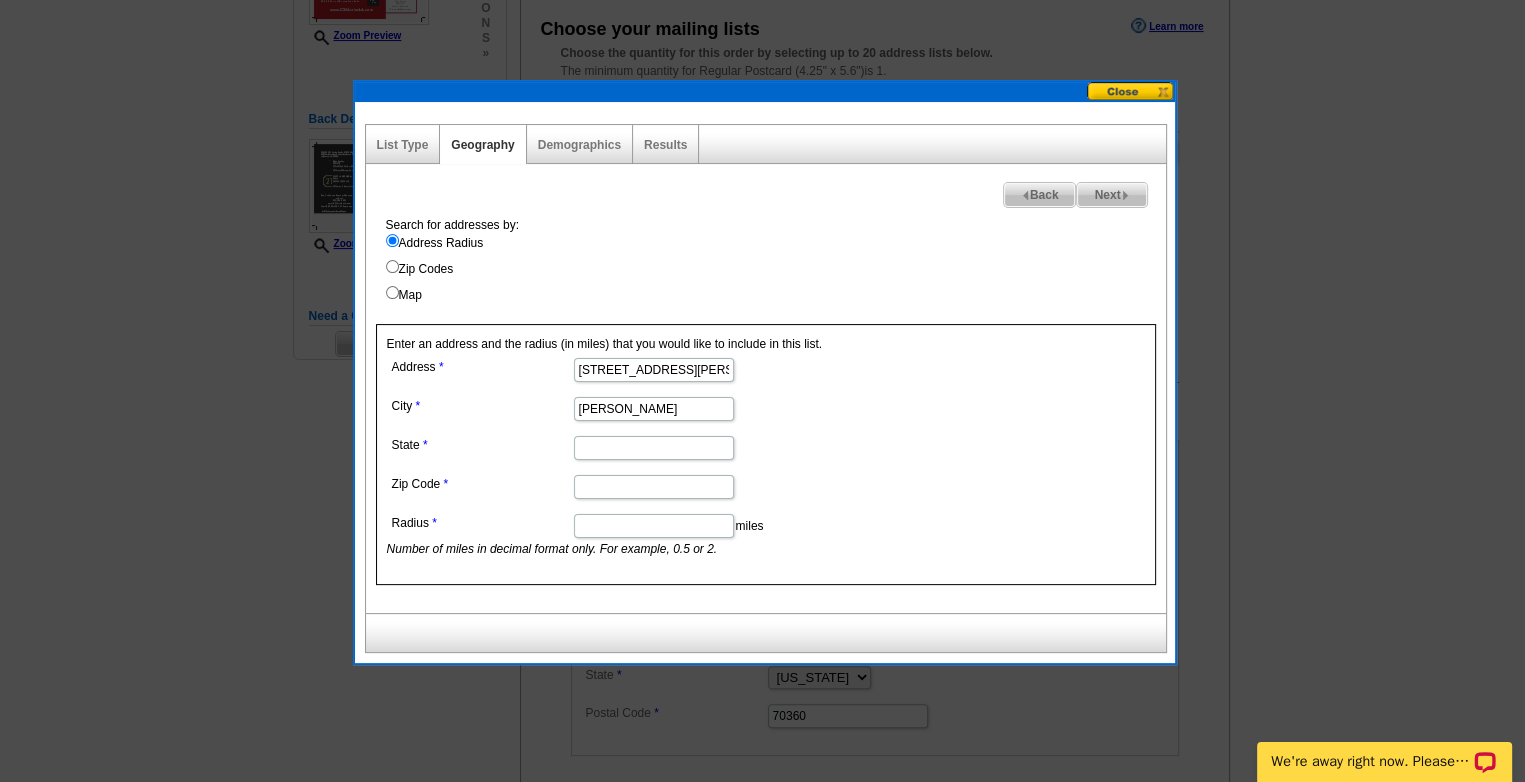 type on "Eunice" 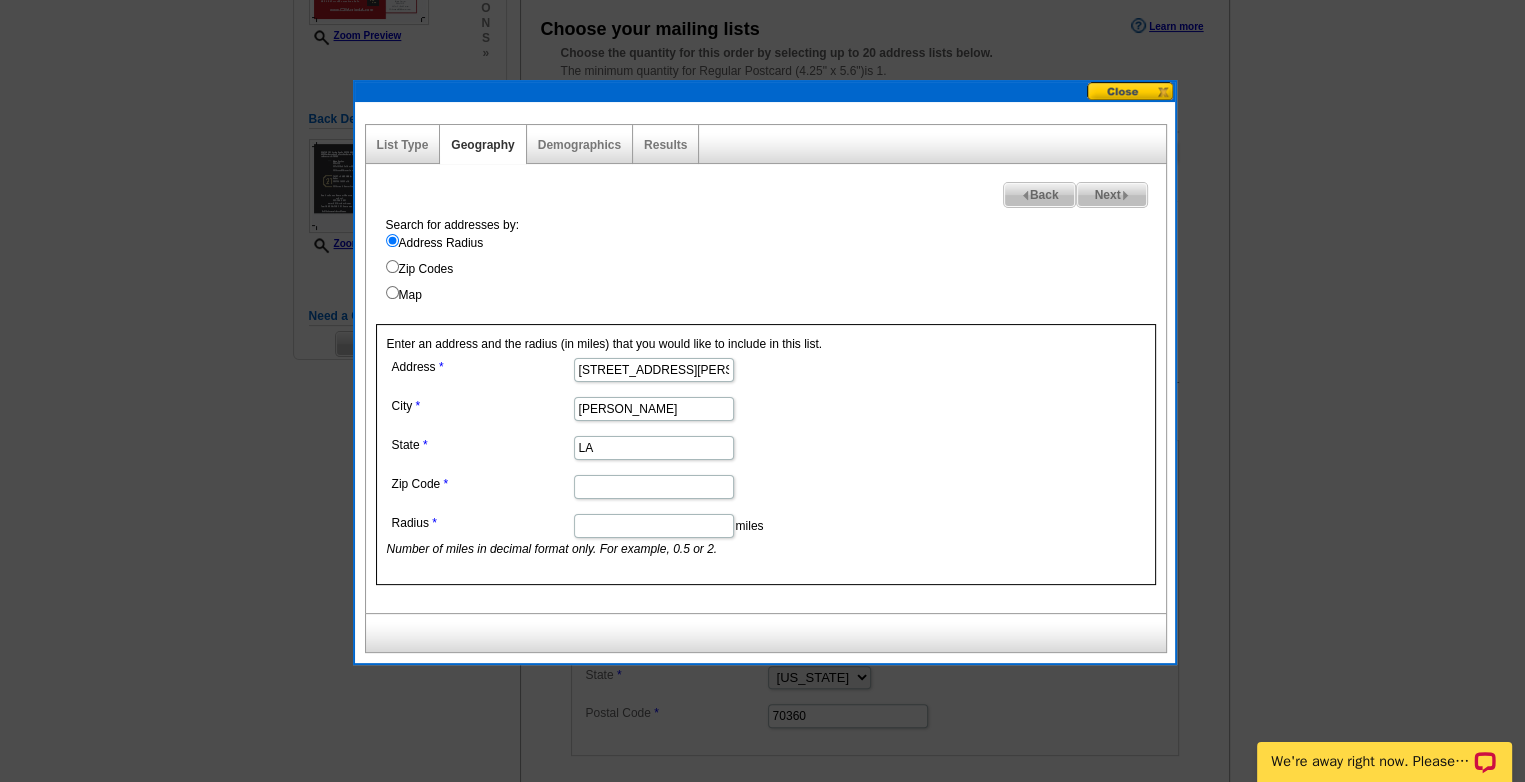type on "LA" 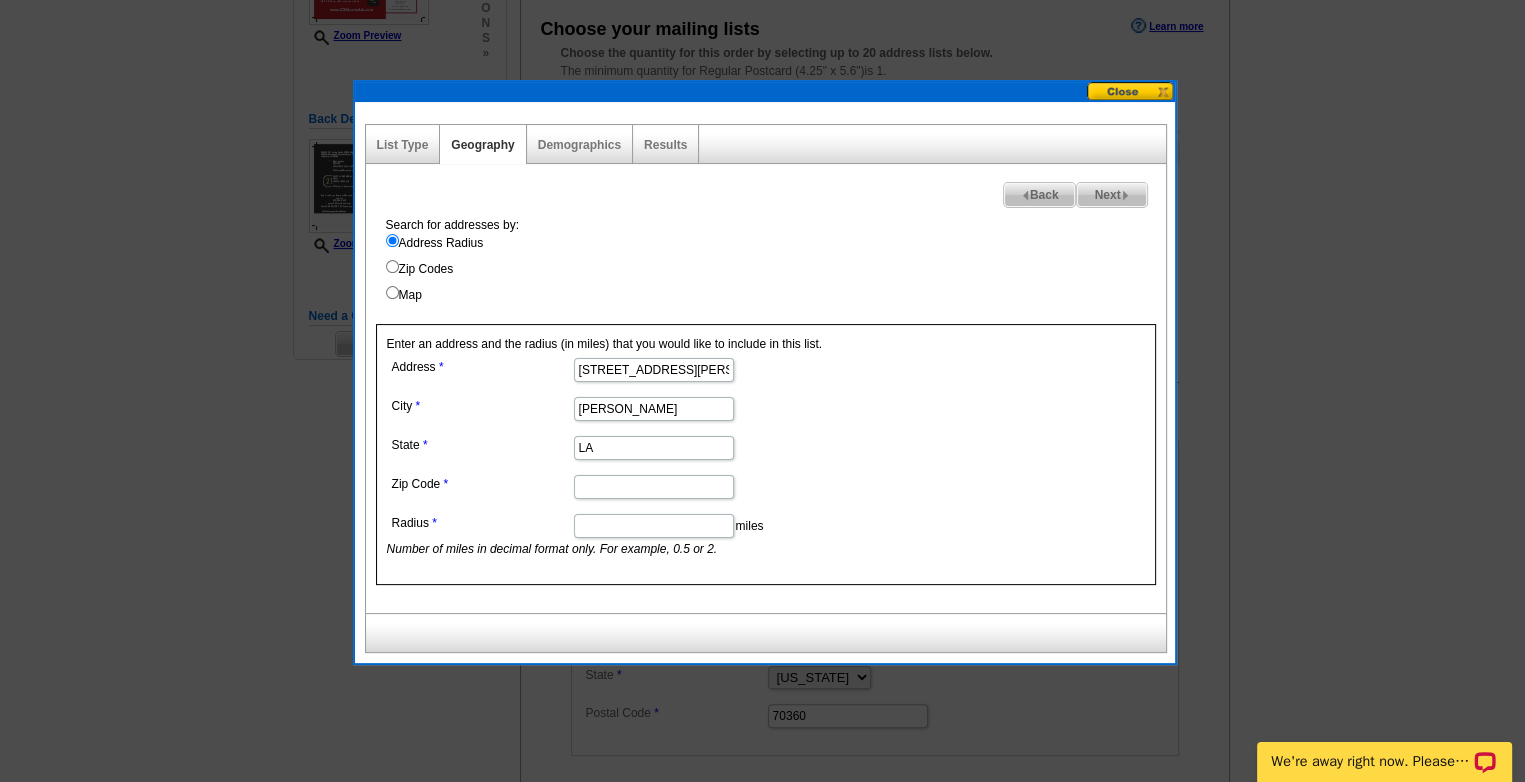 paste on "1430  Williams Ave, Eunice, LA 70535" 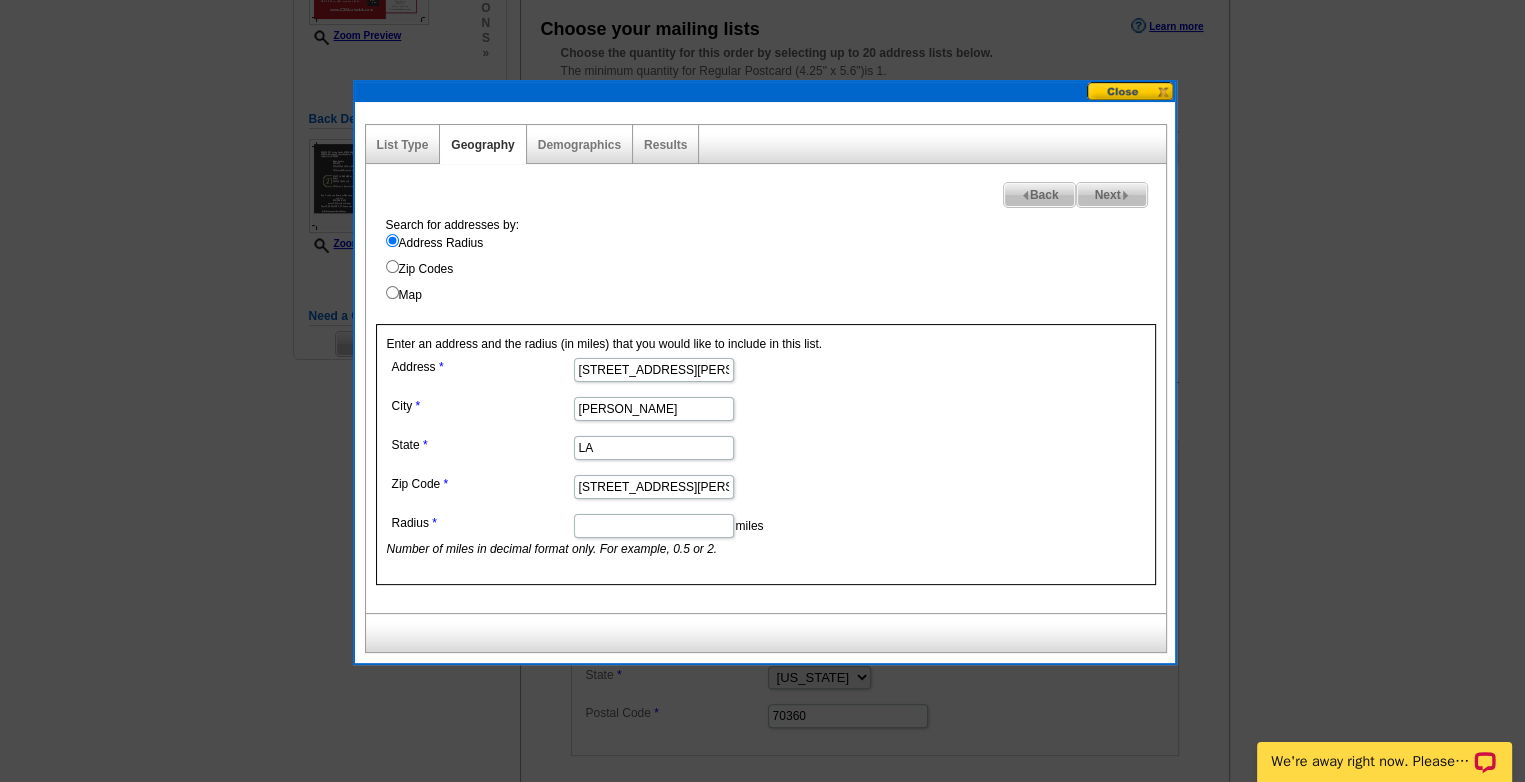 scroll, scrollTop: 0, scrollLeft: 52, axis: horizontal 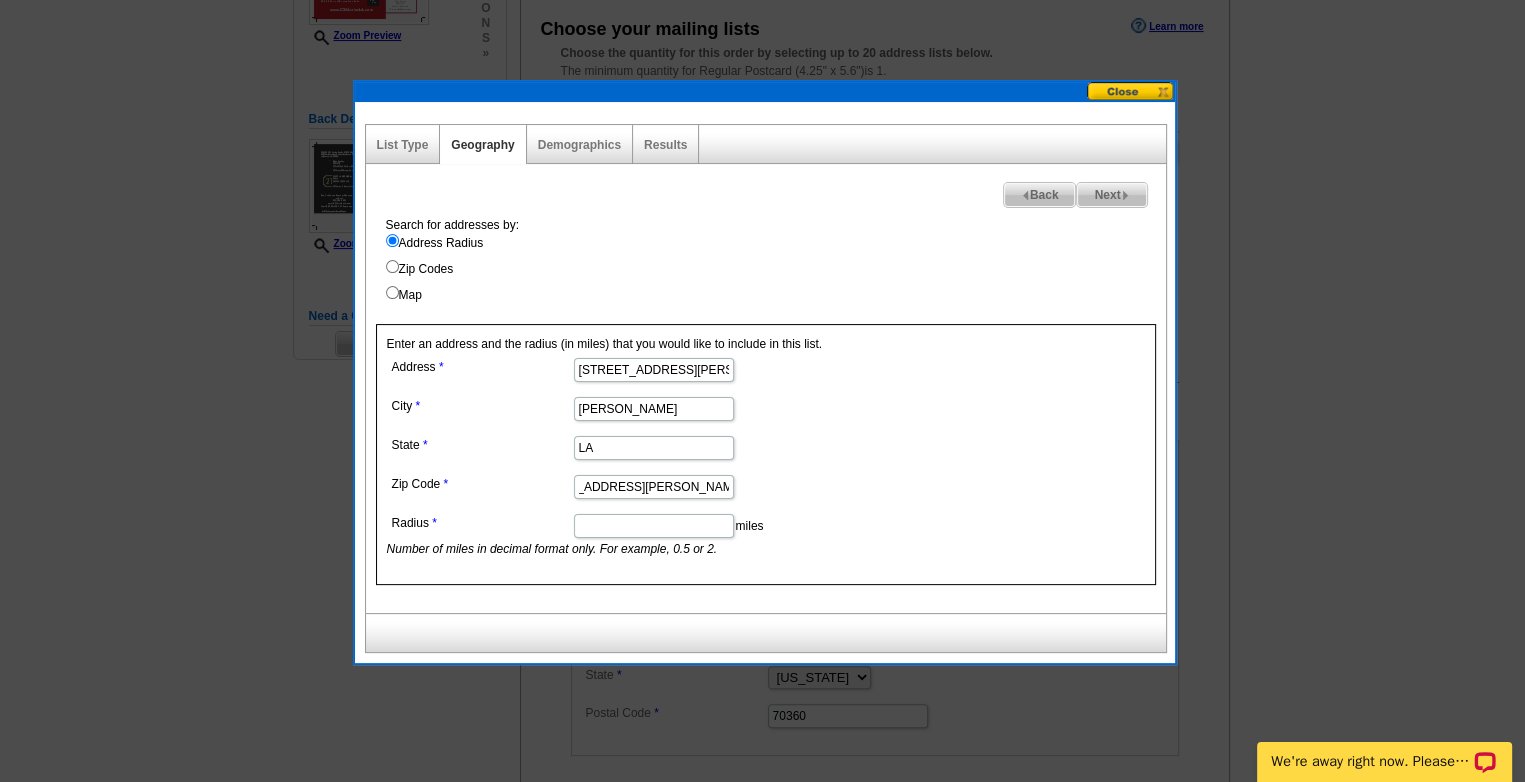 click on "1430  Williams Ave, Eunice, LA 70535" at bounding box center (654, 487) 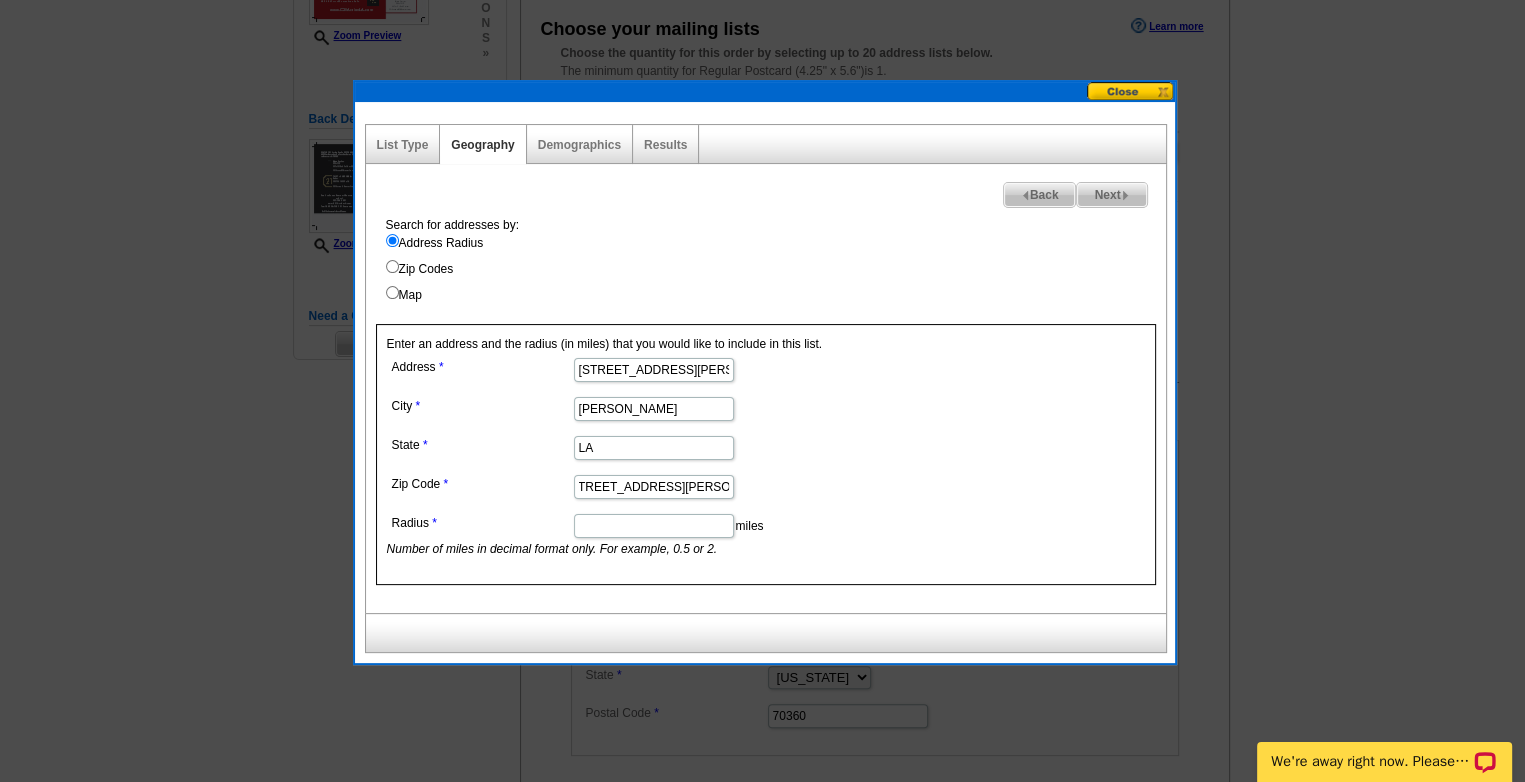 scroll, scrollTop: 0, scrollLeft: 0, axis: both 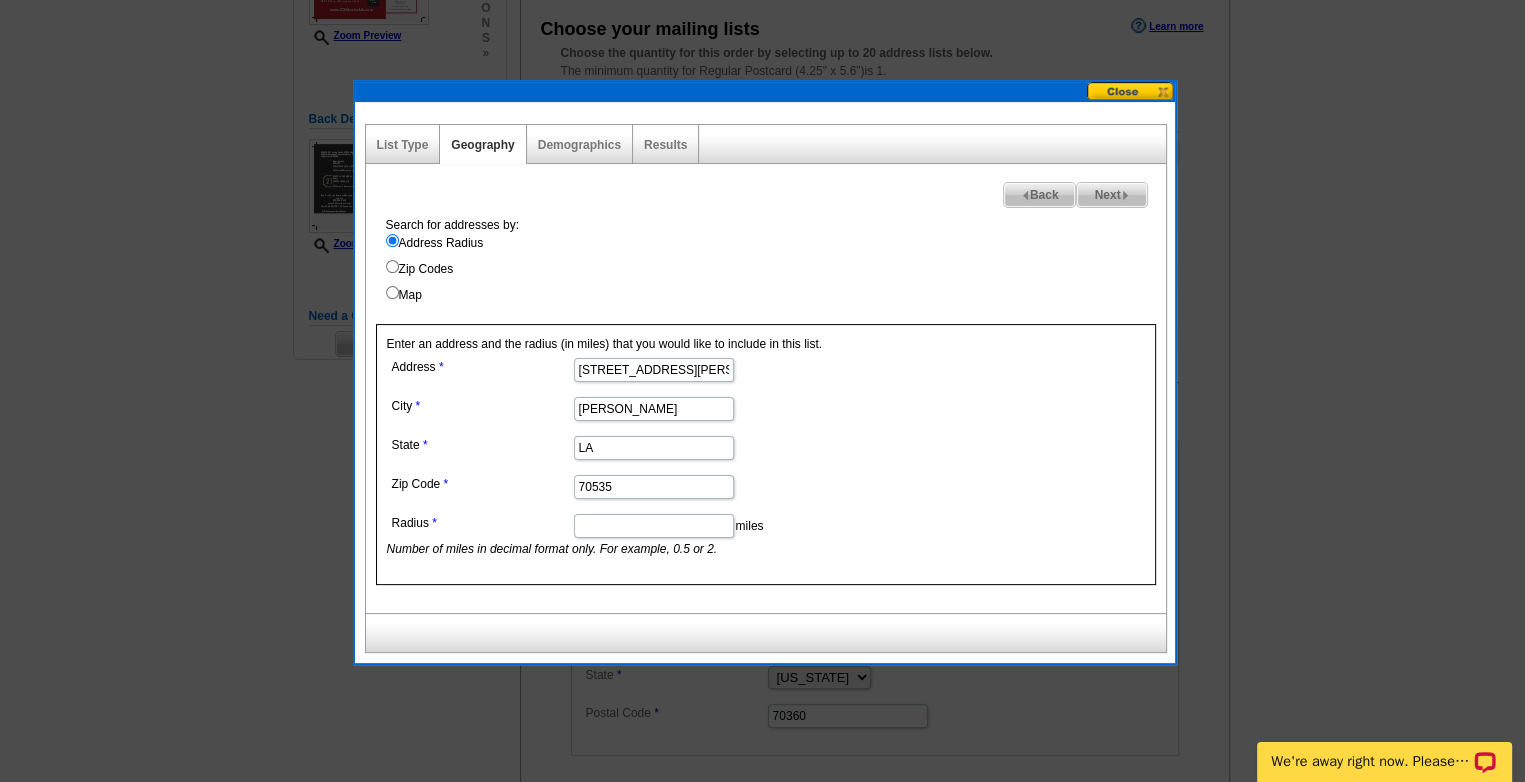 type on "70535" 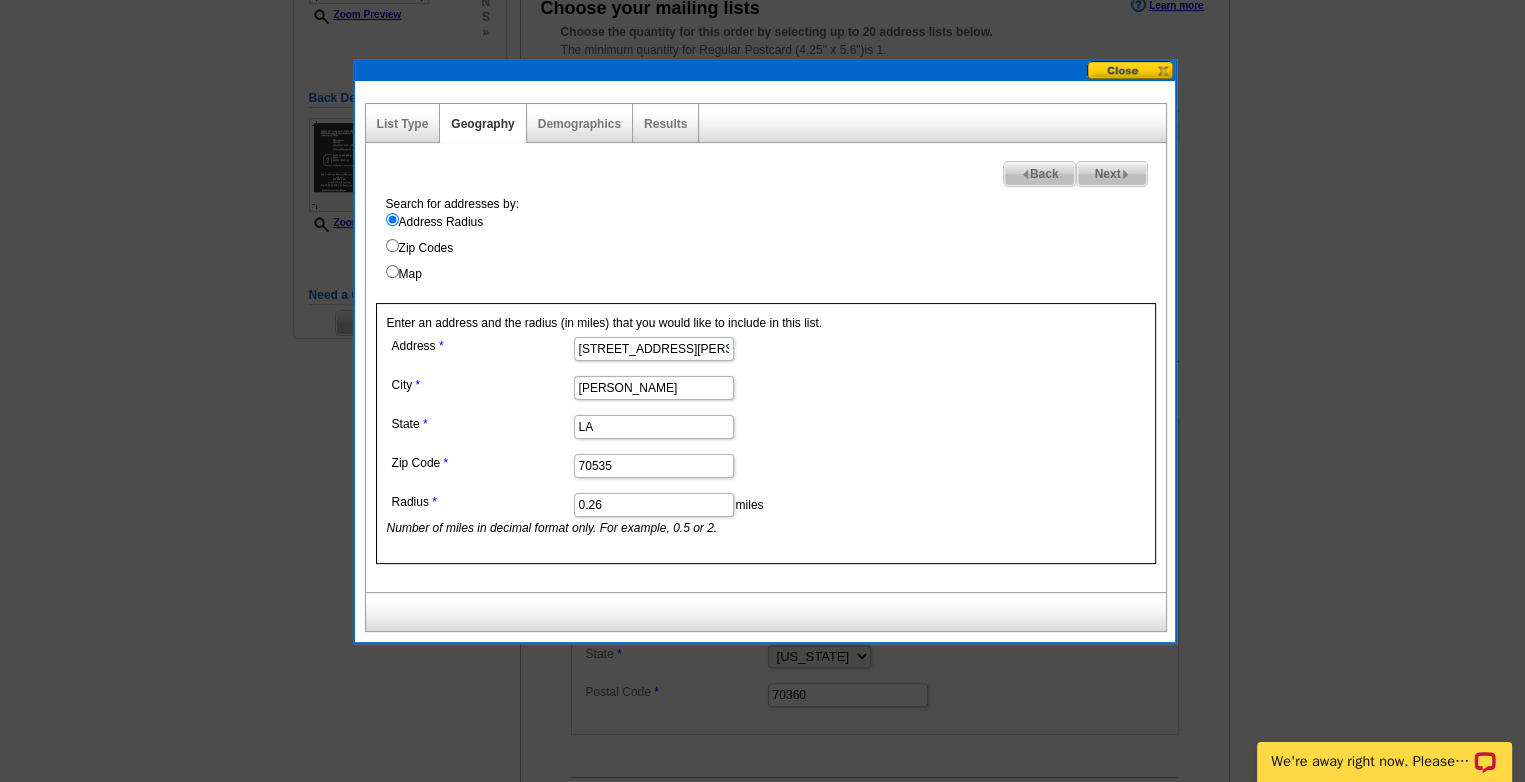 scroll, scrollTop: 346, scrollLeft: 0, axis: vertical 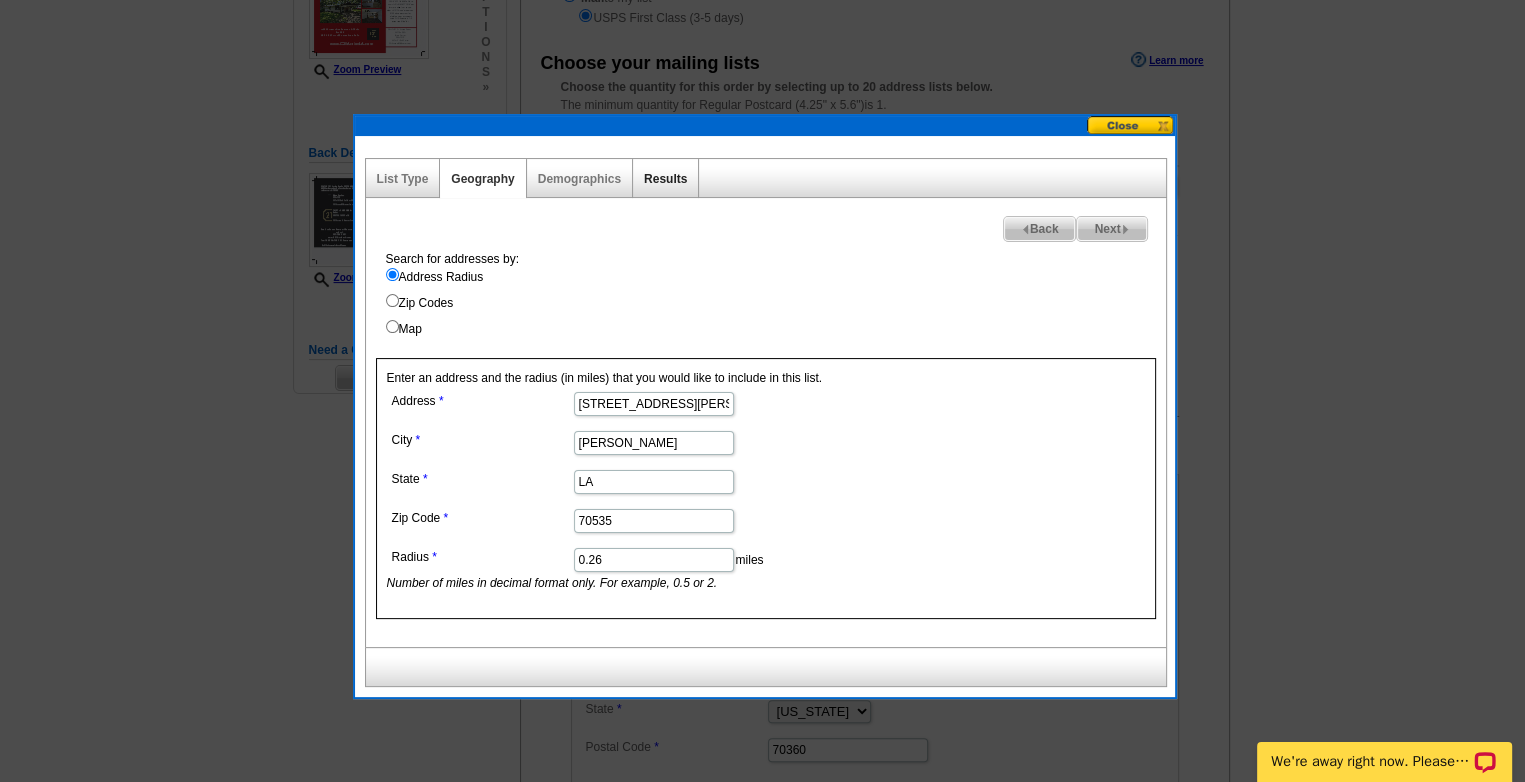type on "0.26" 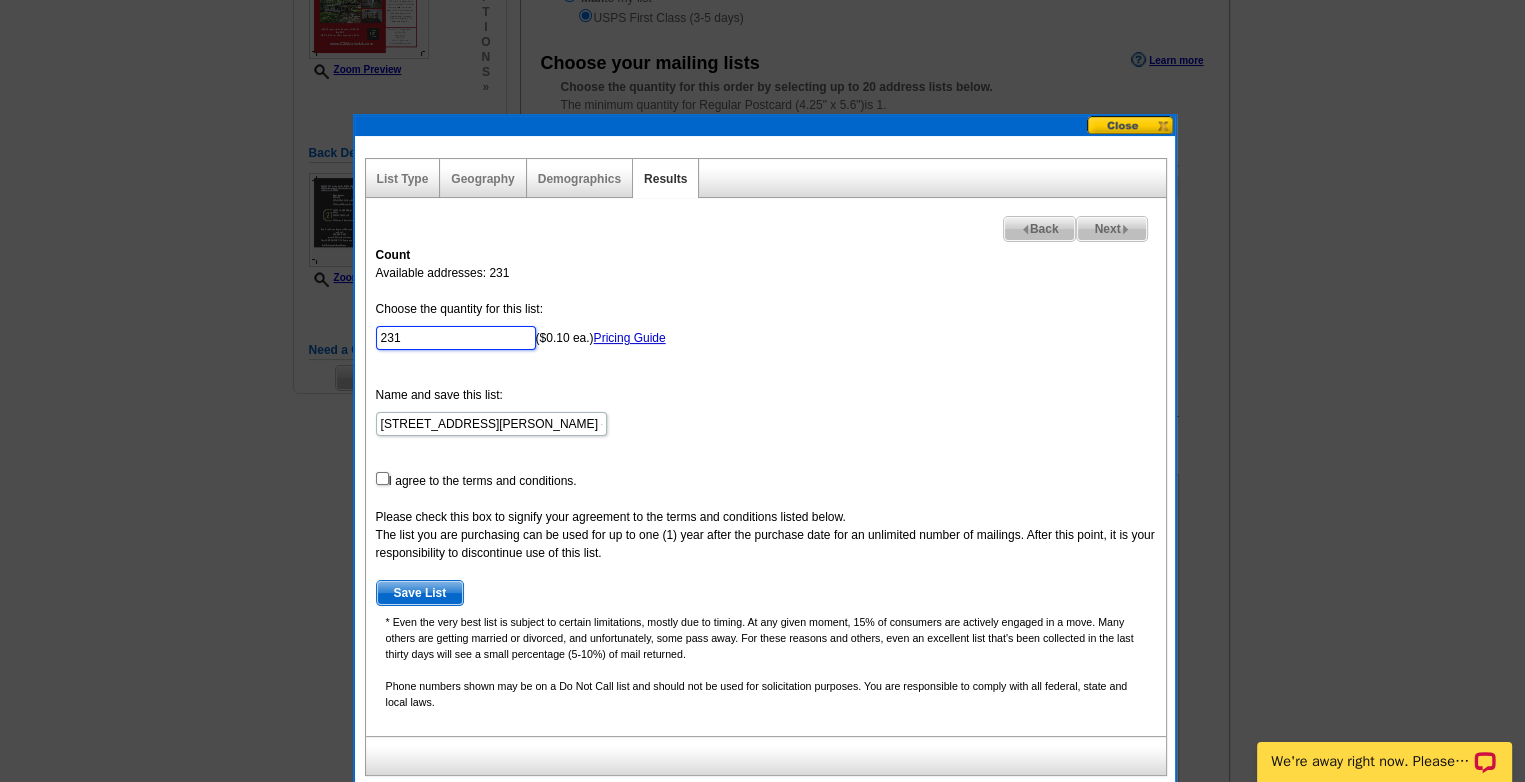 drag, startPoint x: 427, startPoint y: 340, endPoint x: 314, endPoint y: 337, distance: 113.03982 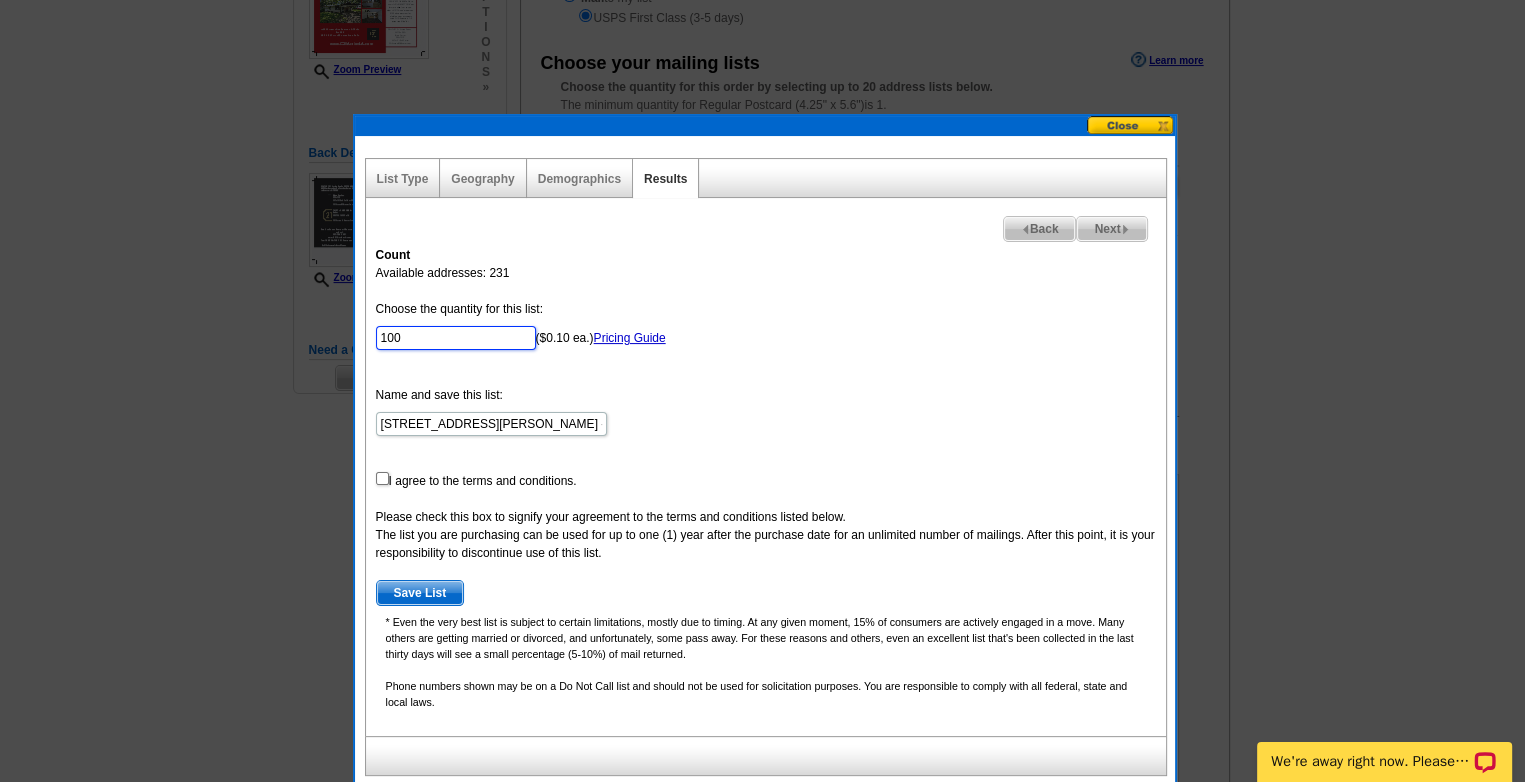 type on "100" 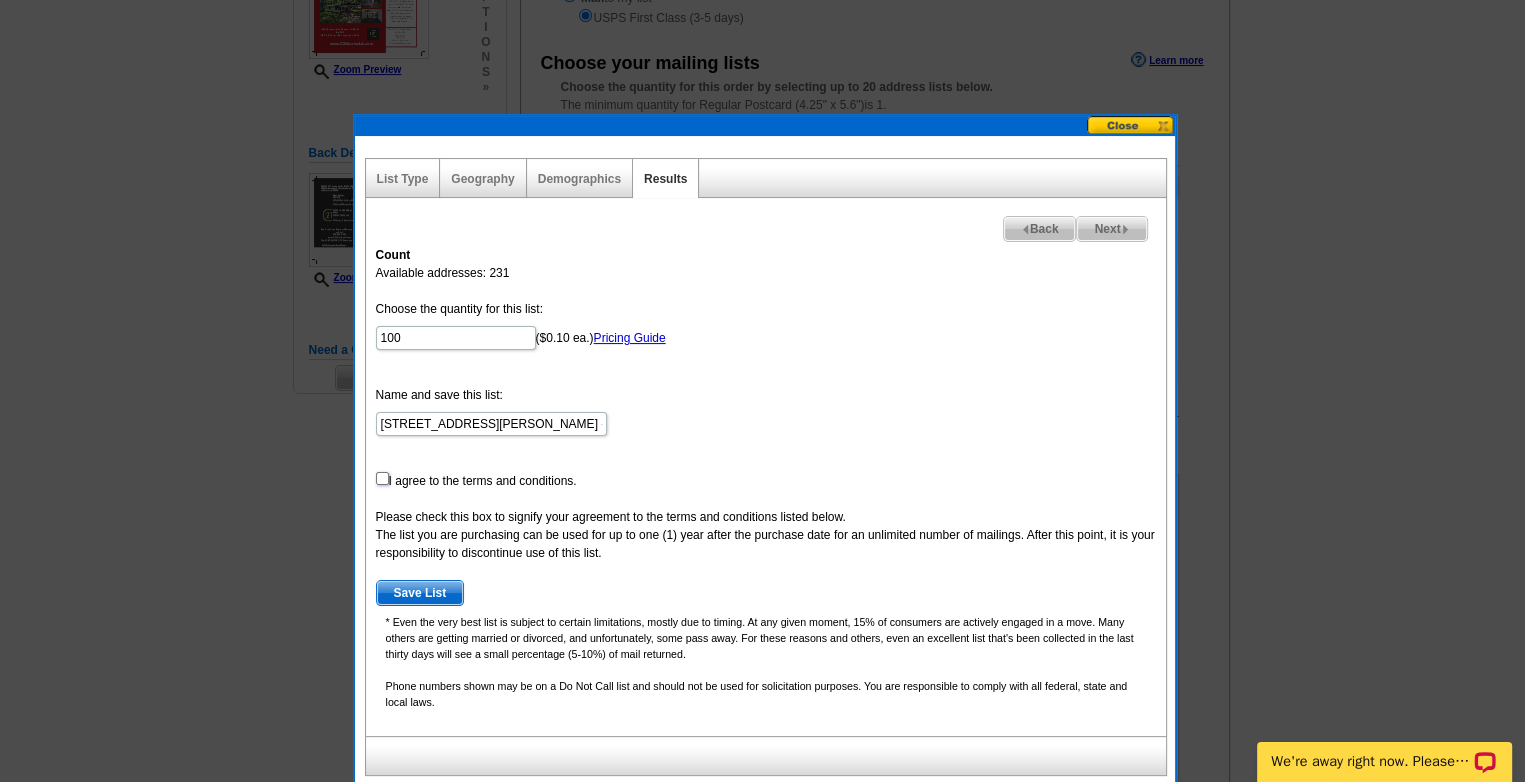 click at bounding box center [382, 478] 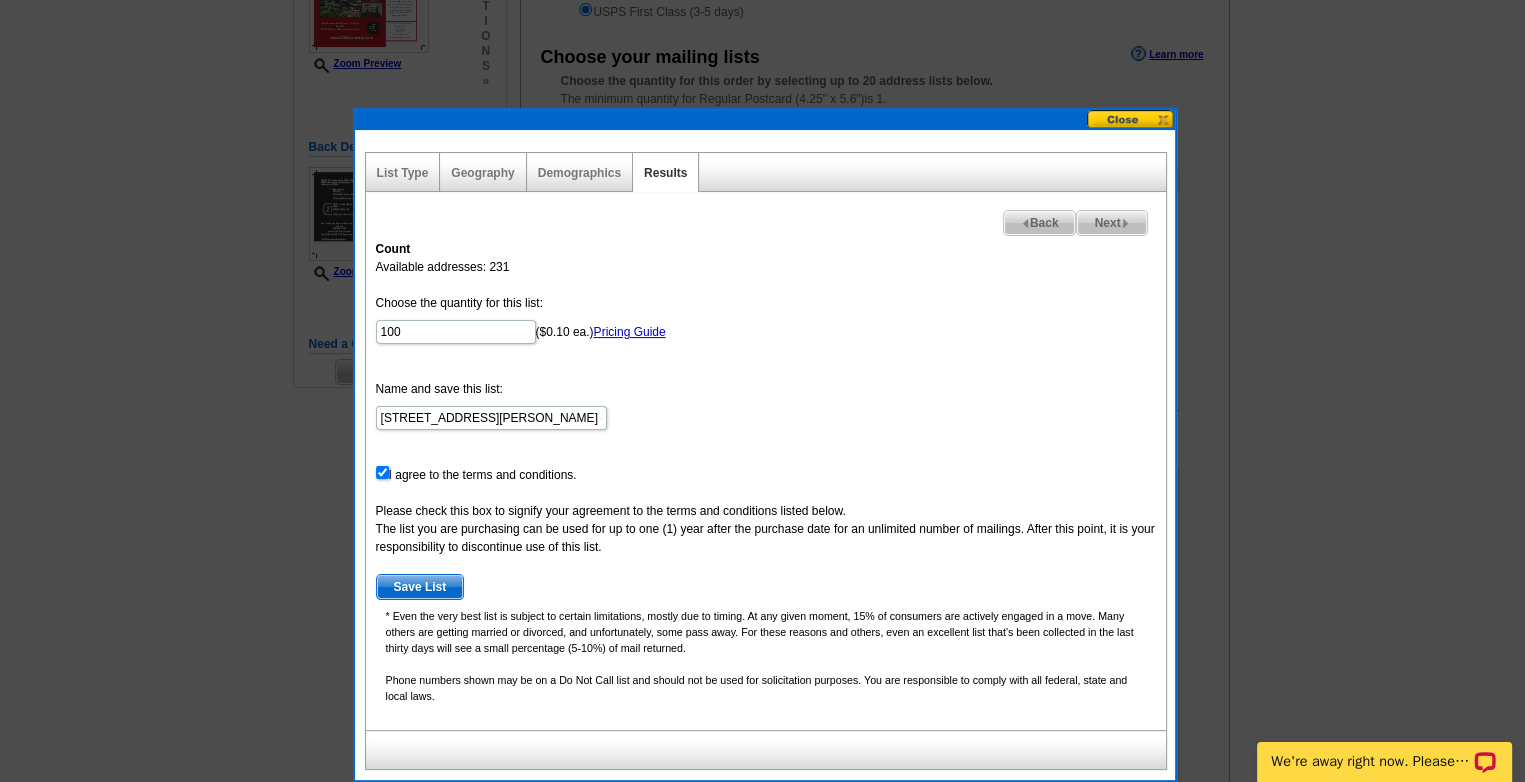 scroll, scrollTop: 350, scrollLeft: 0, axis: vertical 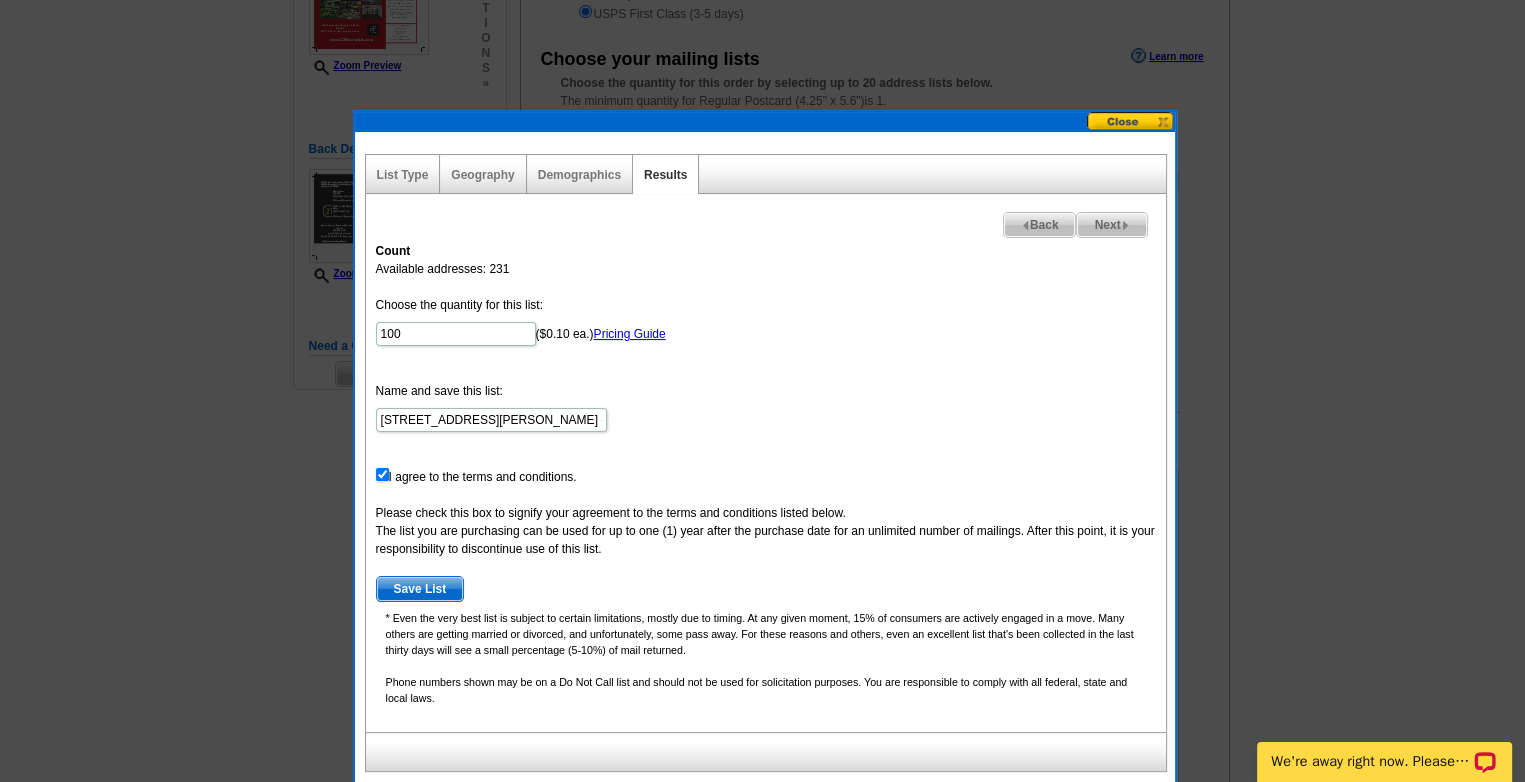 click on "Next" at bounding box center (1111, 225) 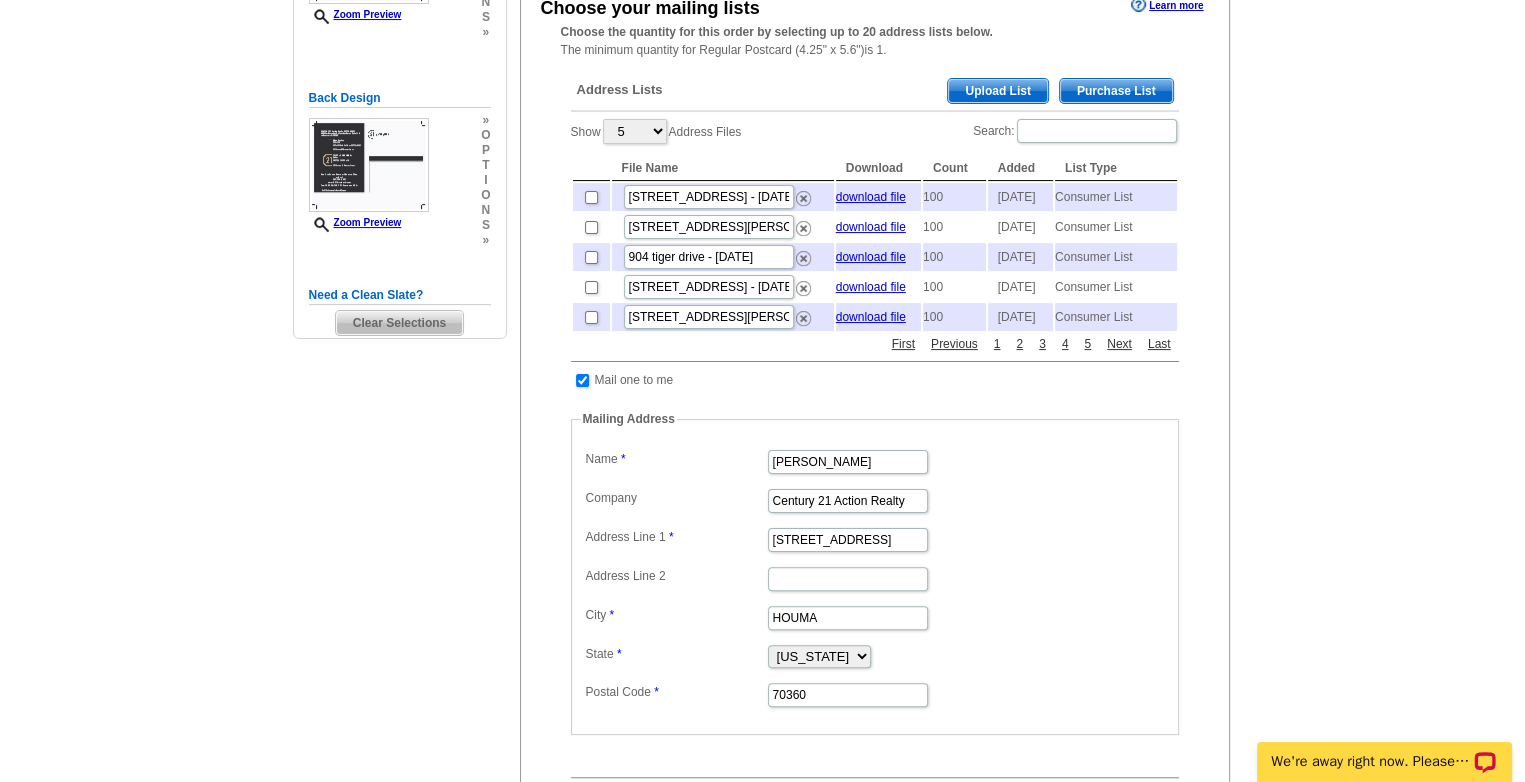 scroll, scrollTop: 410, scrollLeft: 0, axis: vertical 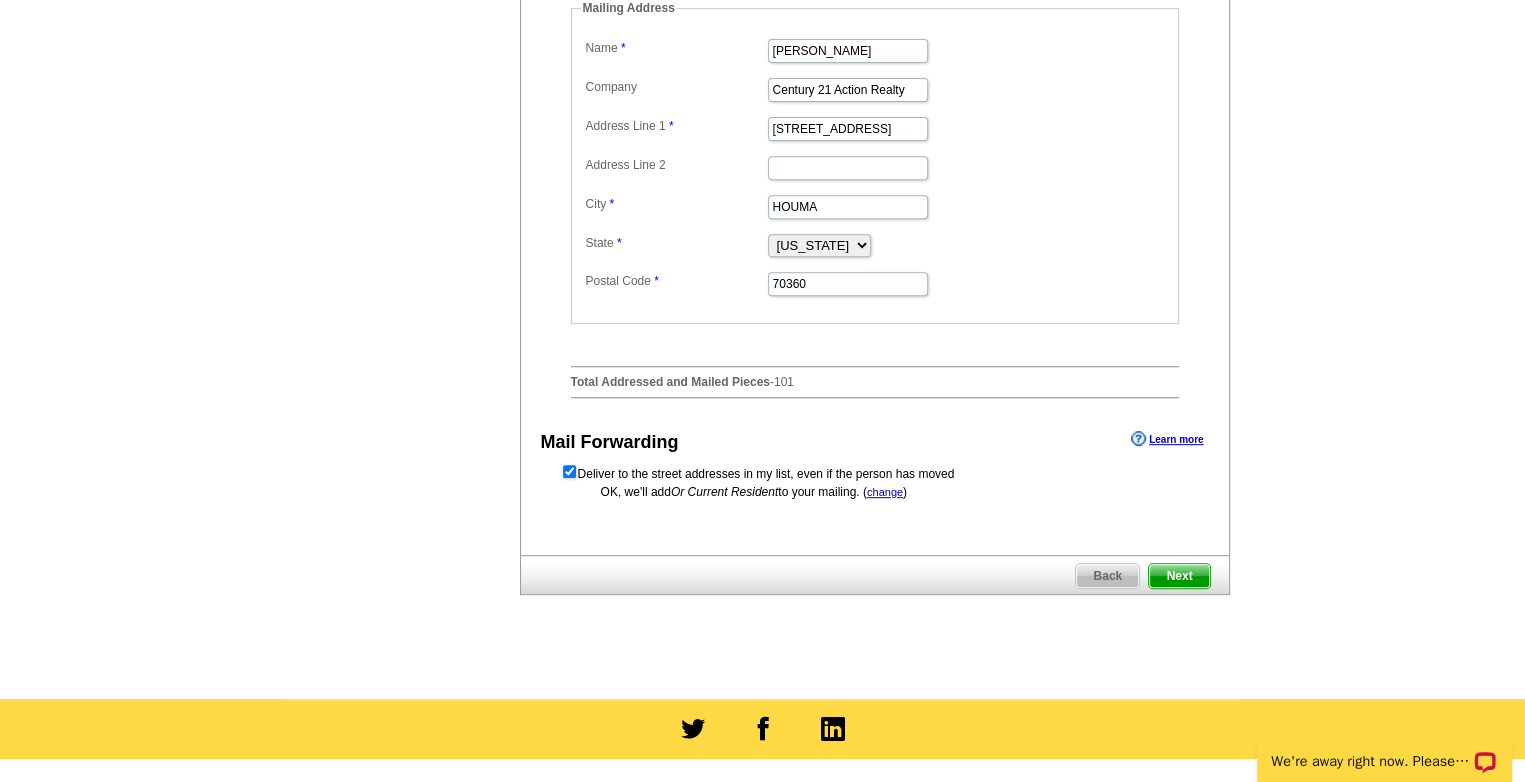 click on "Next" at bounding box center (1179, 576) 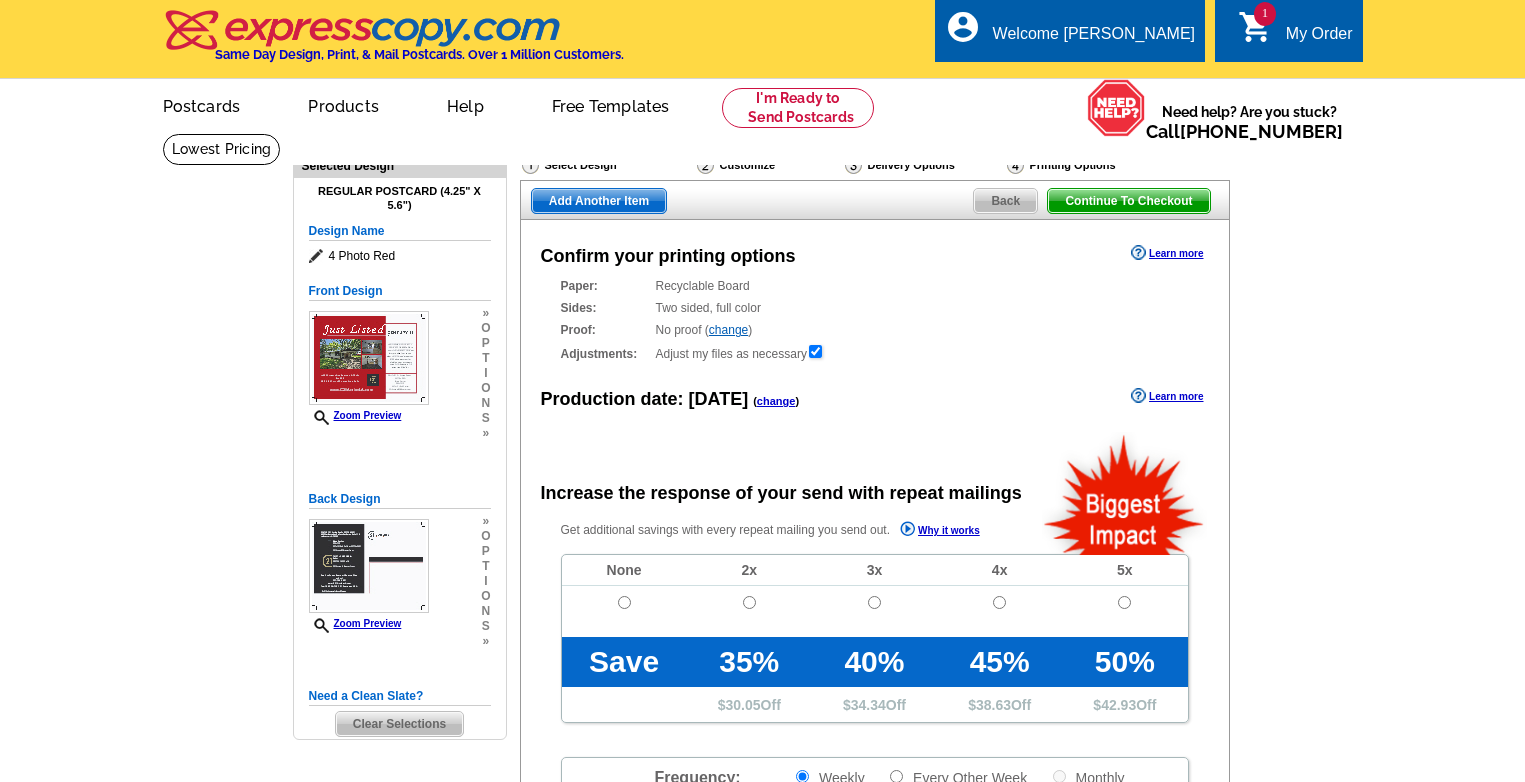 scroll, scrollTop: 0, scrollLeft: 0, axis: both 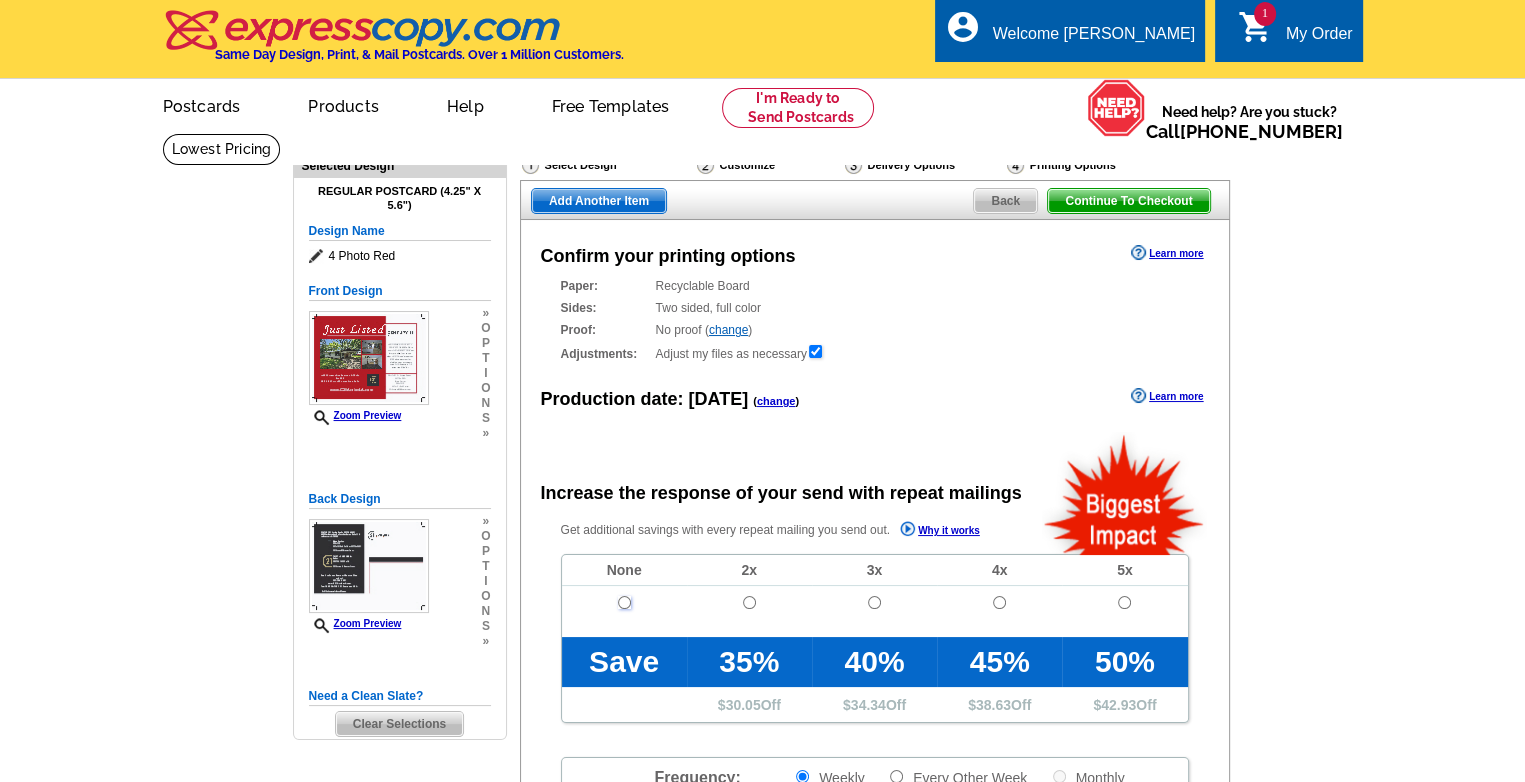 click at bounding box center (624, 602) 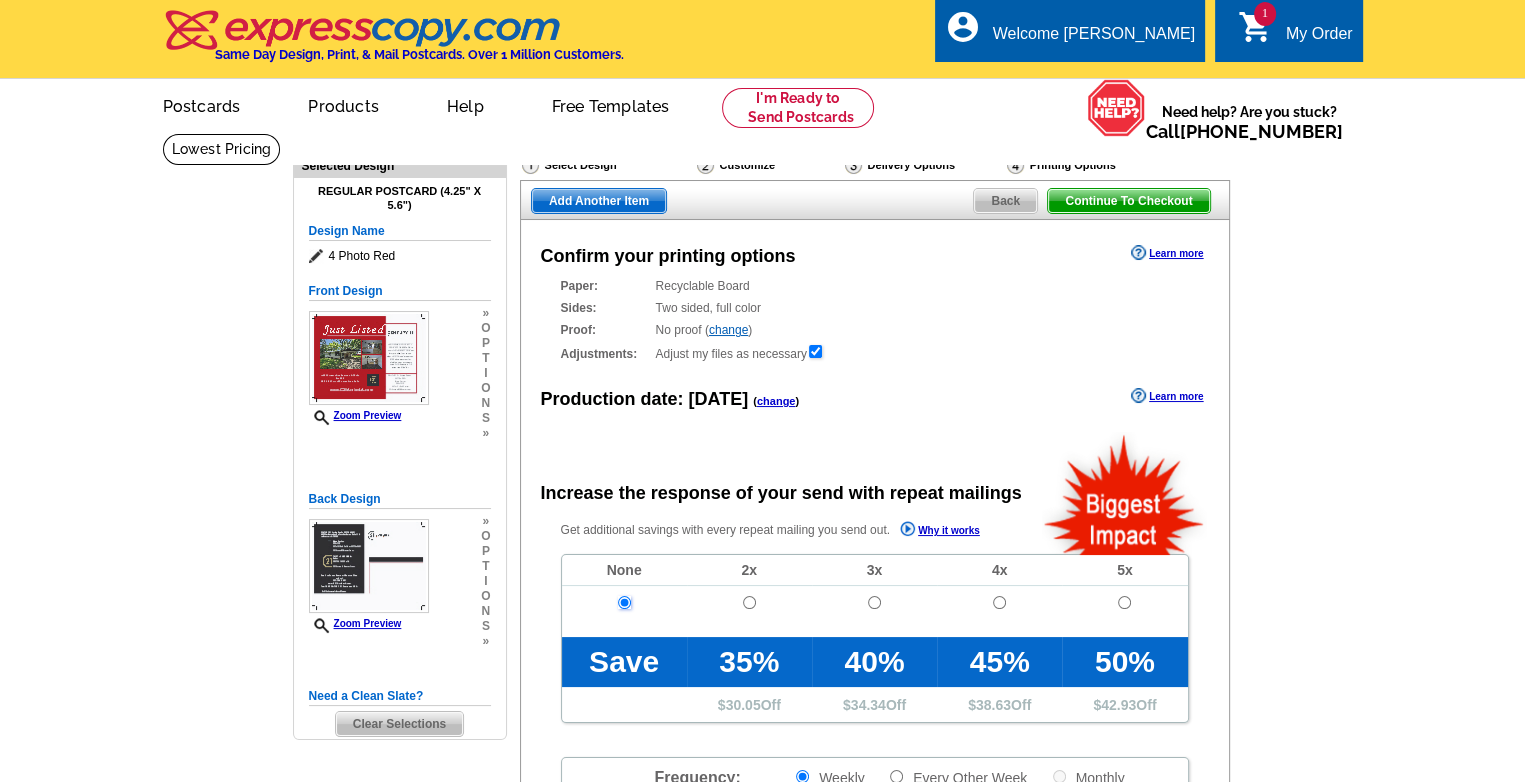 radio on "false" 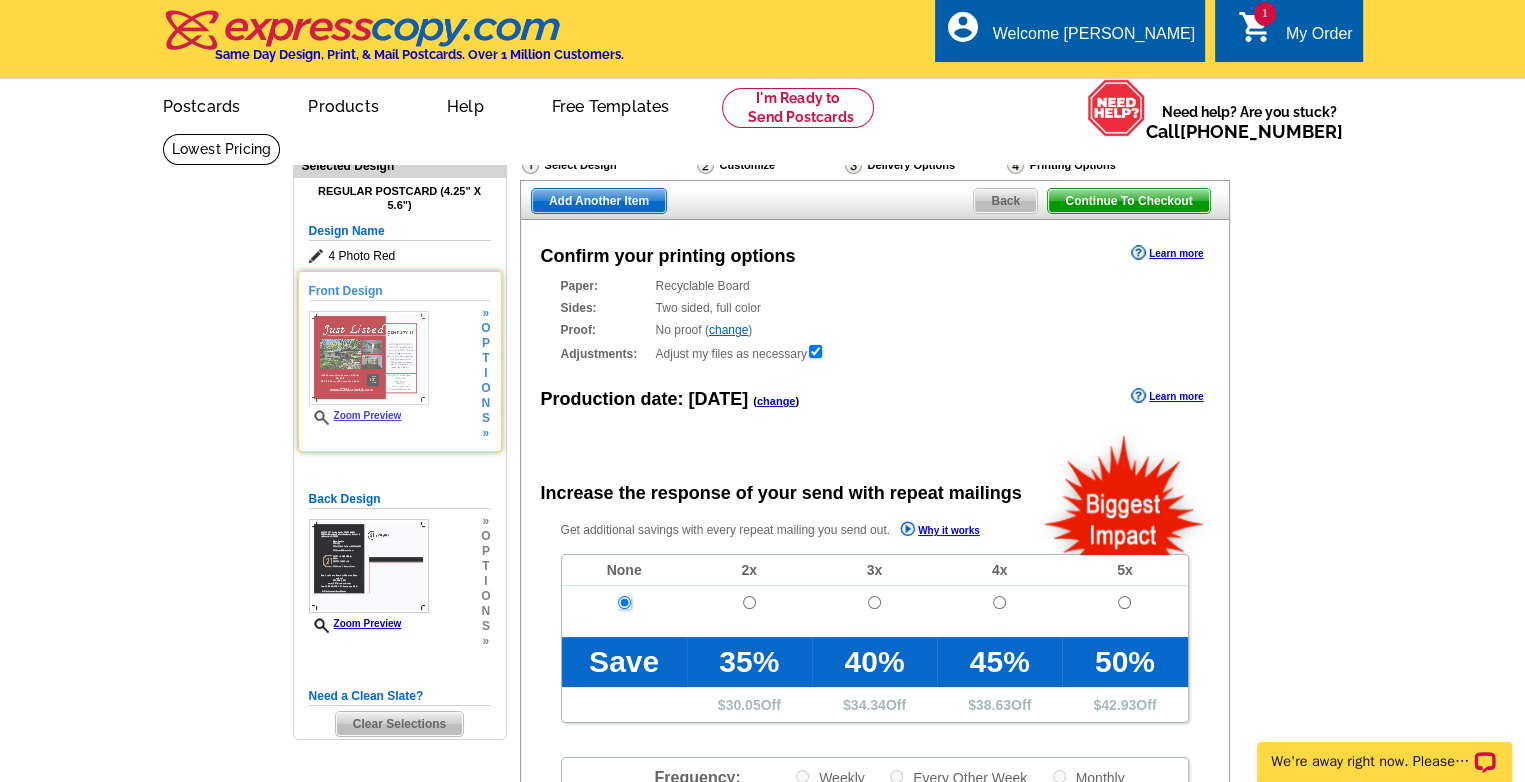 scroll, scrollTop: 0, scrollLeft: 0, axis: both 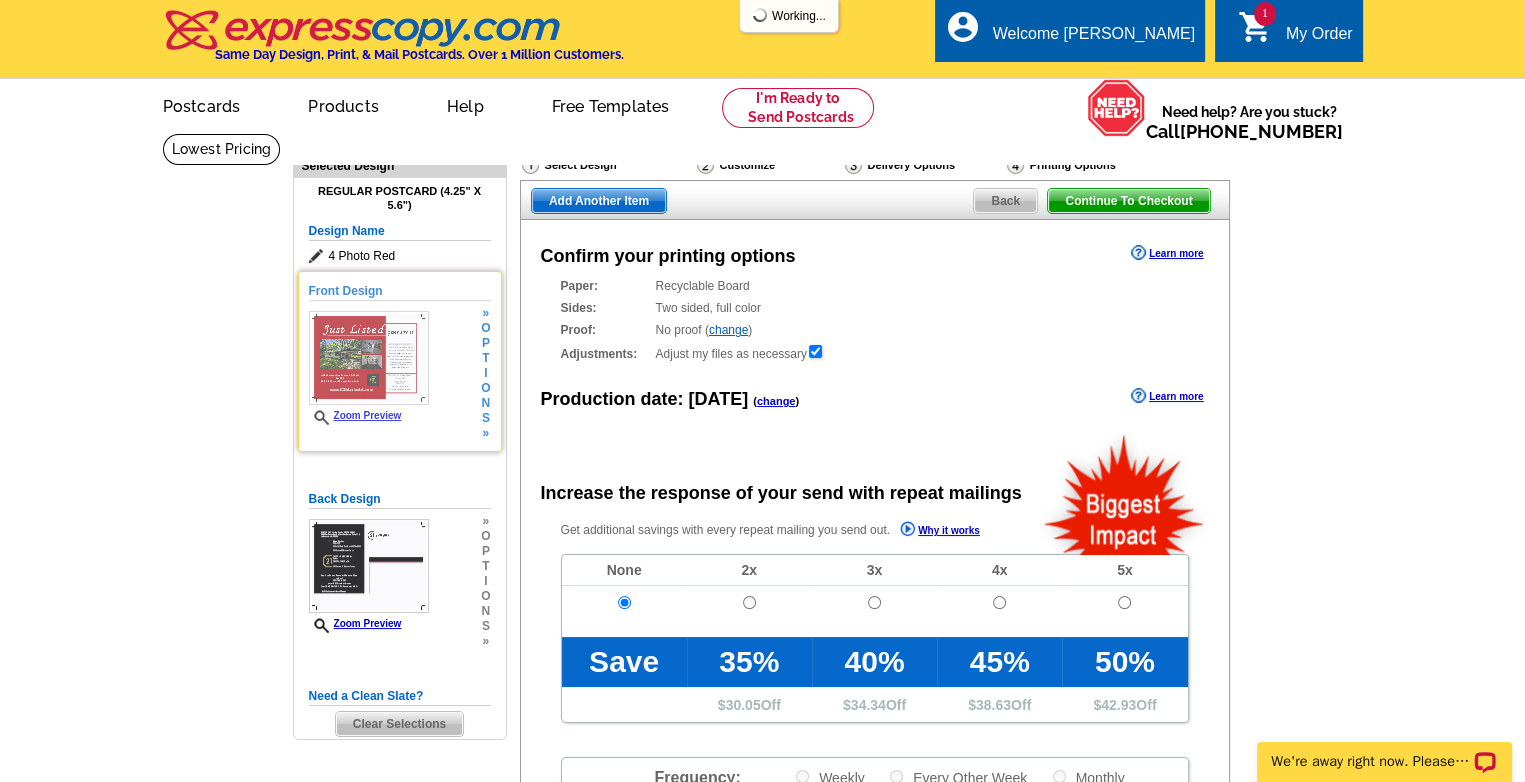 click on "Zoom Preview" at bounding box center [355, 415] 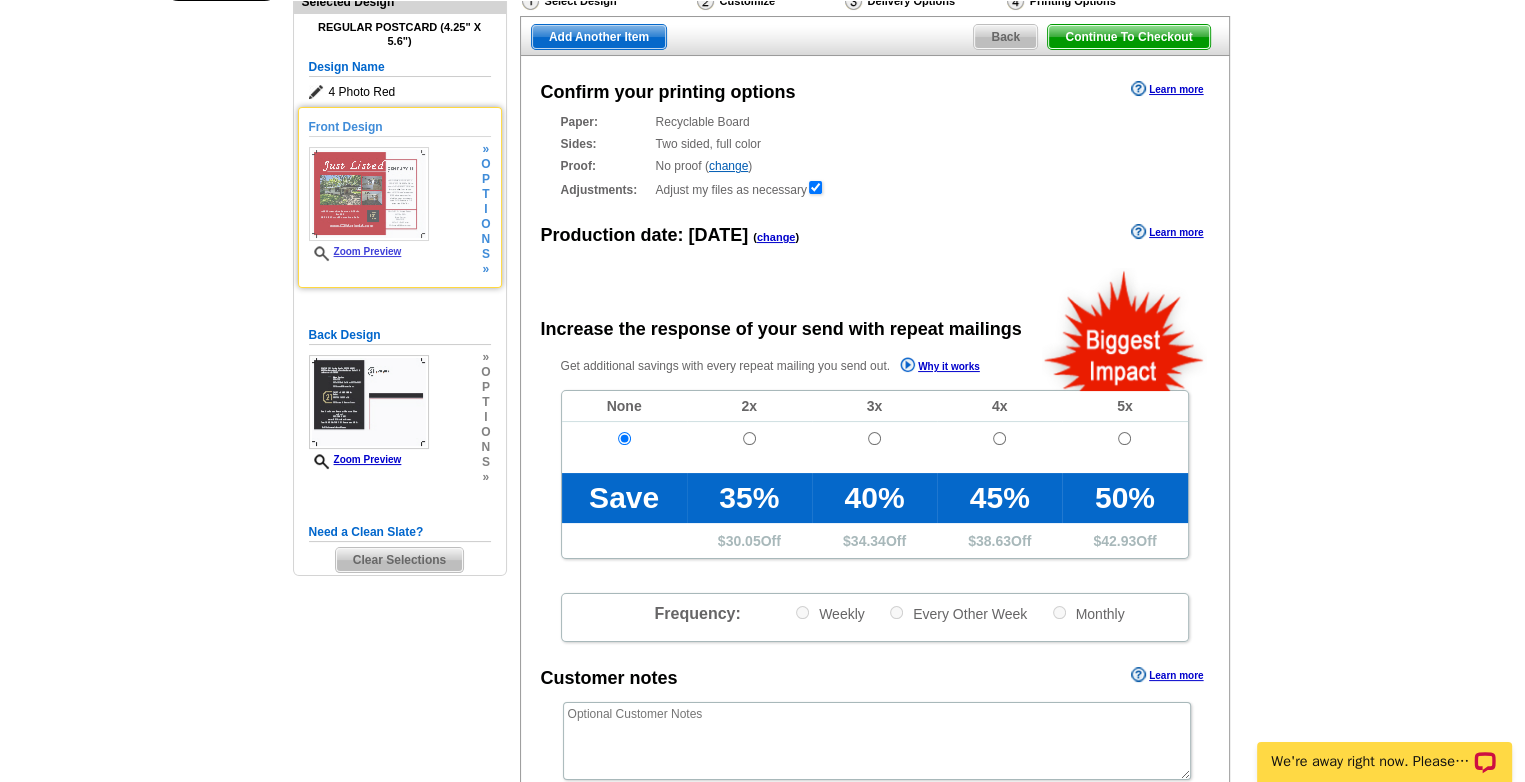 scroll, scrollTop: 188, scrollLeft: 0, axis: vertical 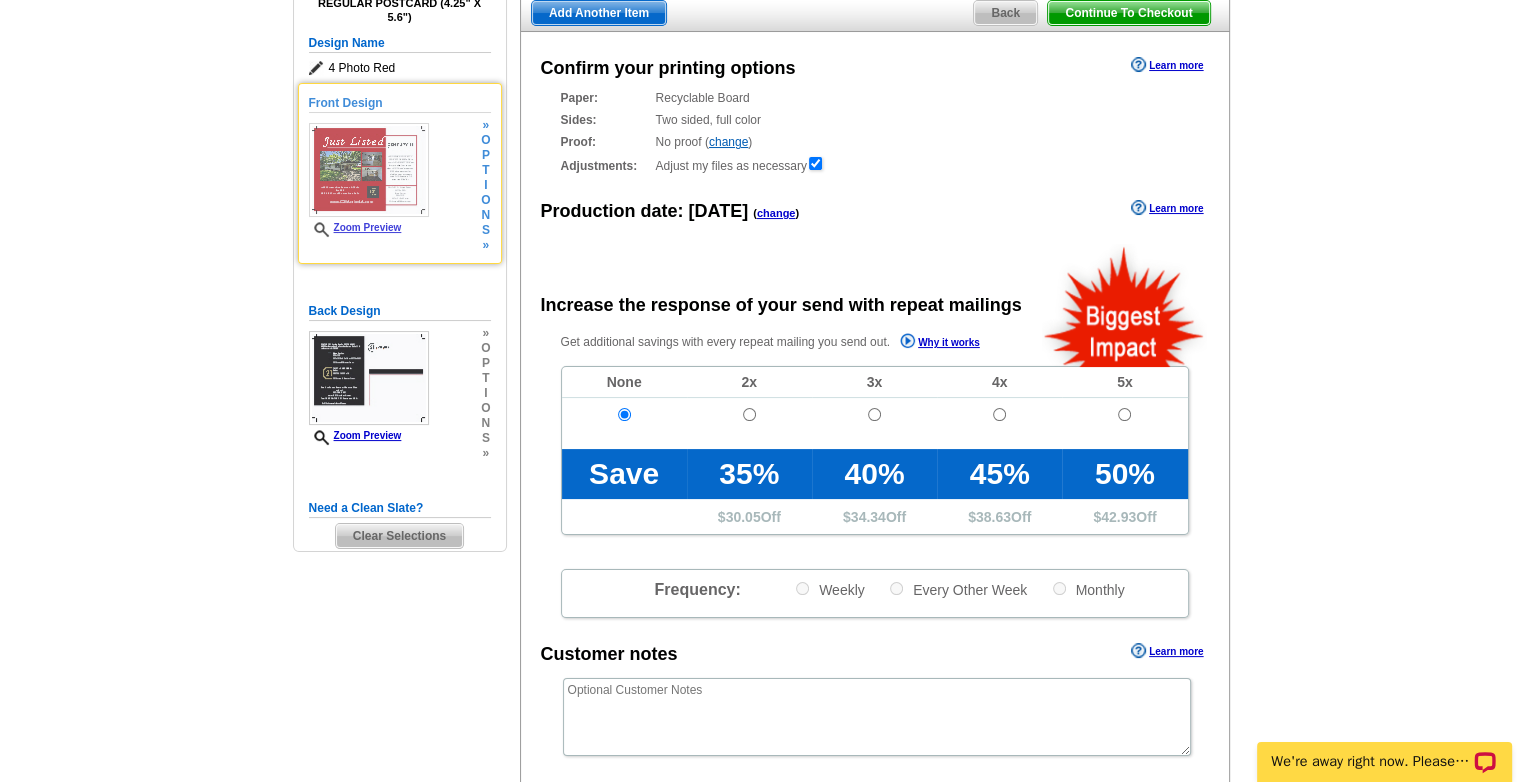 click at bounding box center [369, 170] 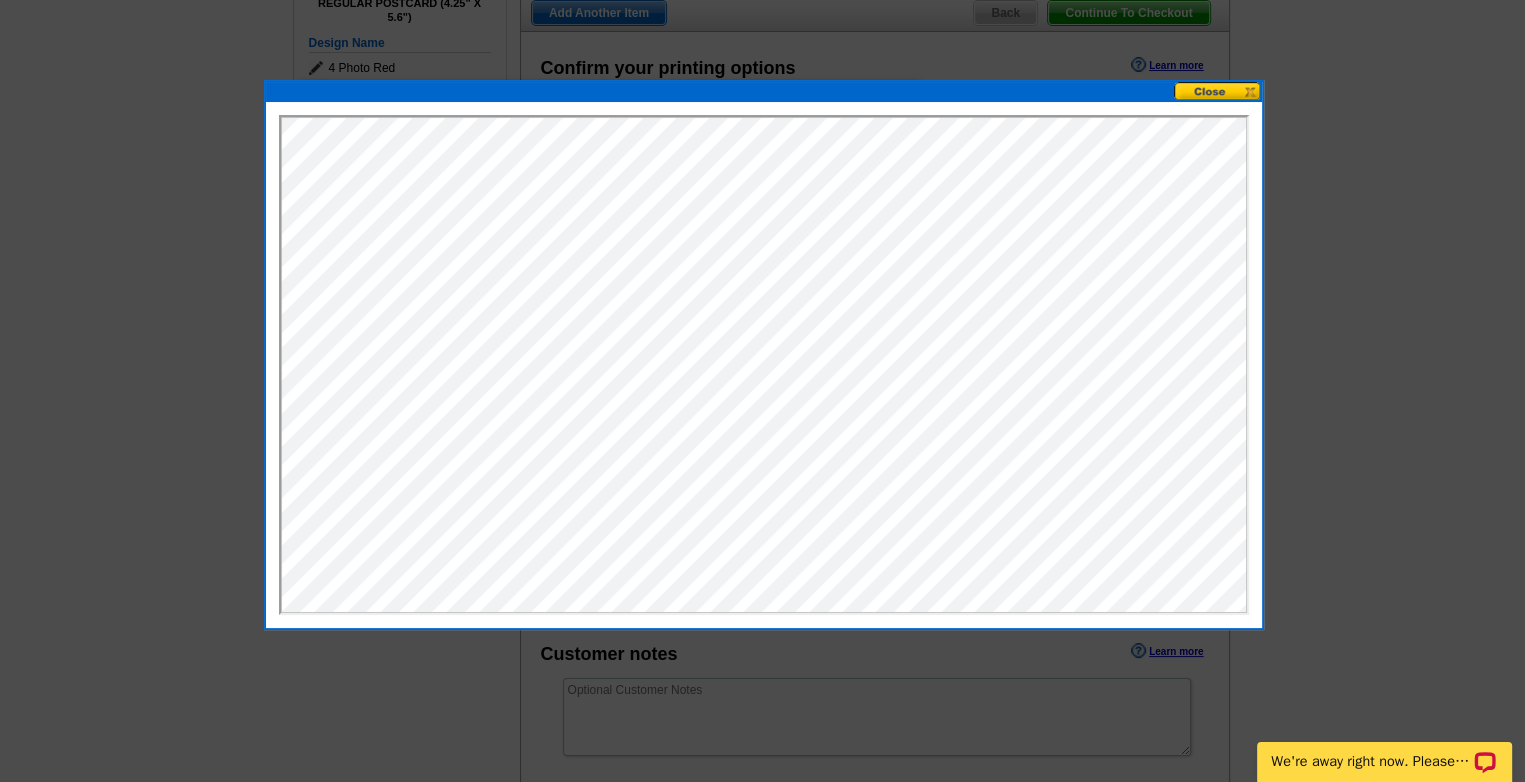 scroll, scrollTop: 0, scrollLeft: 0, axis: both 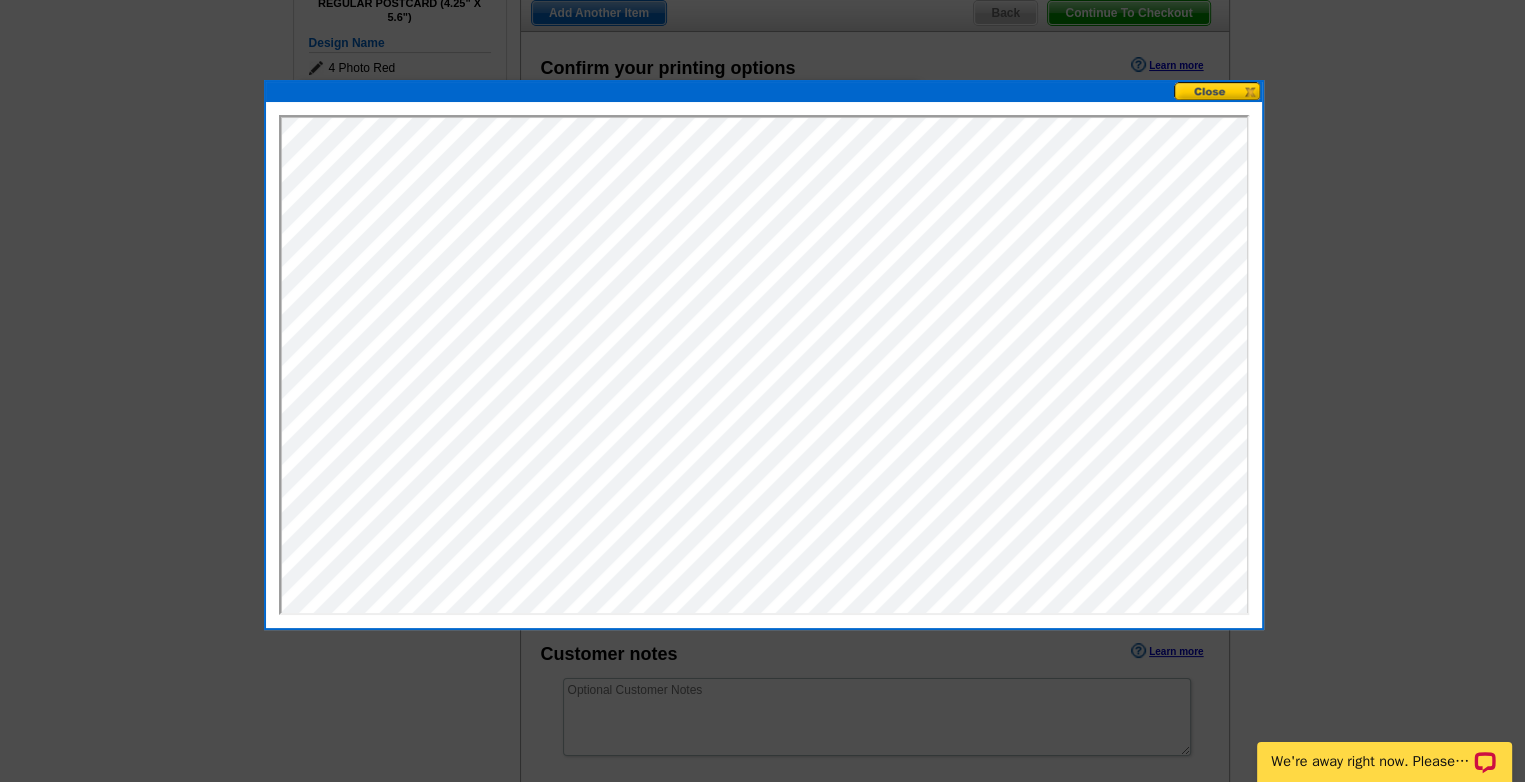 click at bounding box center (1218, 91) 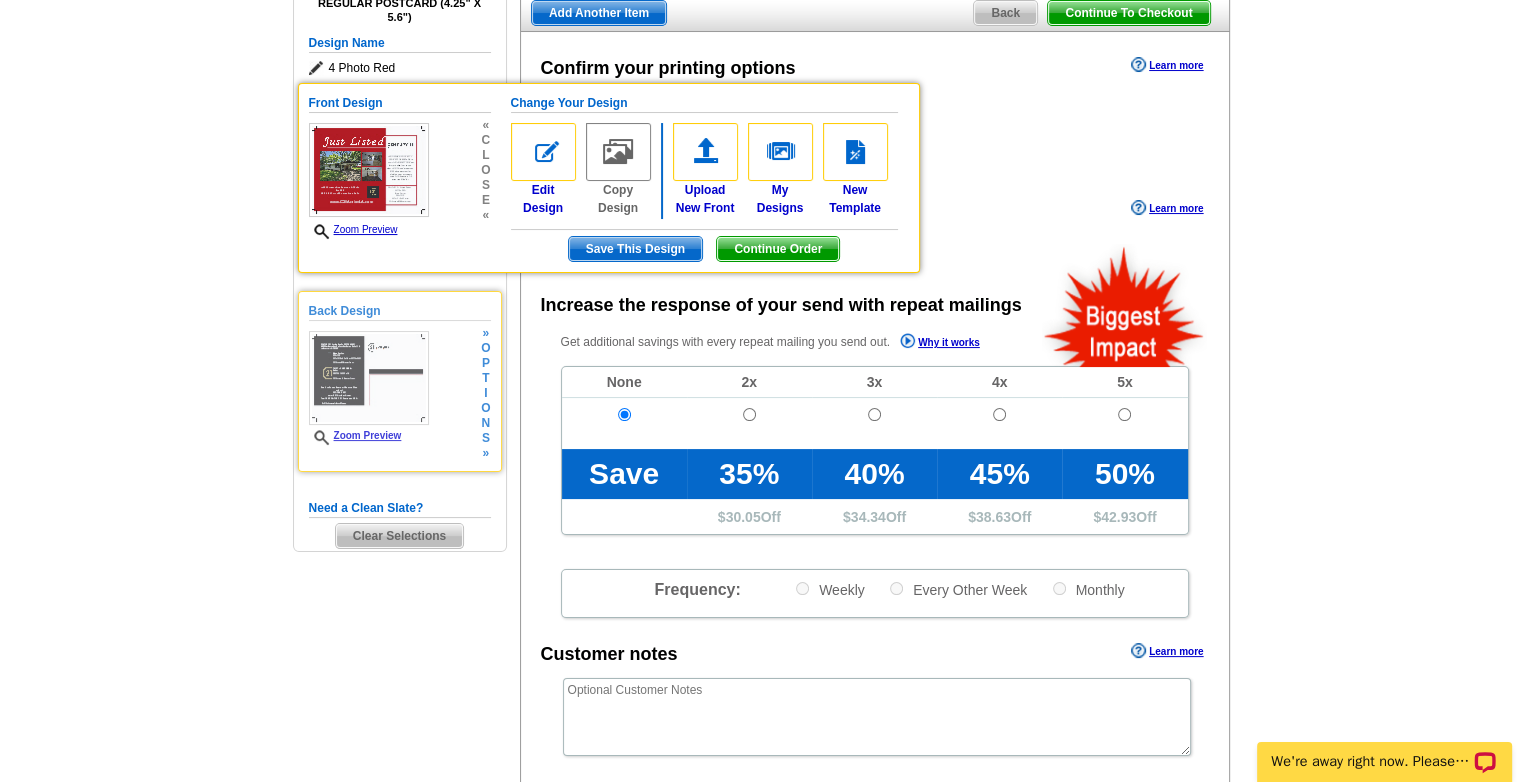 click at bounding box center [369, 378] 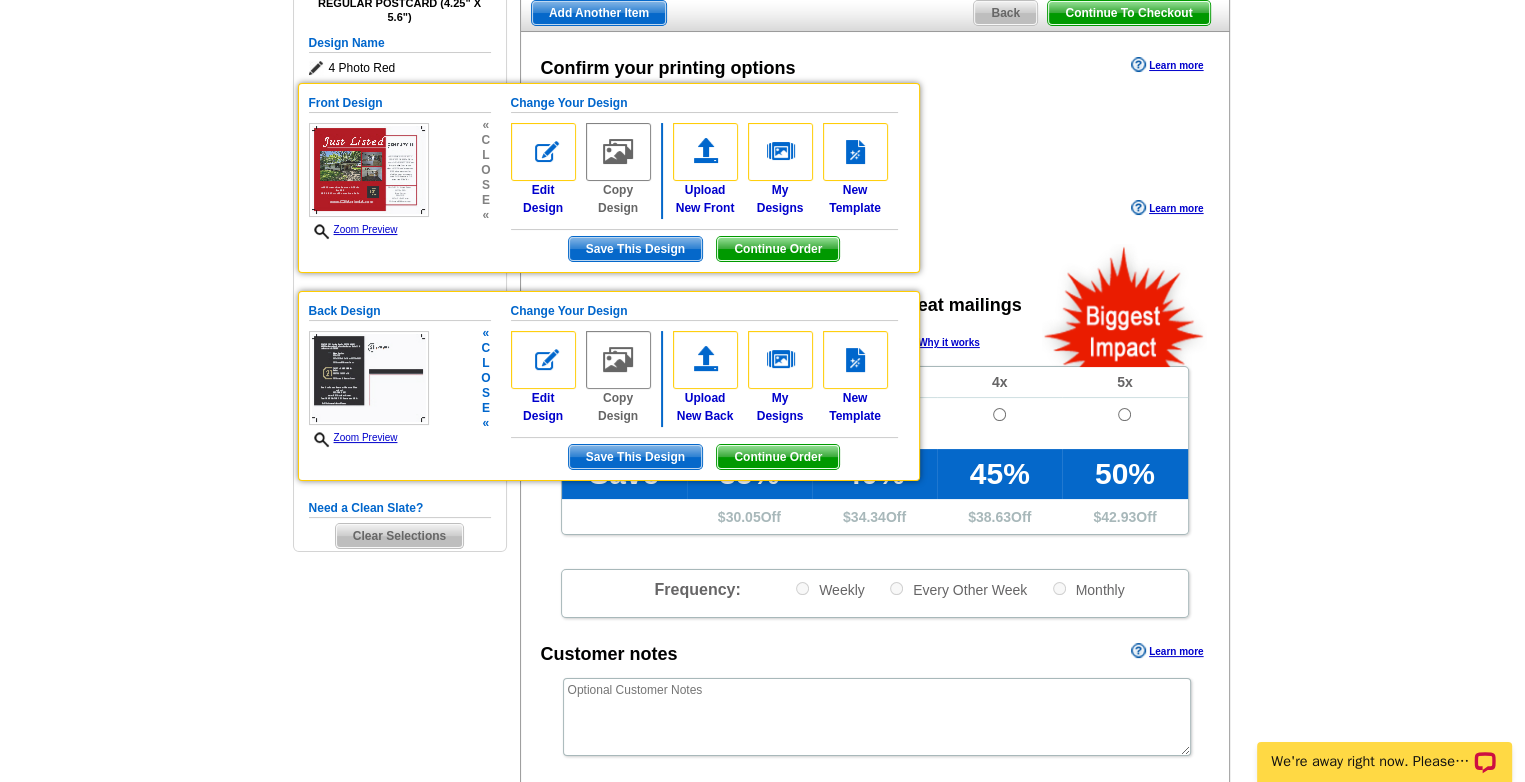 click on "Zoom Preview" at bounding box center [353, 437] 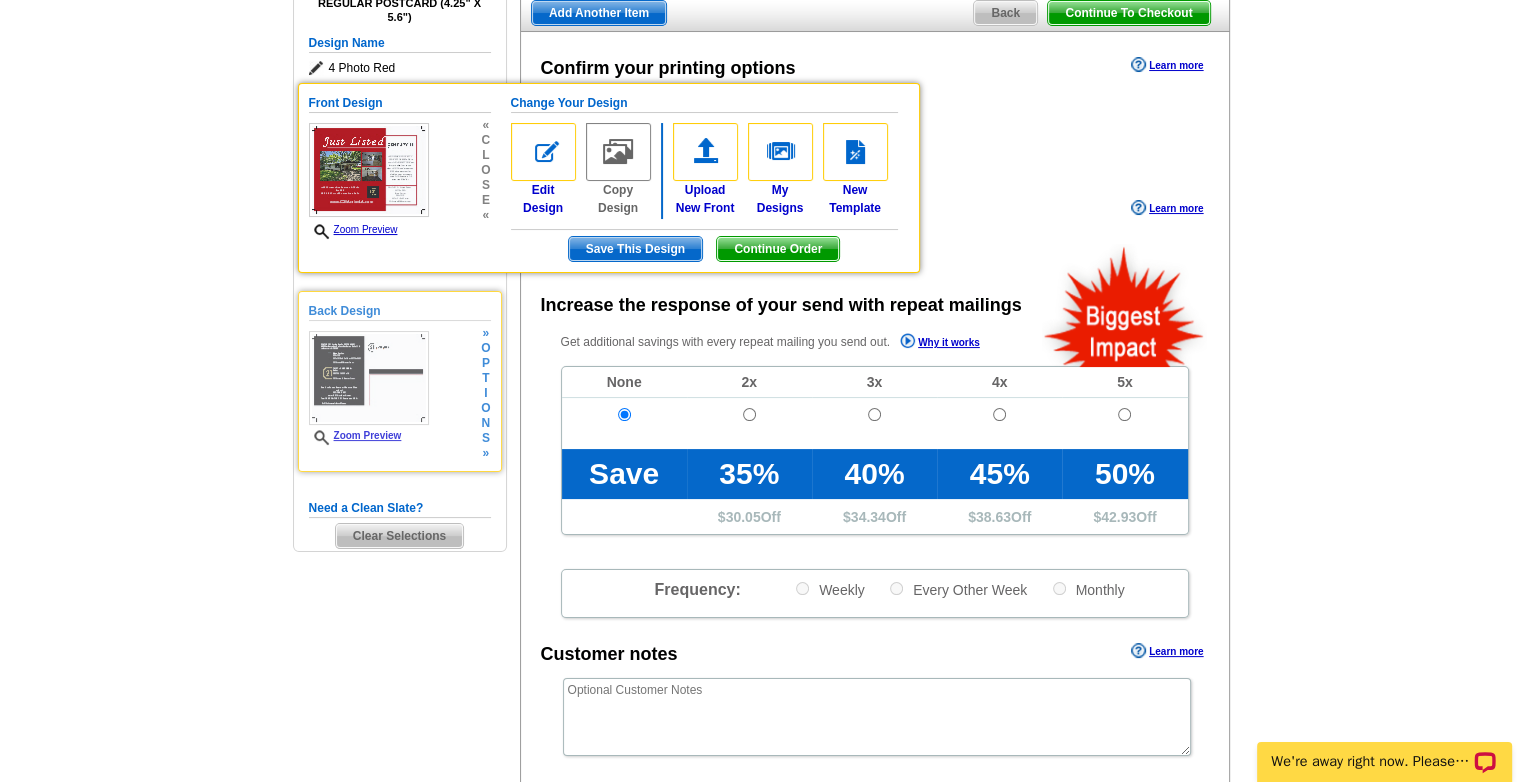 click on "Zoom Preview" at bounding box center [355, 435] 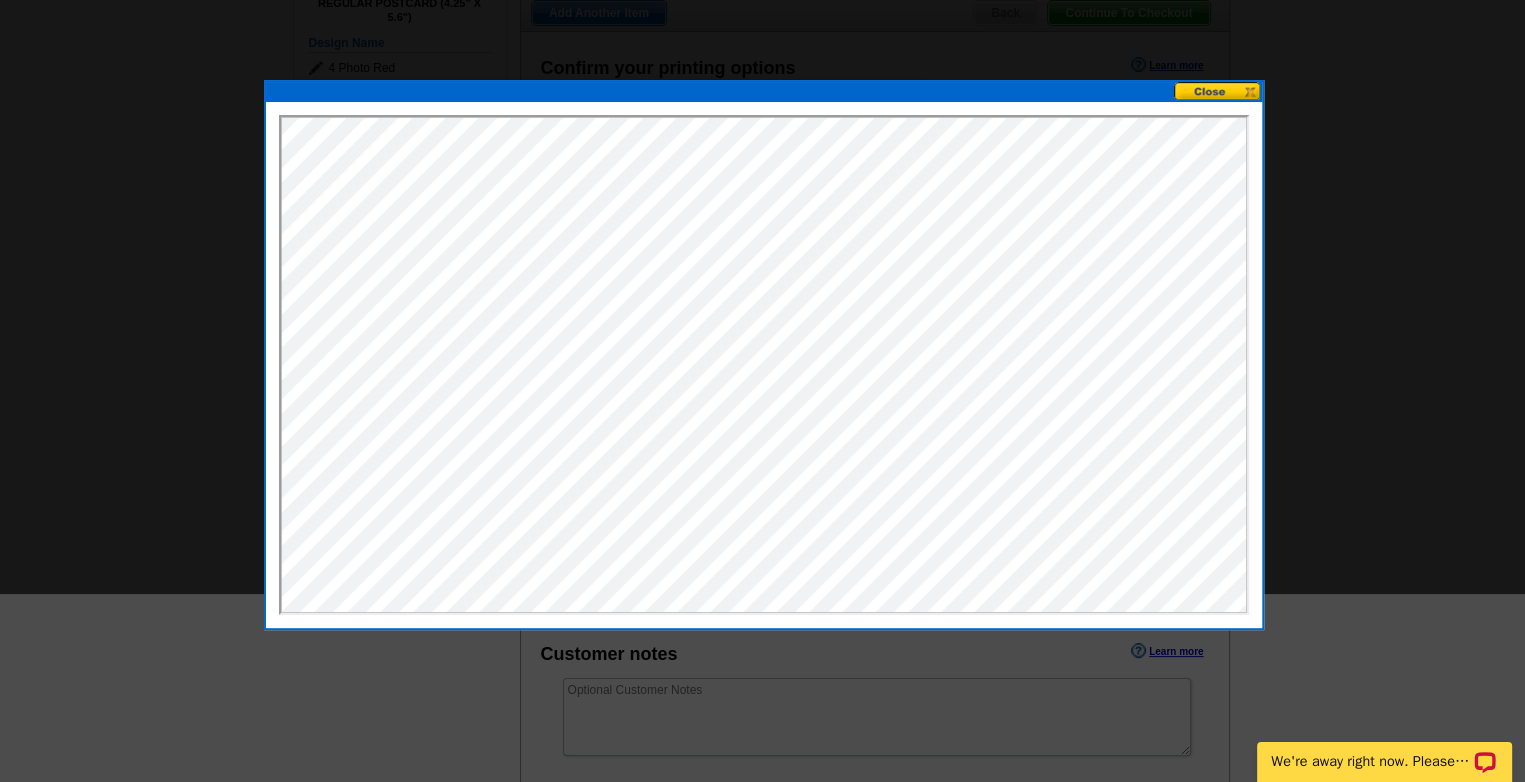 scroll, scrollTop: 0, scrollLeft: 0, axis: both 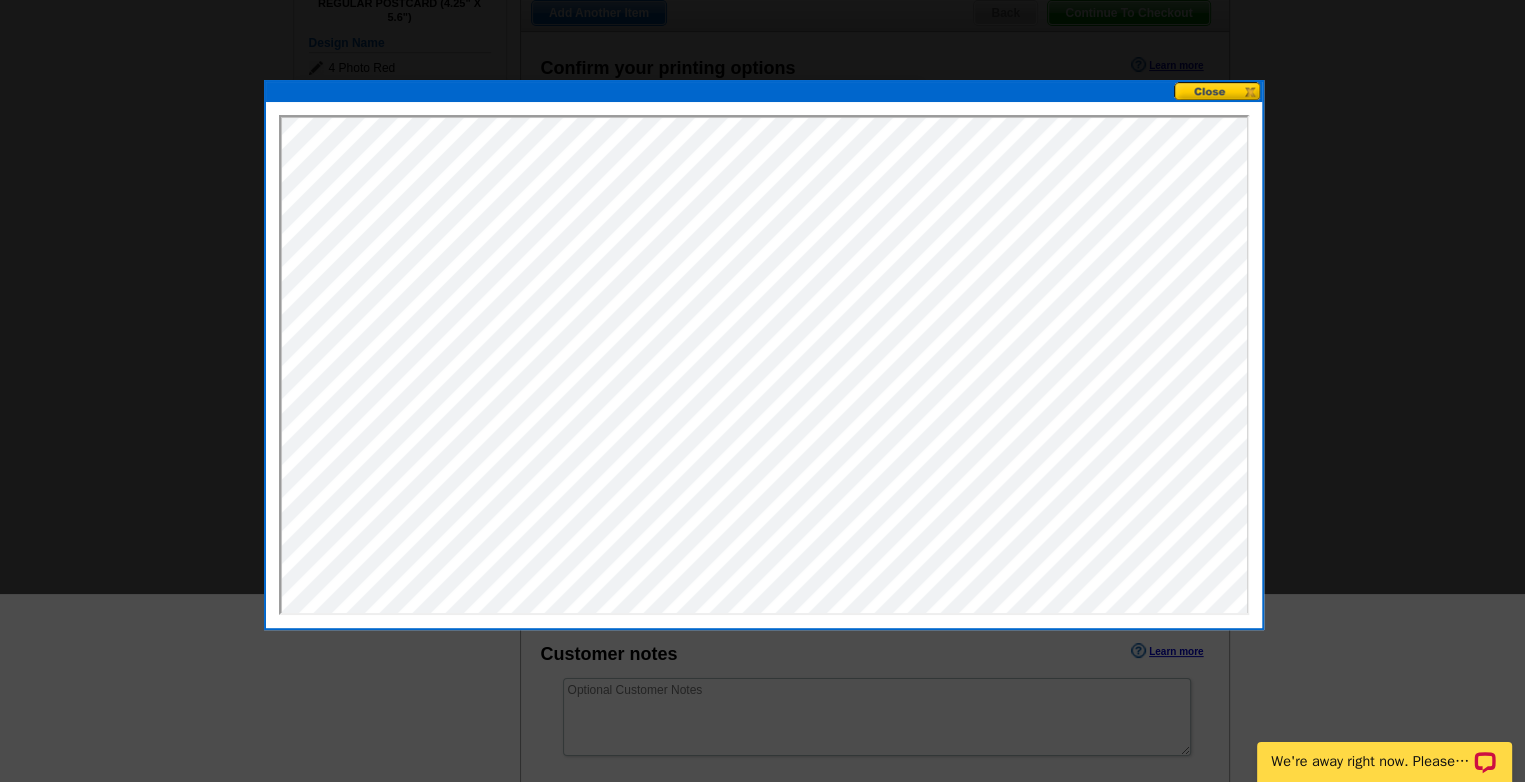click at bounding box center (762, 203) 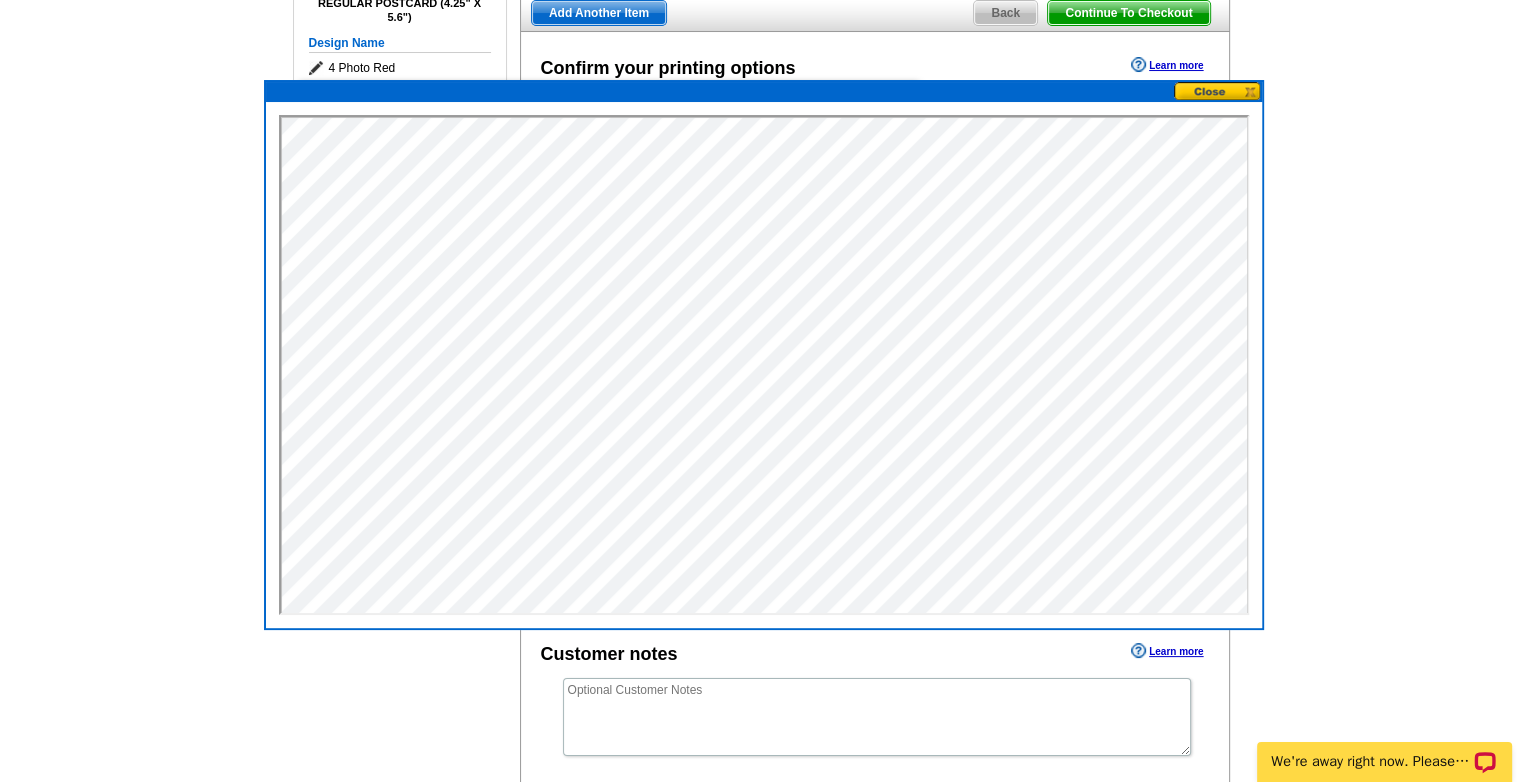 scroll, scrollTop: 0, scrollLeft: 0, axis: both 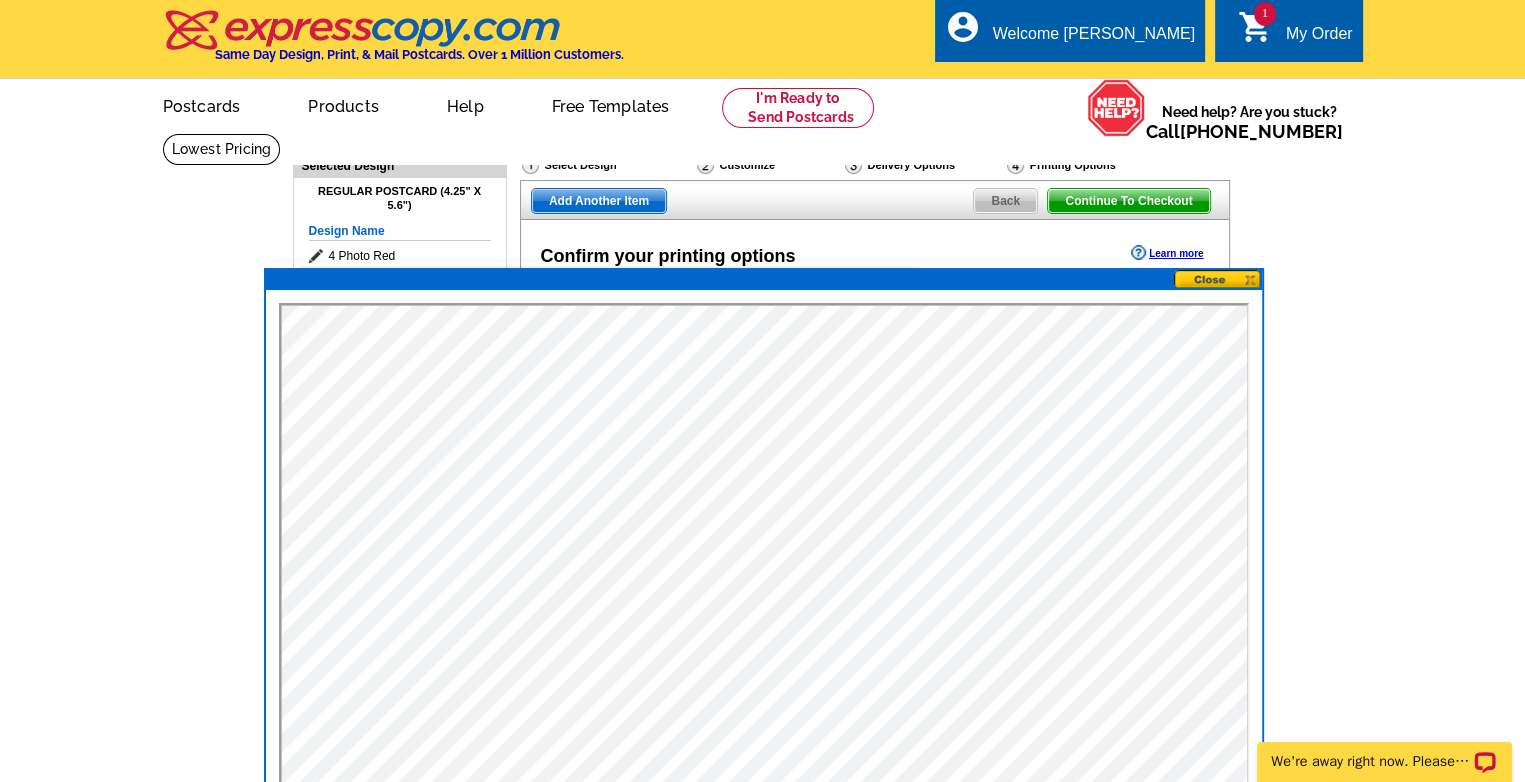 click on "Continue To Checkout" at bounding box center (1128, 201) 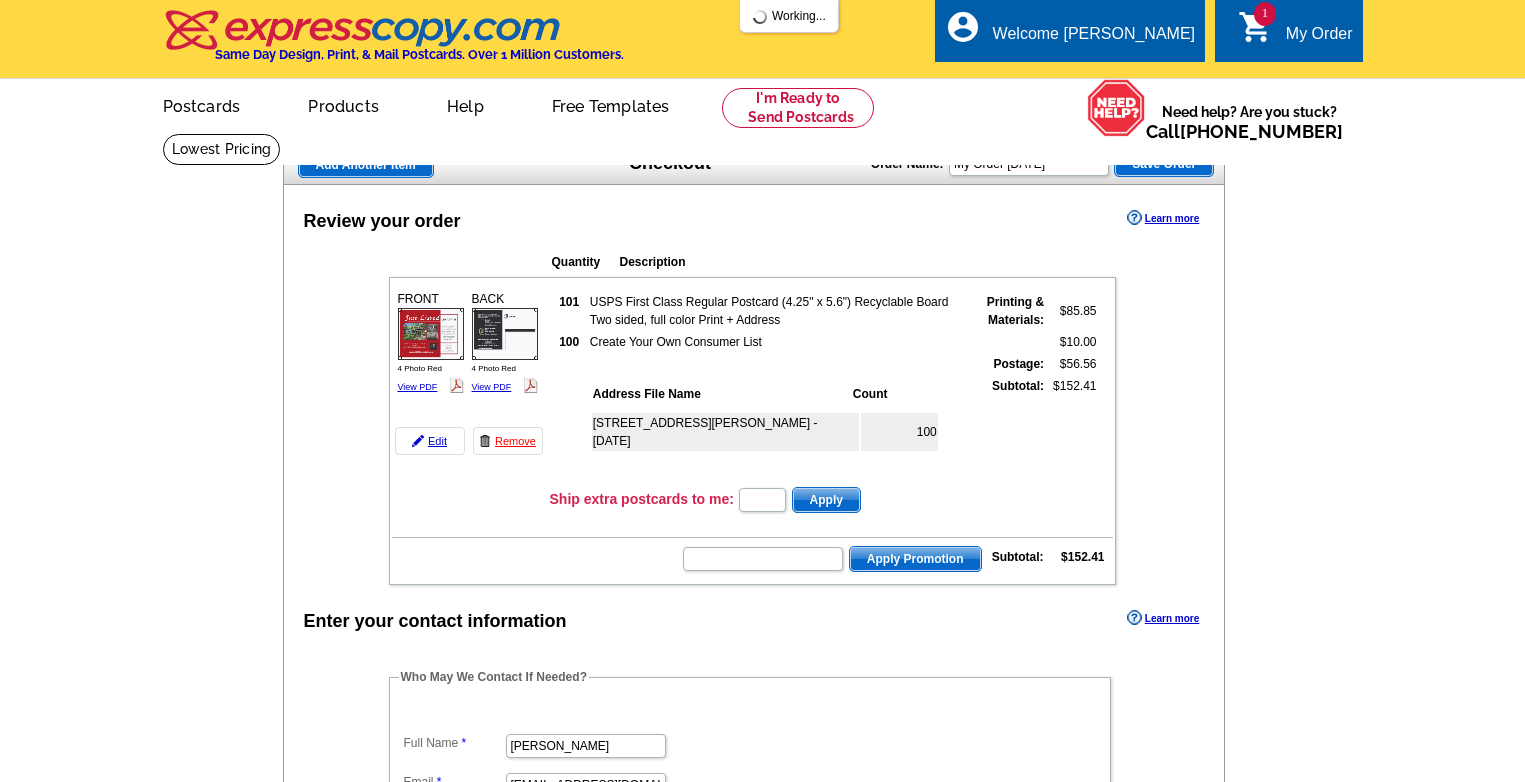 scroll, scrollTop: 124, scrollLeft: 0, axis: vertical 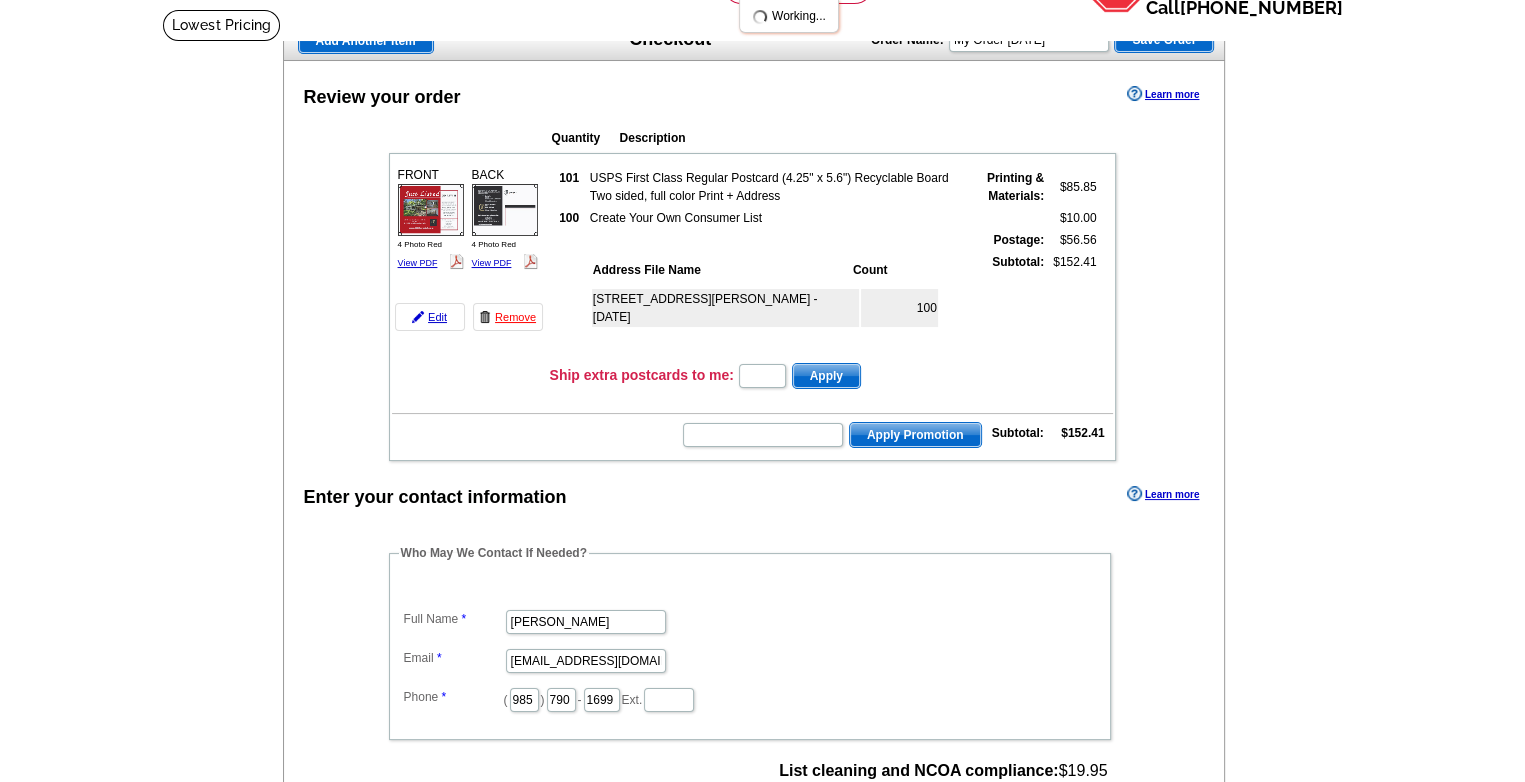 click at bounding box center (752, 403) 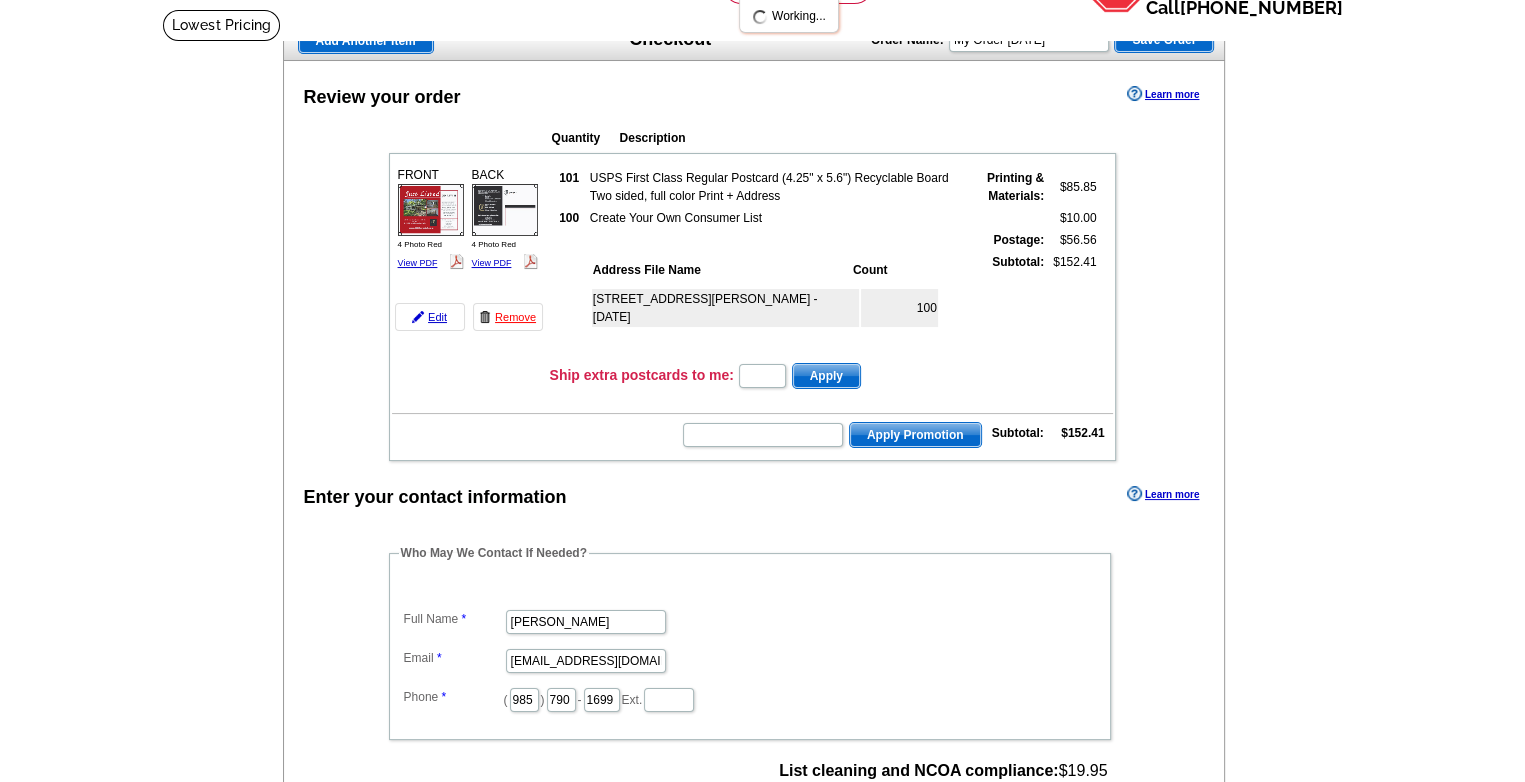 click at bounding box center (752, 403) 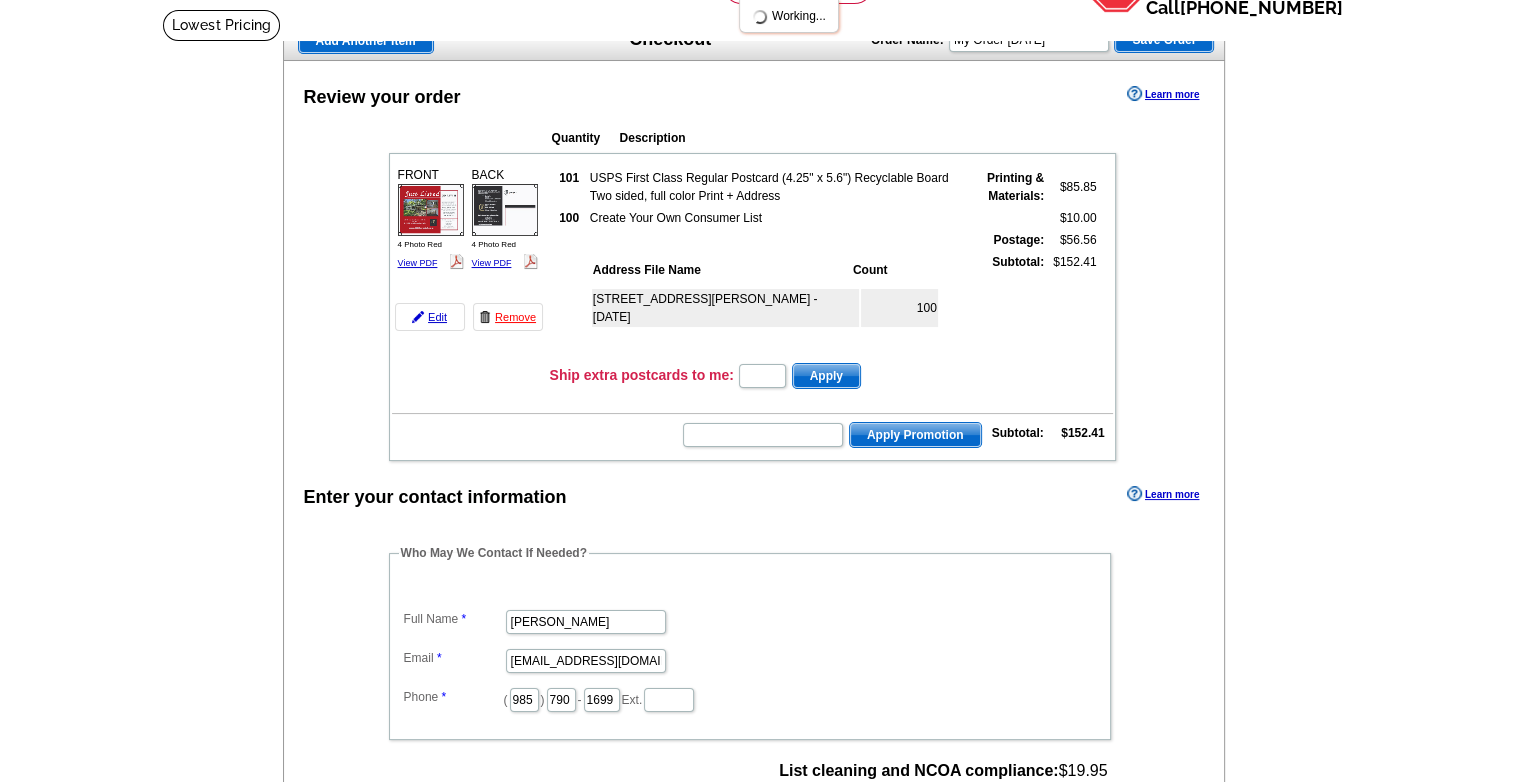 click at bounding box center [752, 403] 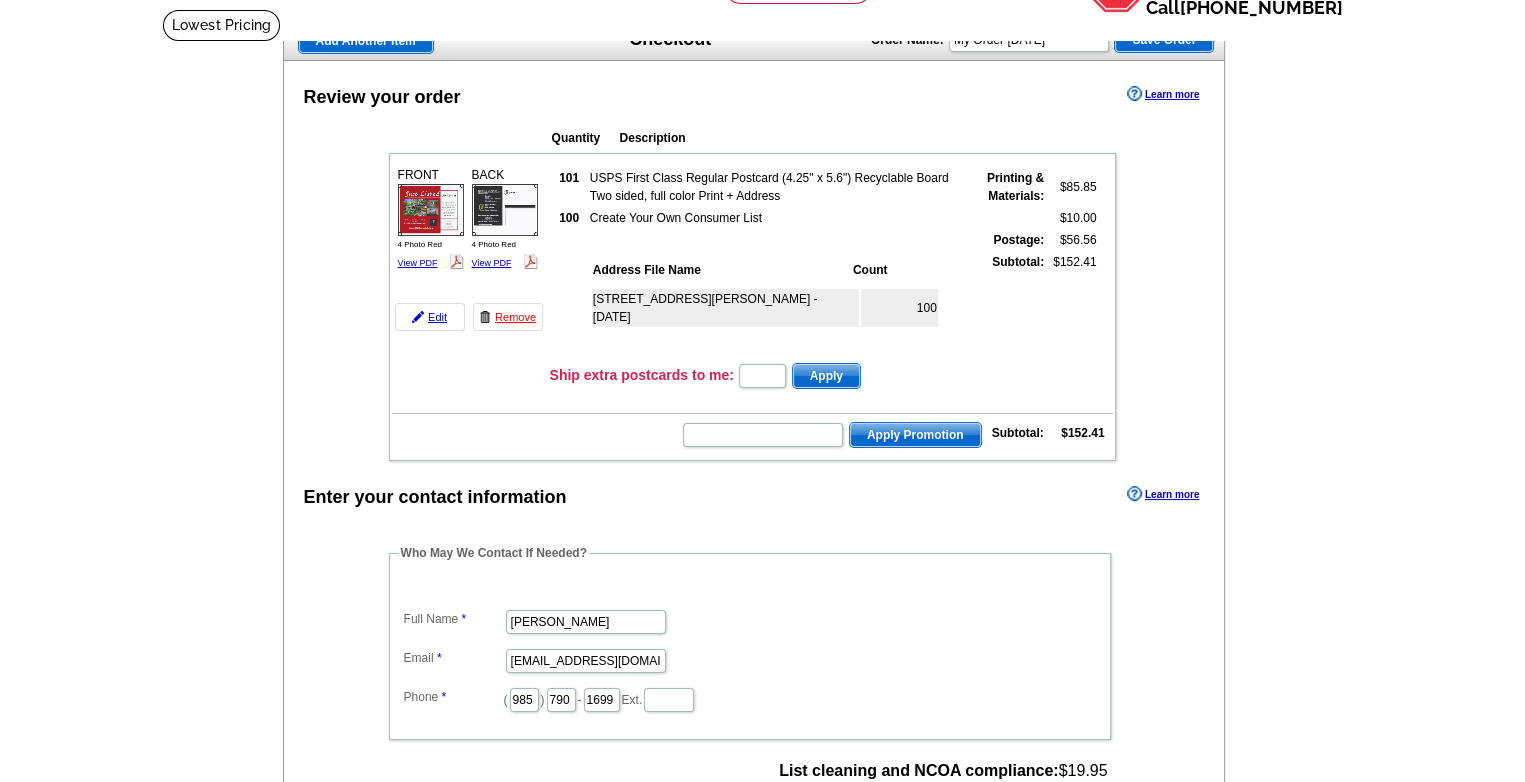 scroll, scrollTop: 158, scrollLeft: 0, axis: vertical 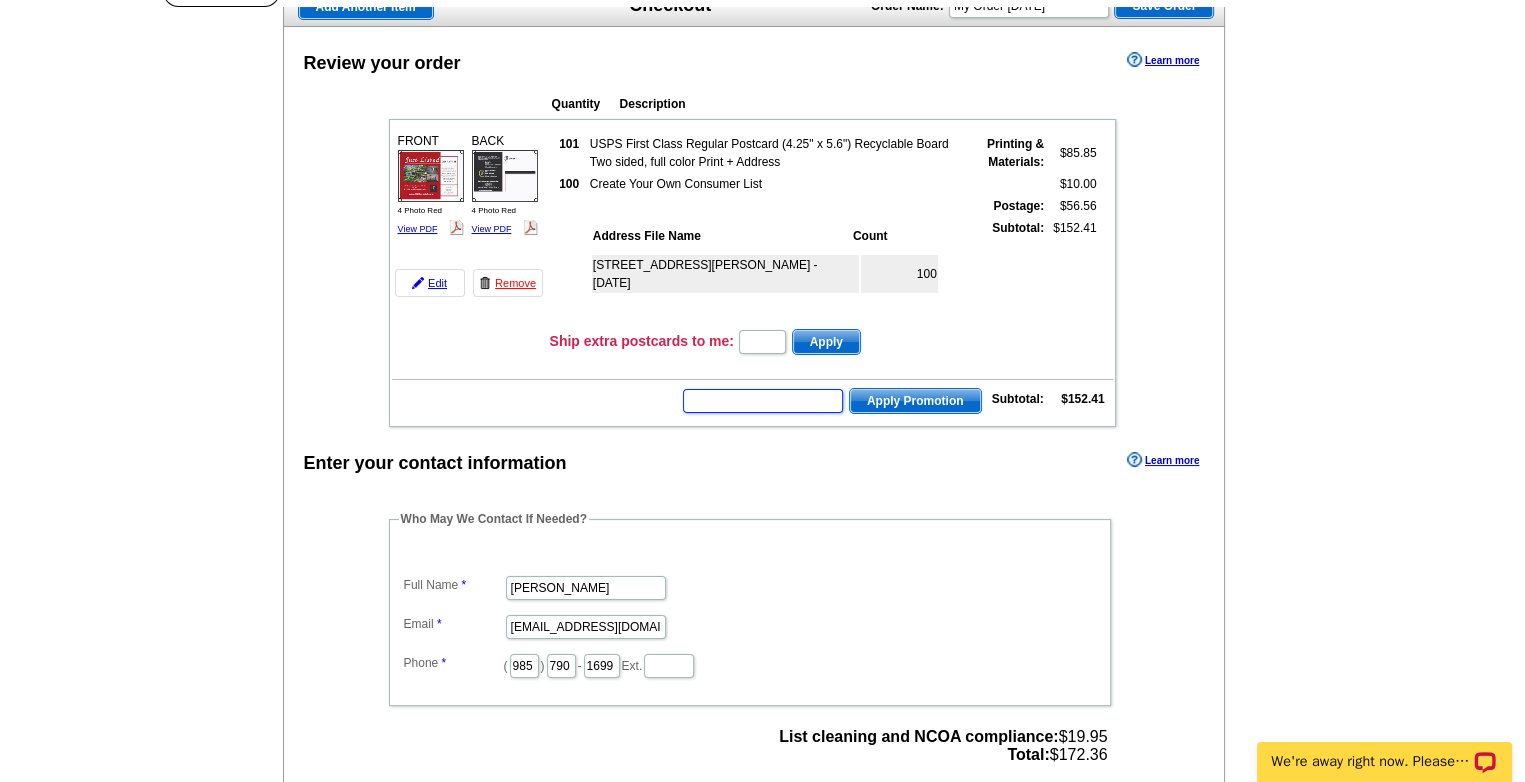 click at bounding box center (763, 401) 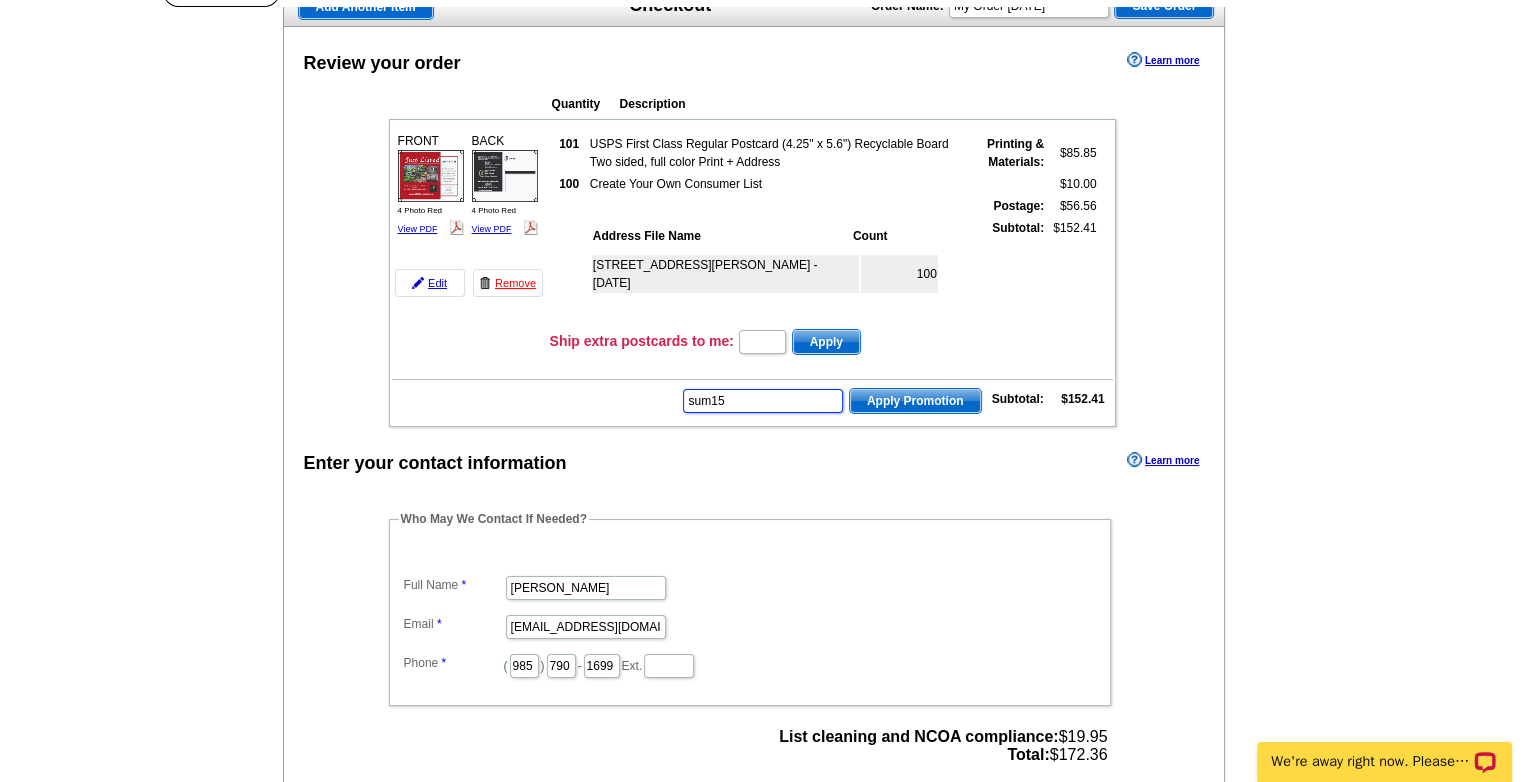 type on "sum15" 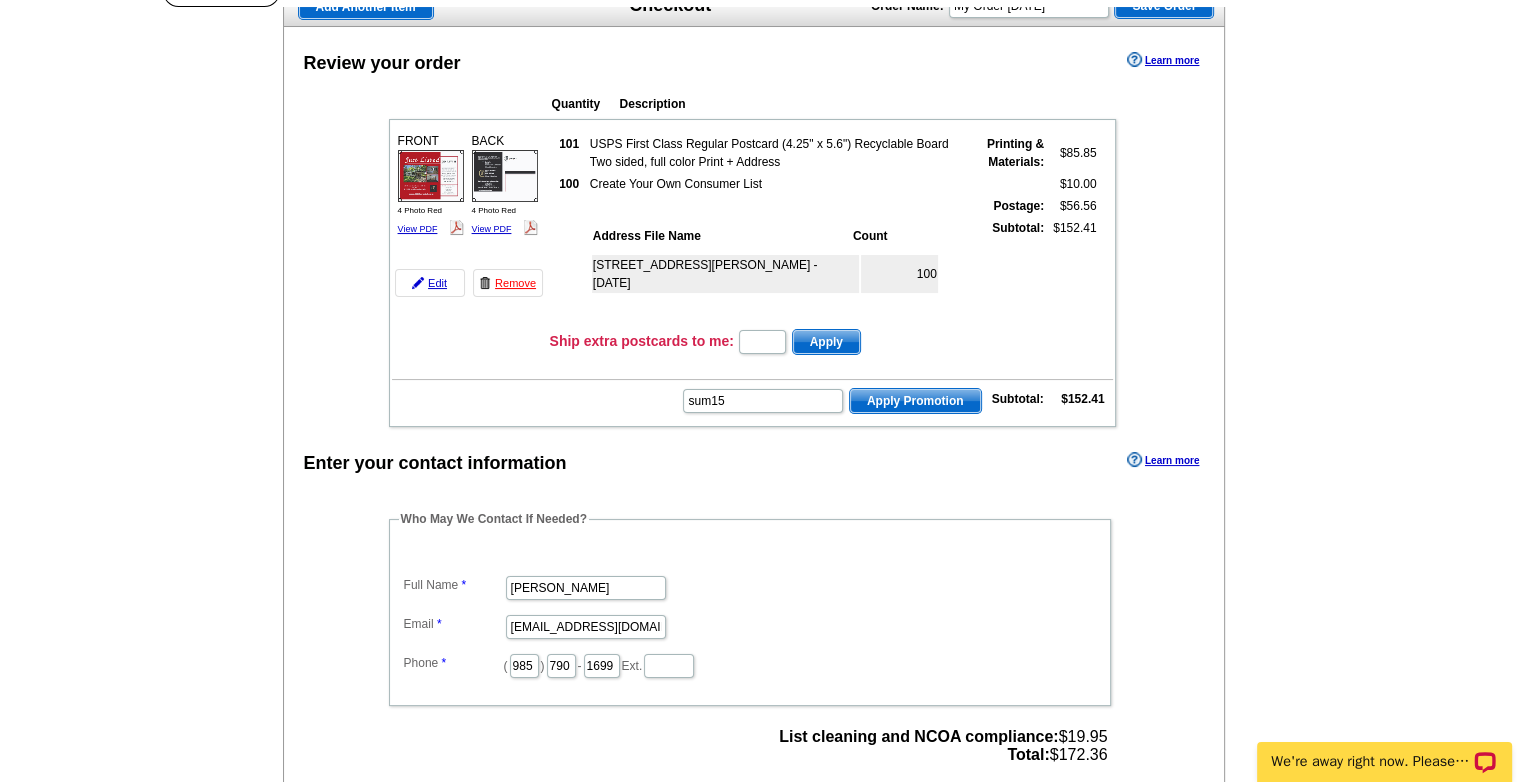 click on "Apply Promotion" at bounding box center [915, 401] 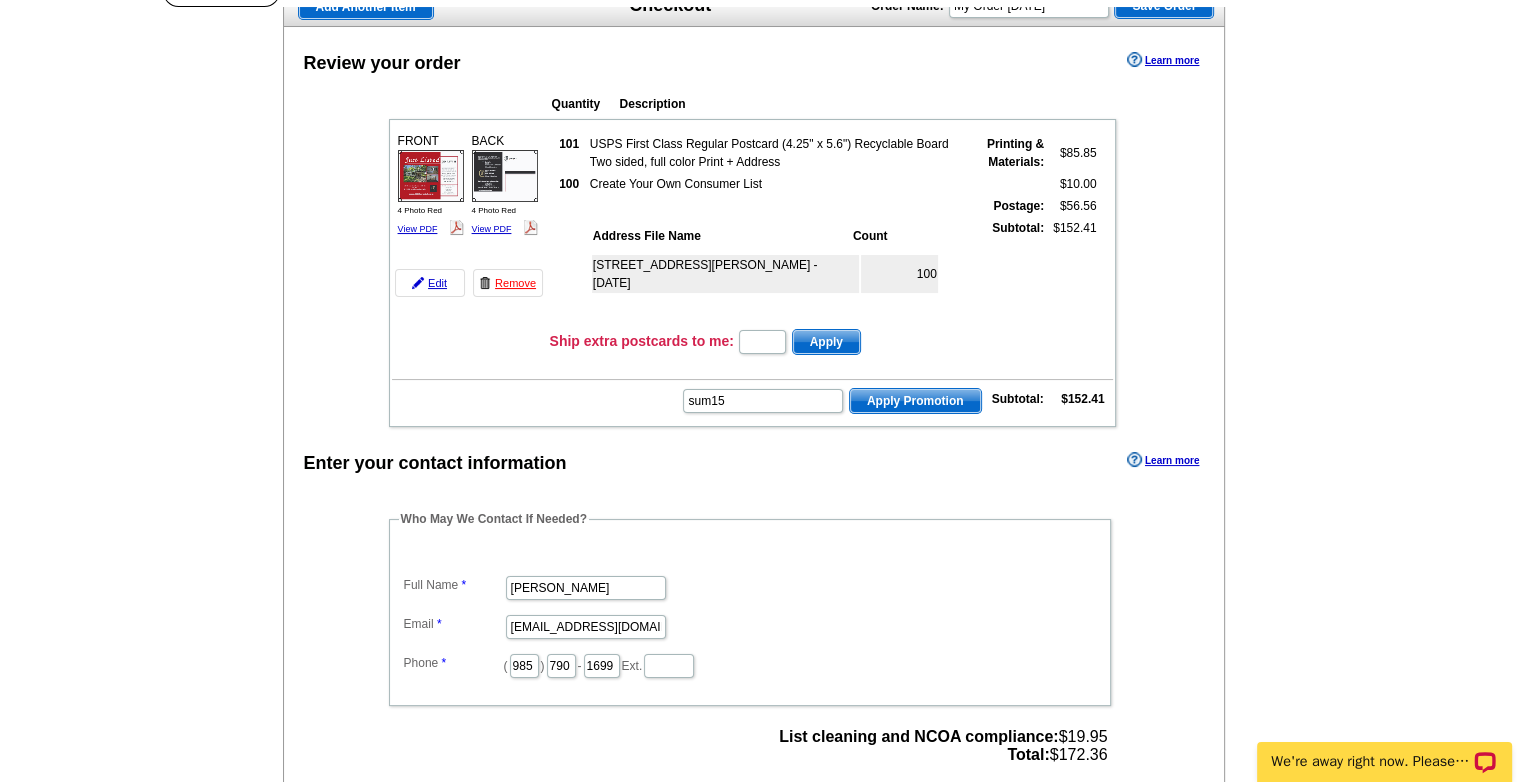 scroll, scrollTop: 0, scrollLeft: 0, axis: both 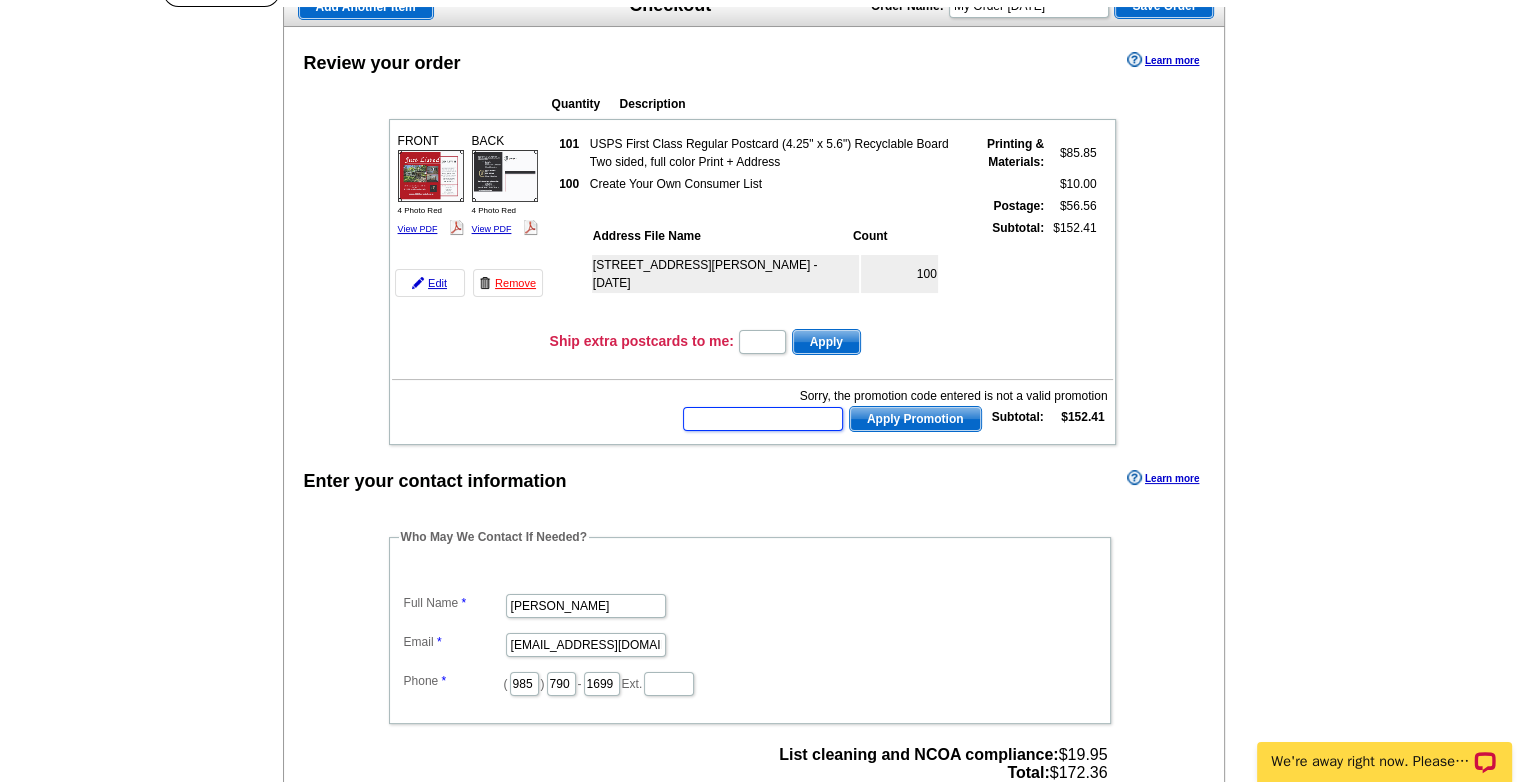 click at bounding box center (763, 419) 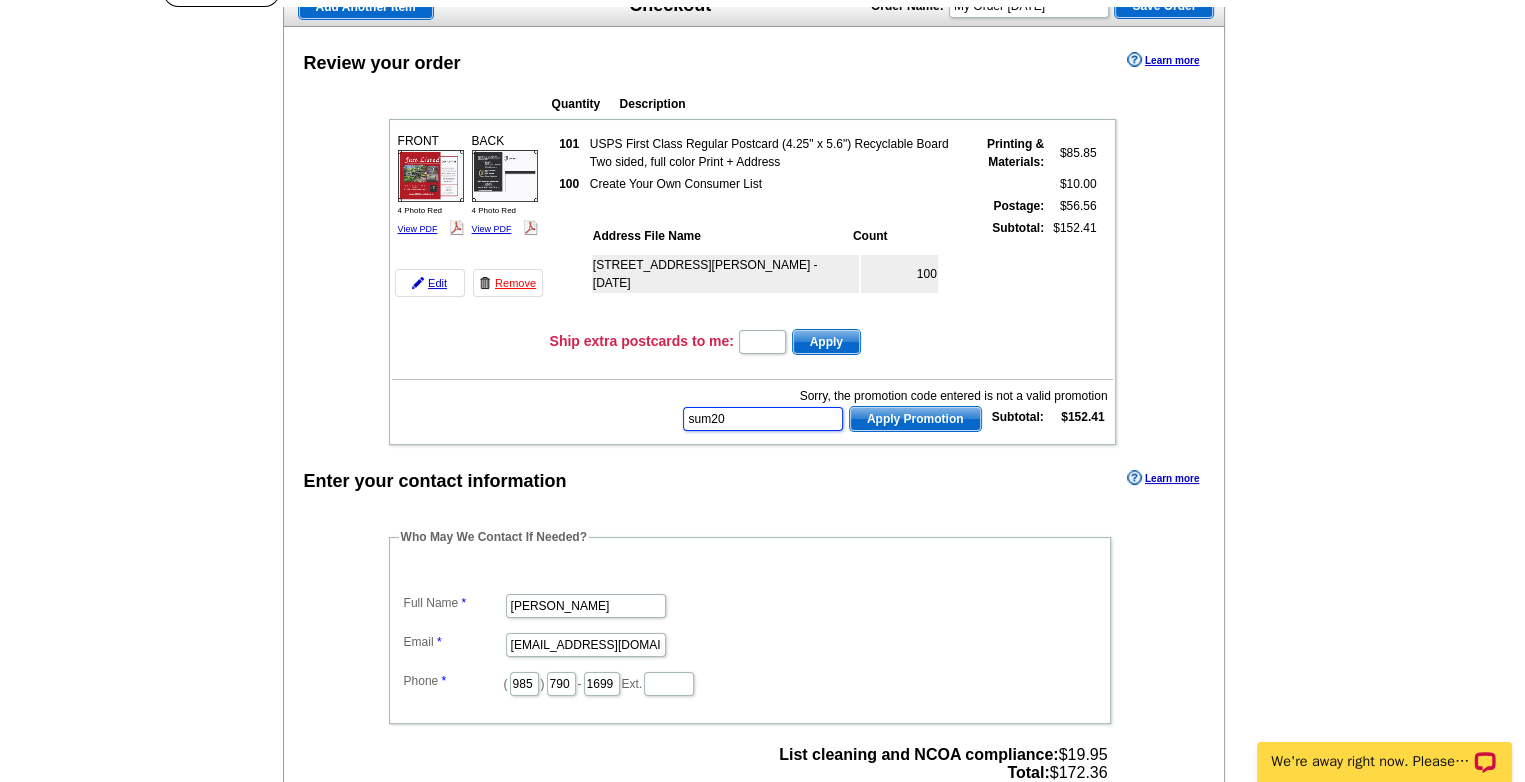 type on "sum20" 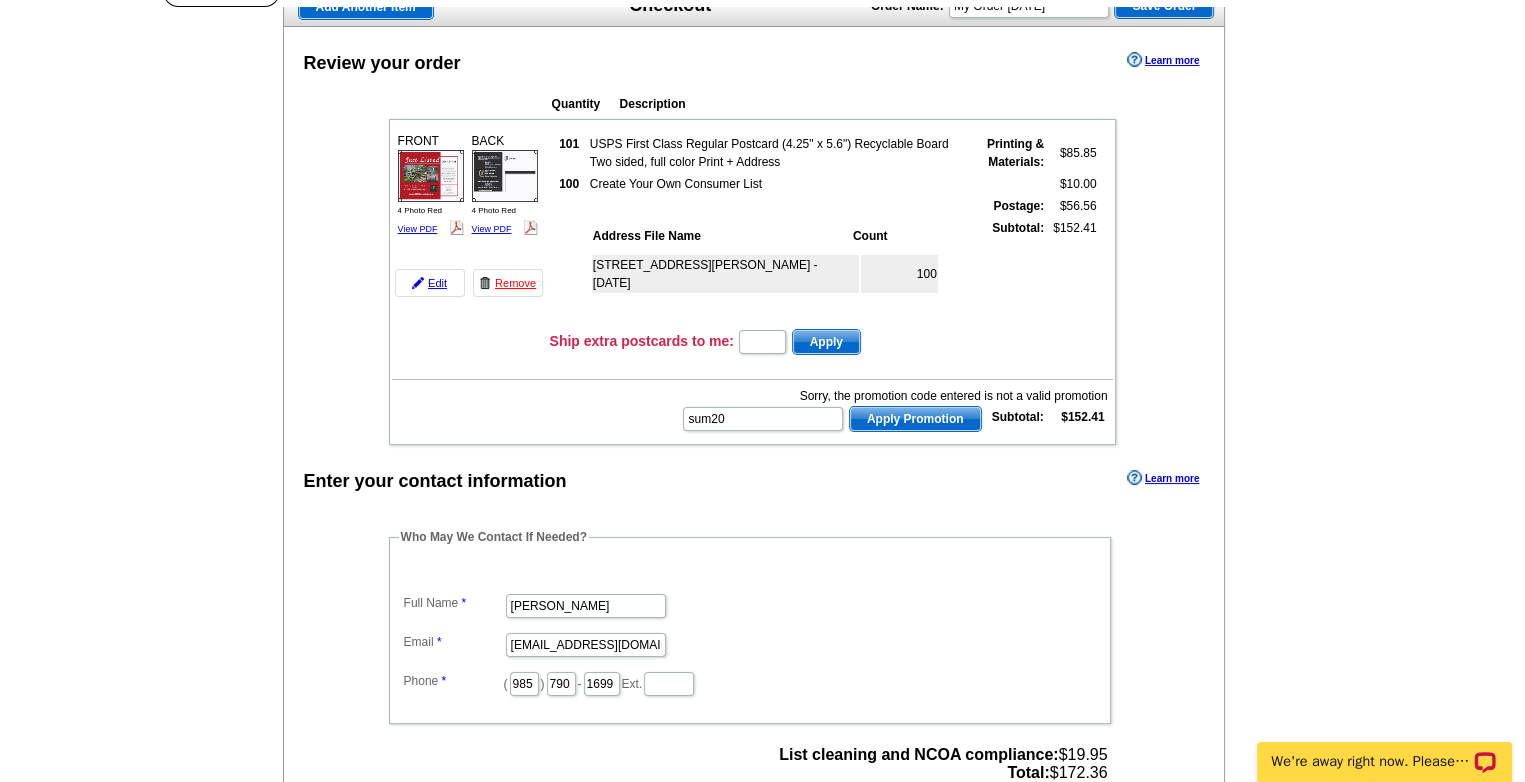 click on "Apply Promotion" at bounding box center (915, 419) 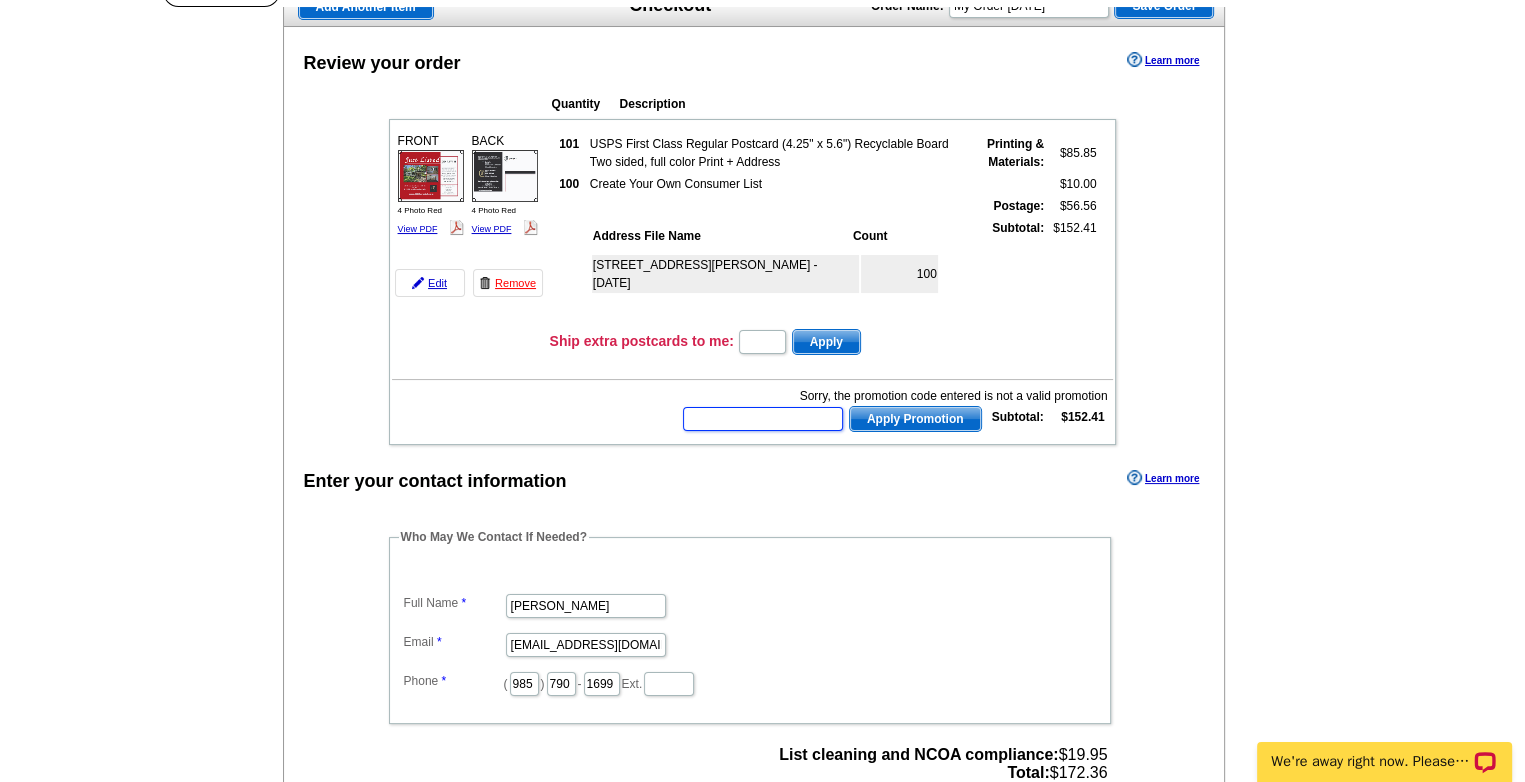 click at bounding box center [763, 419] 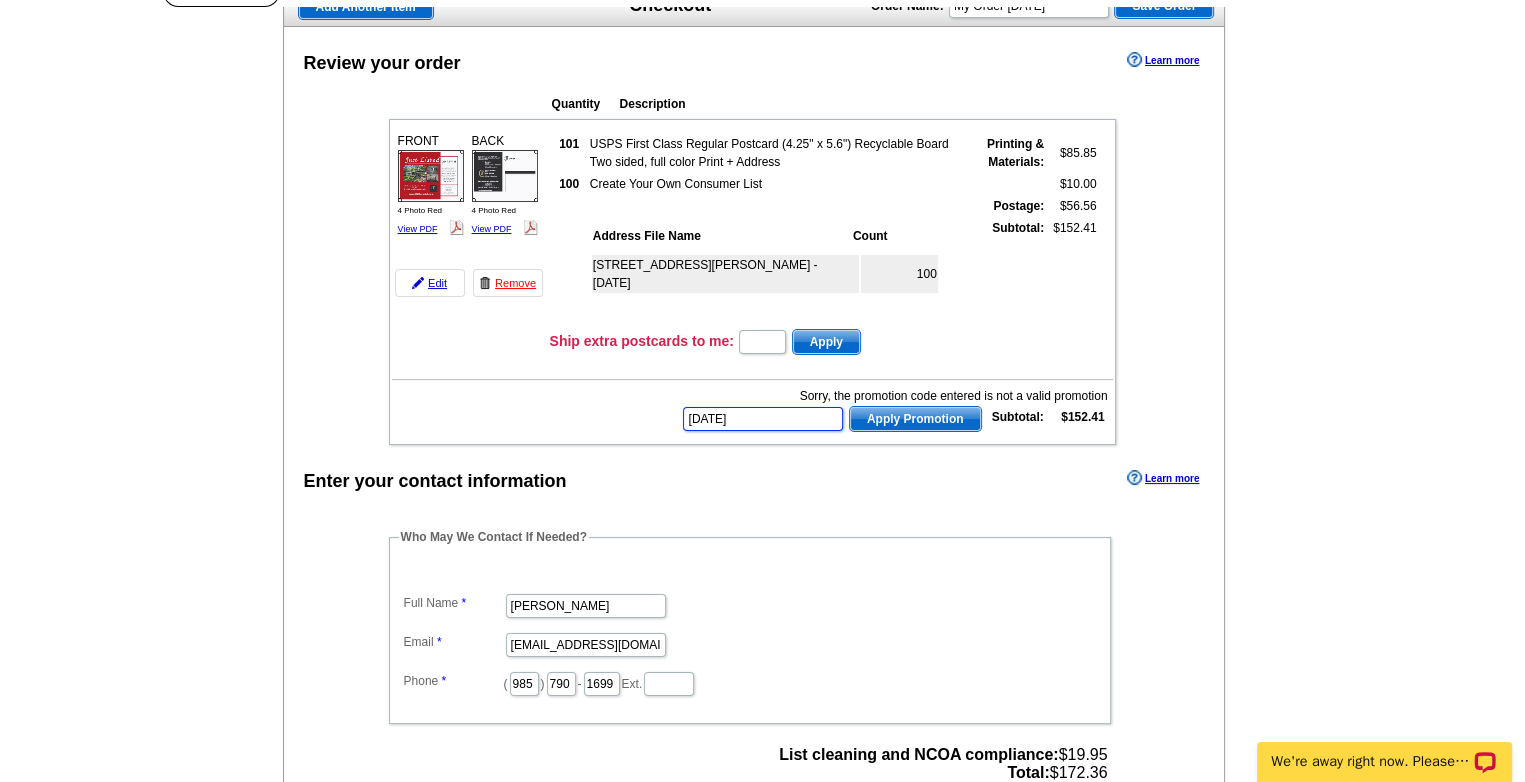type on "[DATE]" 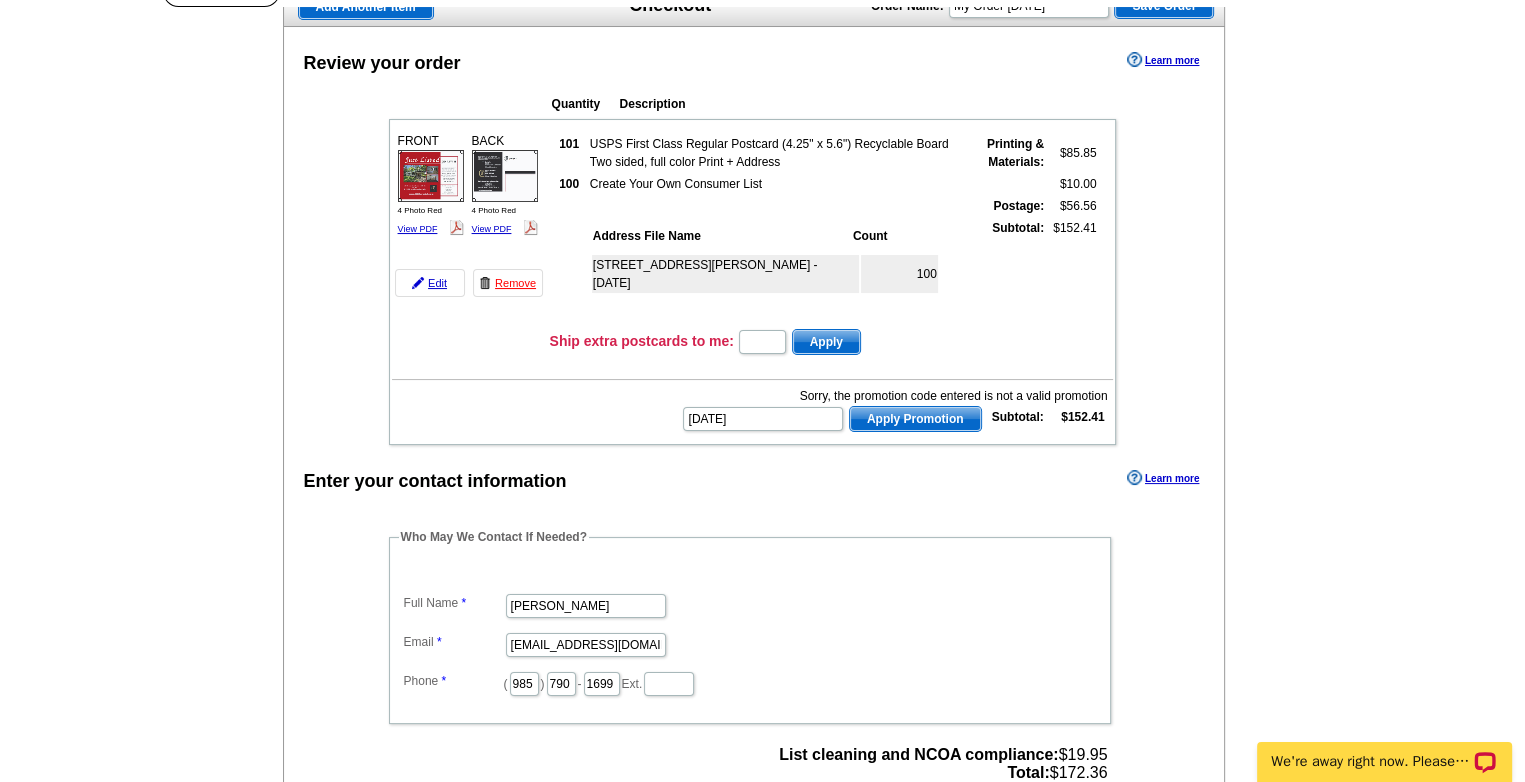 click on "Apply Promotion" at bounding box center [915, 419] 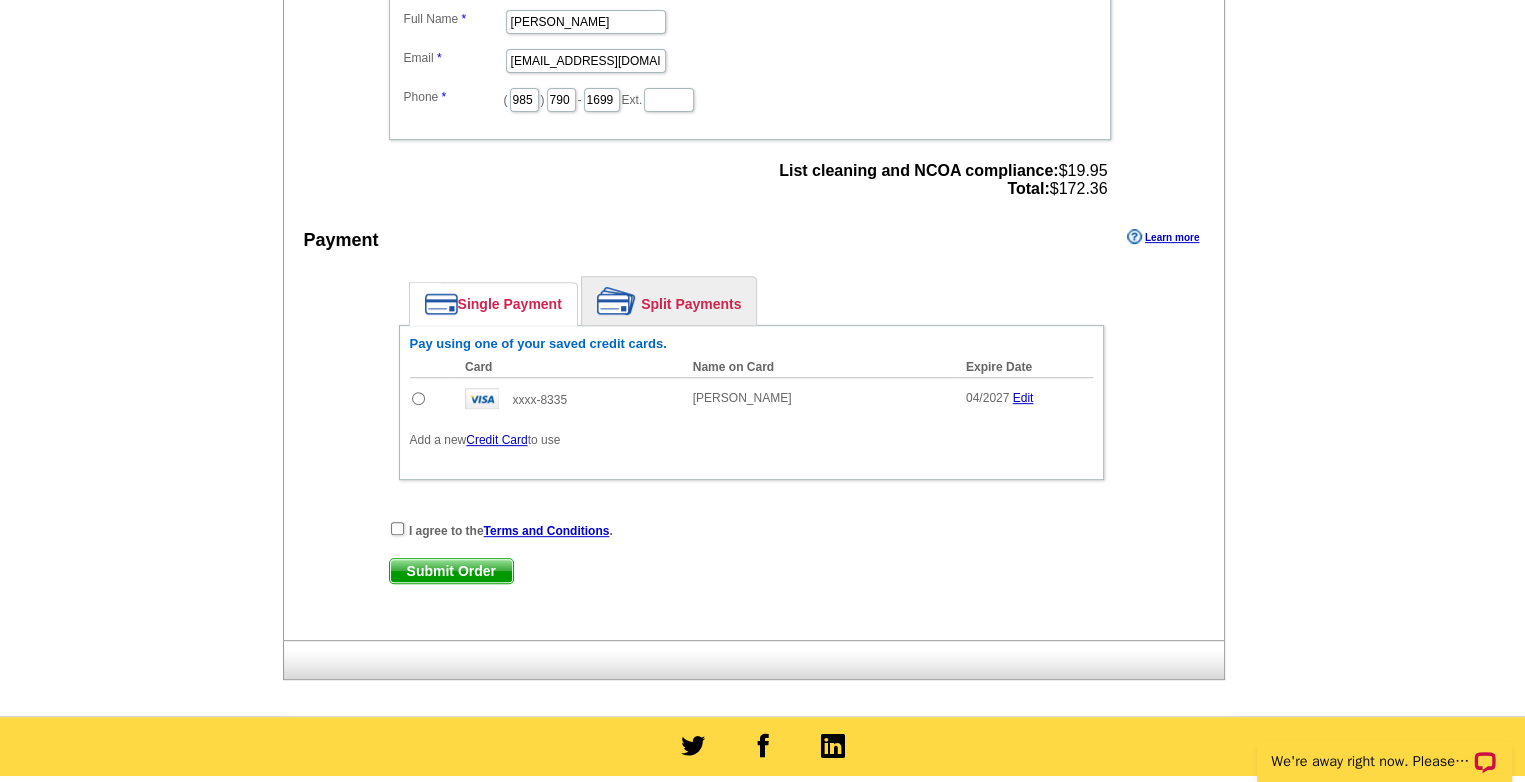 scroll, scrollTop: 747, scrollLeft: 0, axis: vertical 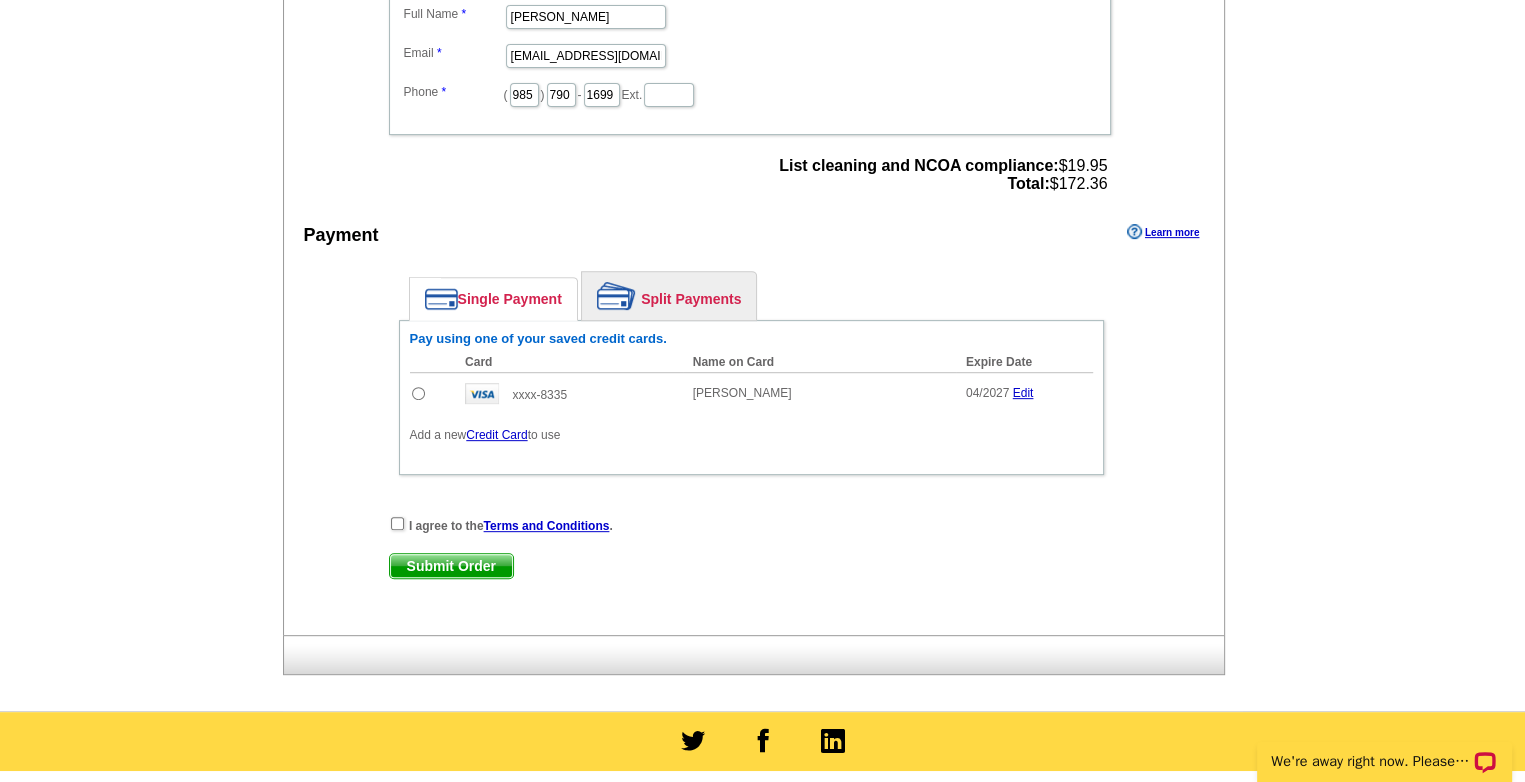 click at bounding box center [418, 393] 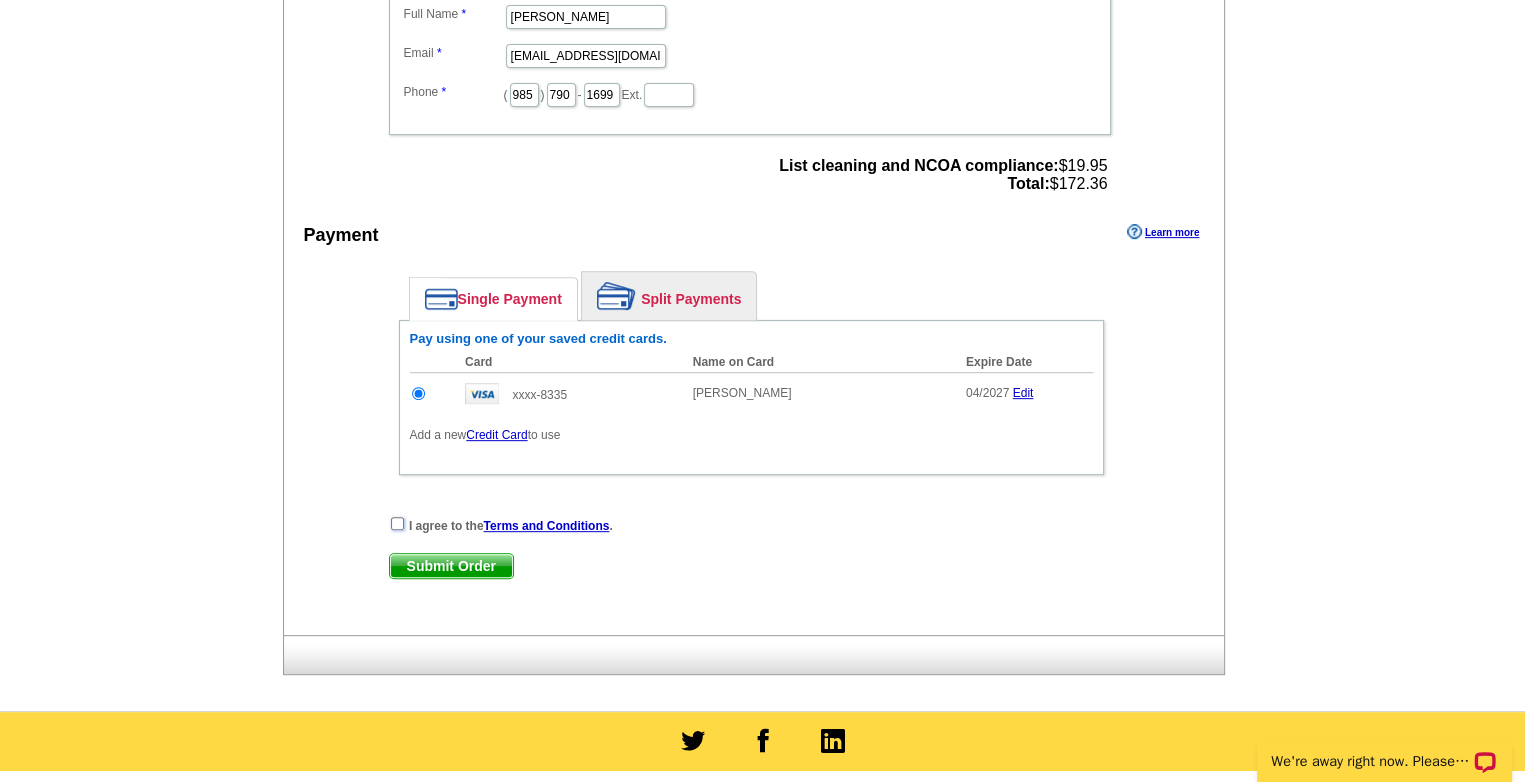 click at bounding box center [397, 523] 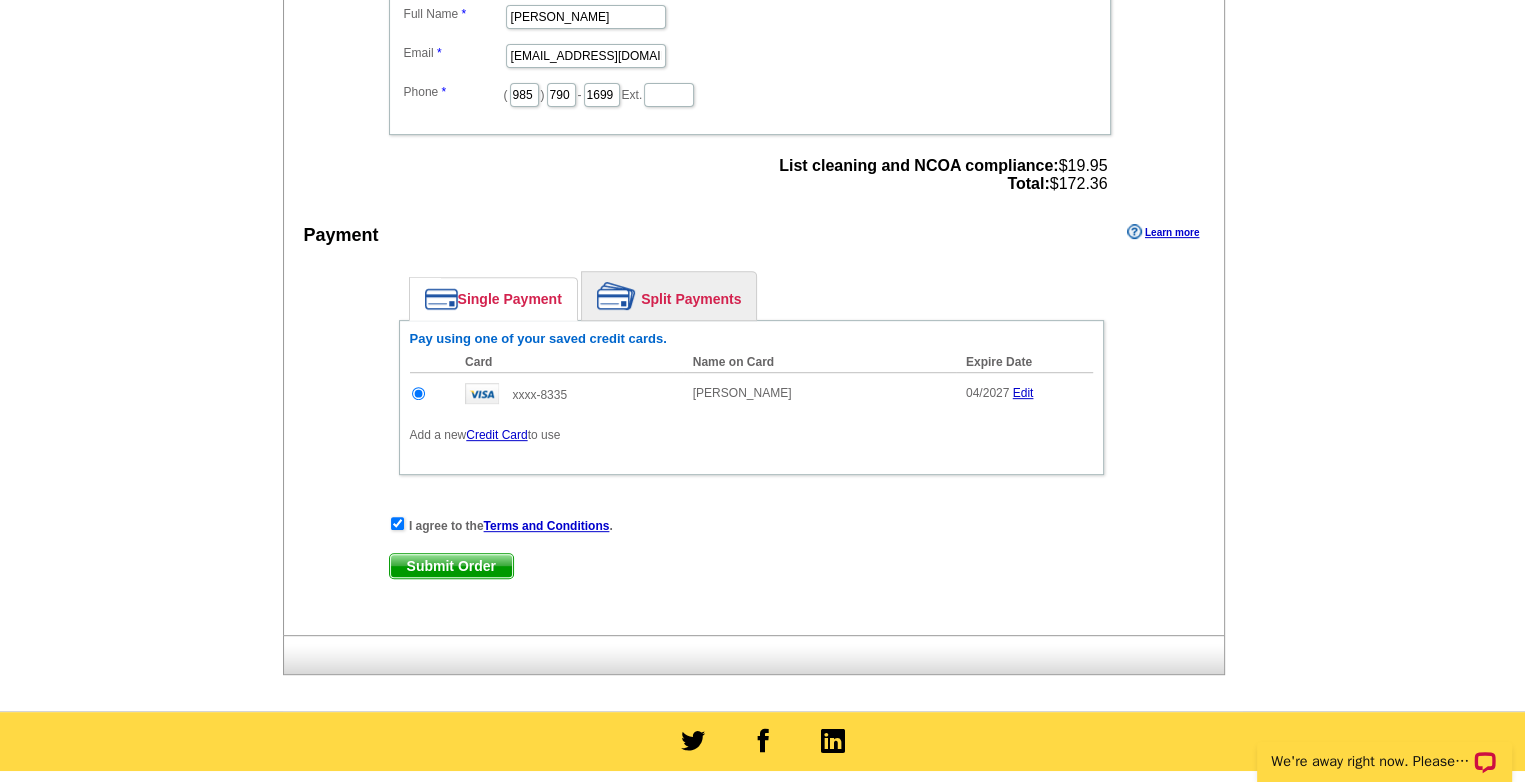 click on "Submit Order" at bounding box center [451, 566] 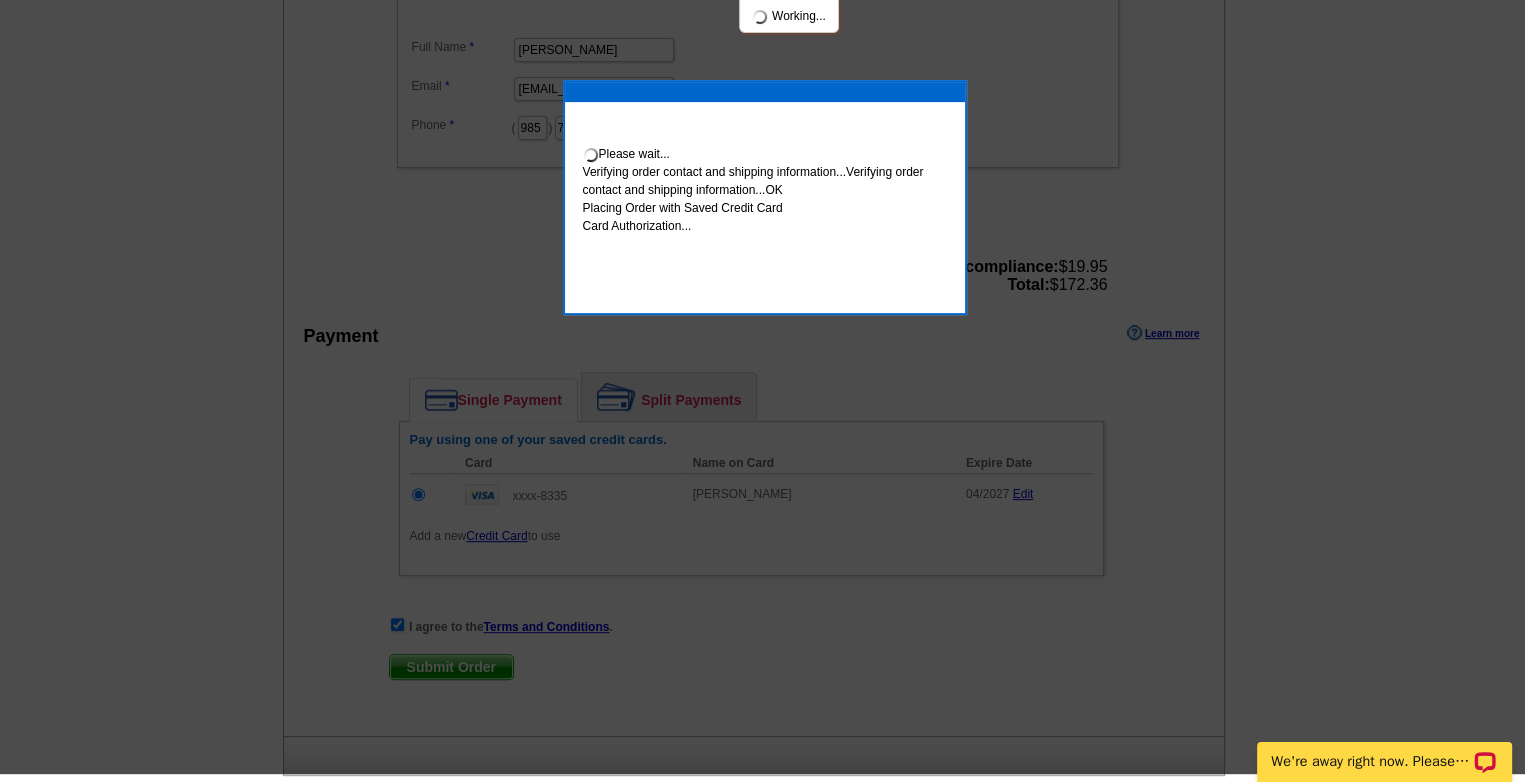 scroll, scrollTop: 739, scrollLeft: 0, axis: vertical 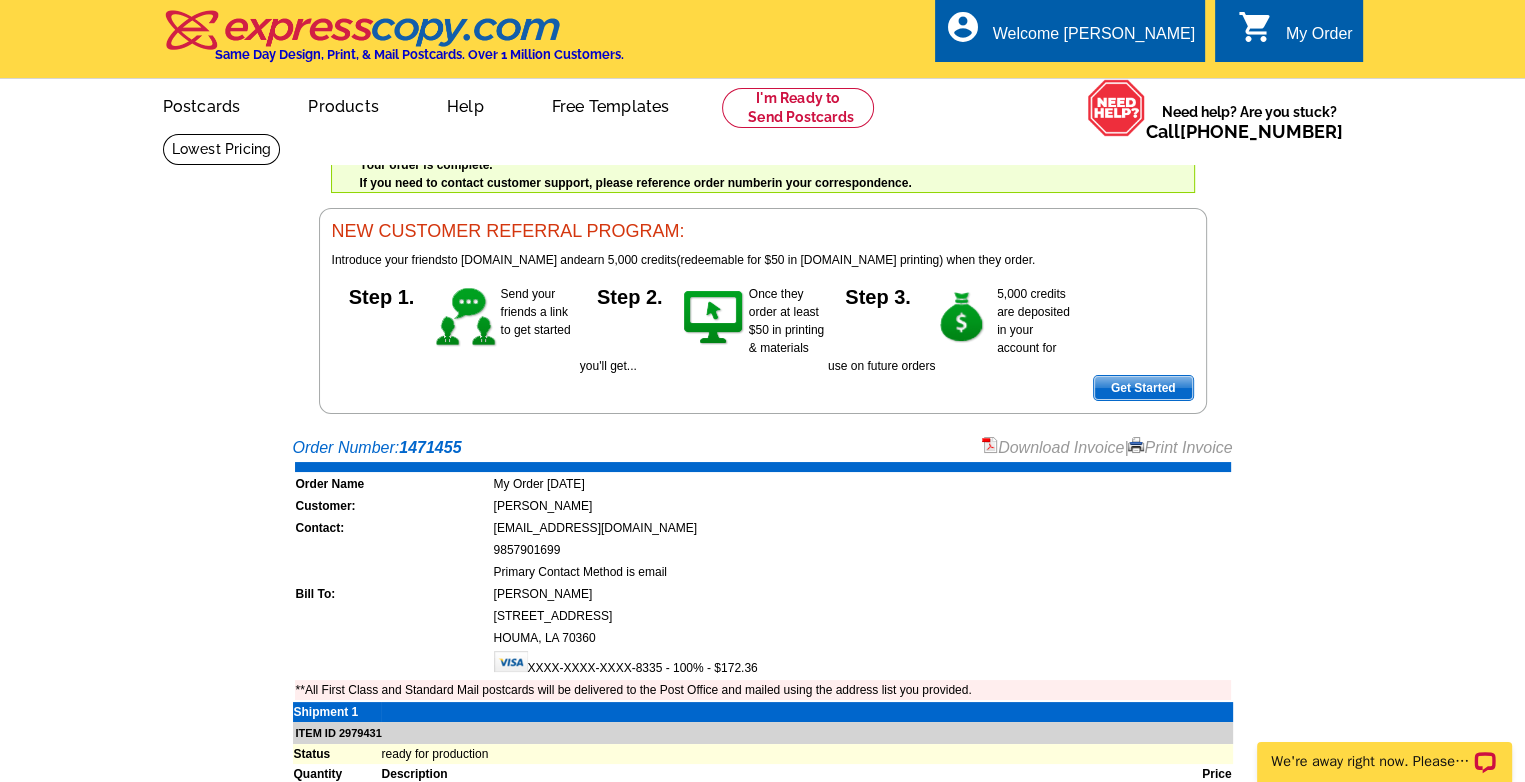 click on "Print Invoice" at bounding box center [1180, 447] 